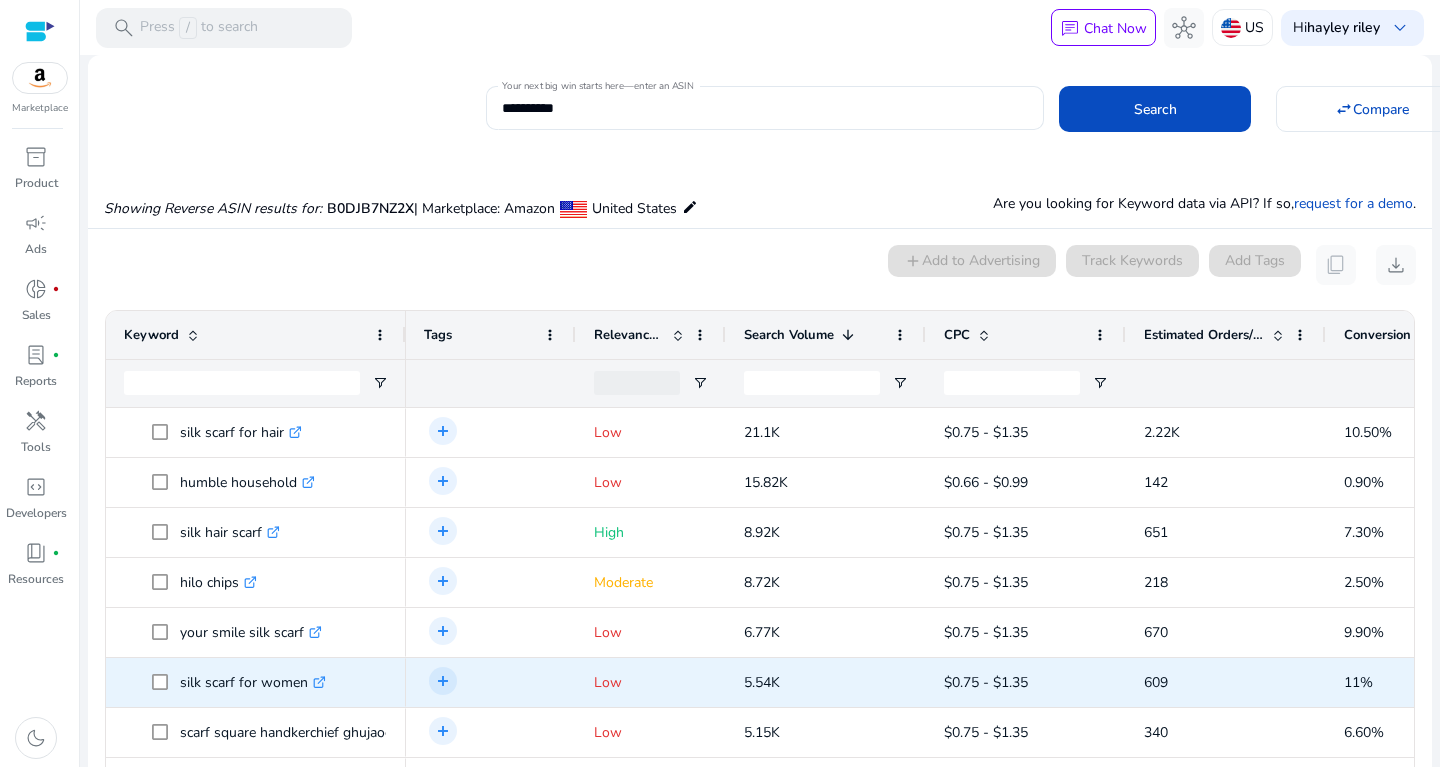 scroll, scrollTop: 0, scrollLeft: 0, axis: both 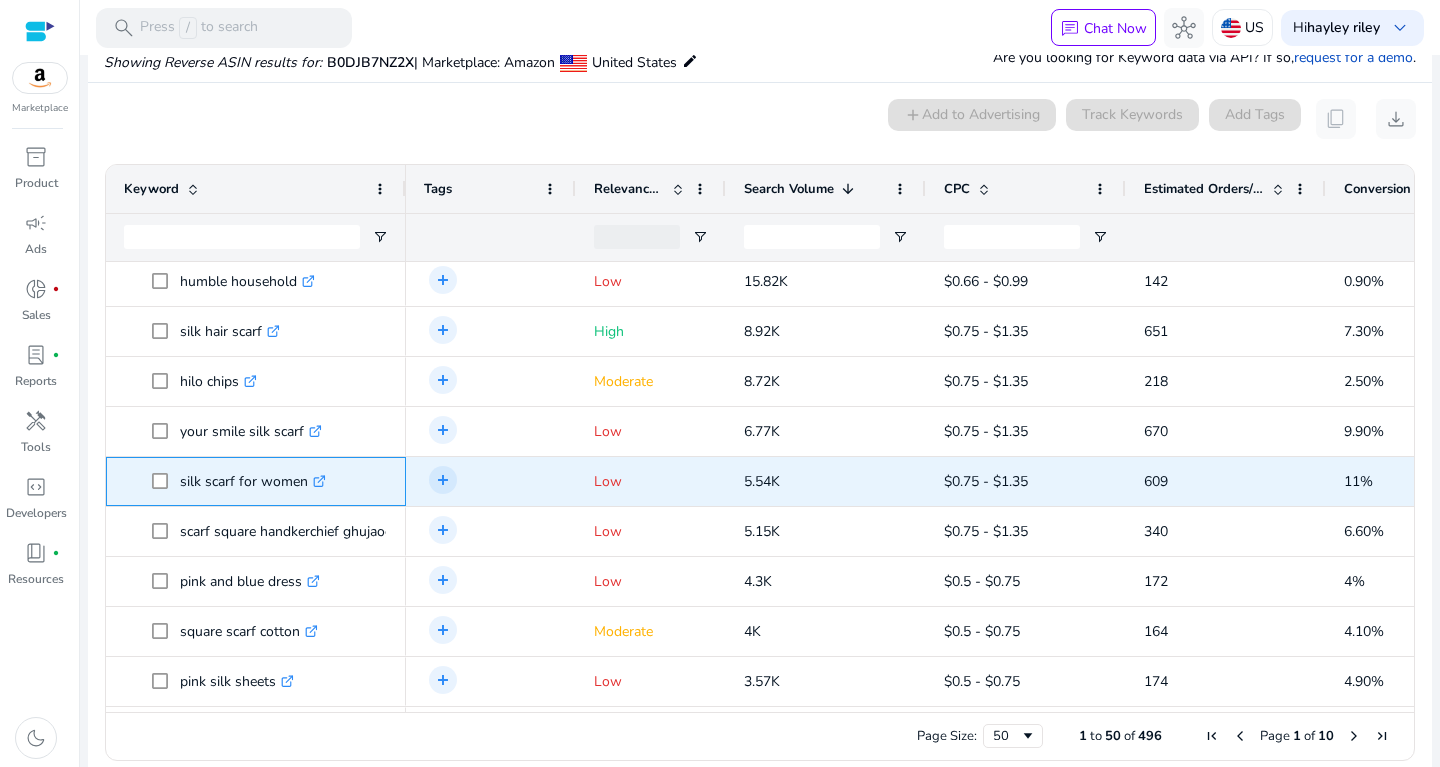 drag, startPoint x: 181, startPoint y: 478, endPoint x: 308, endPoint y: 487, distance: 127.3185 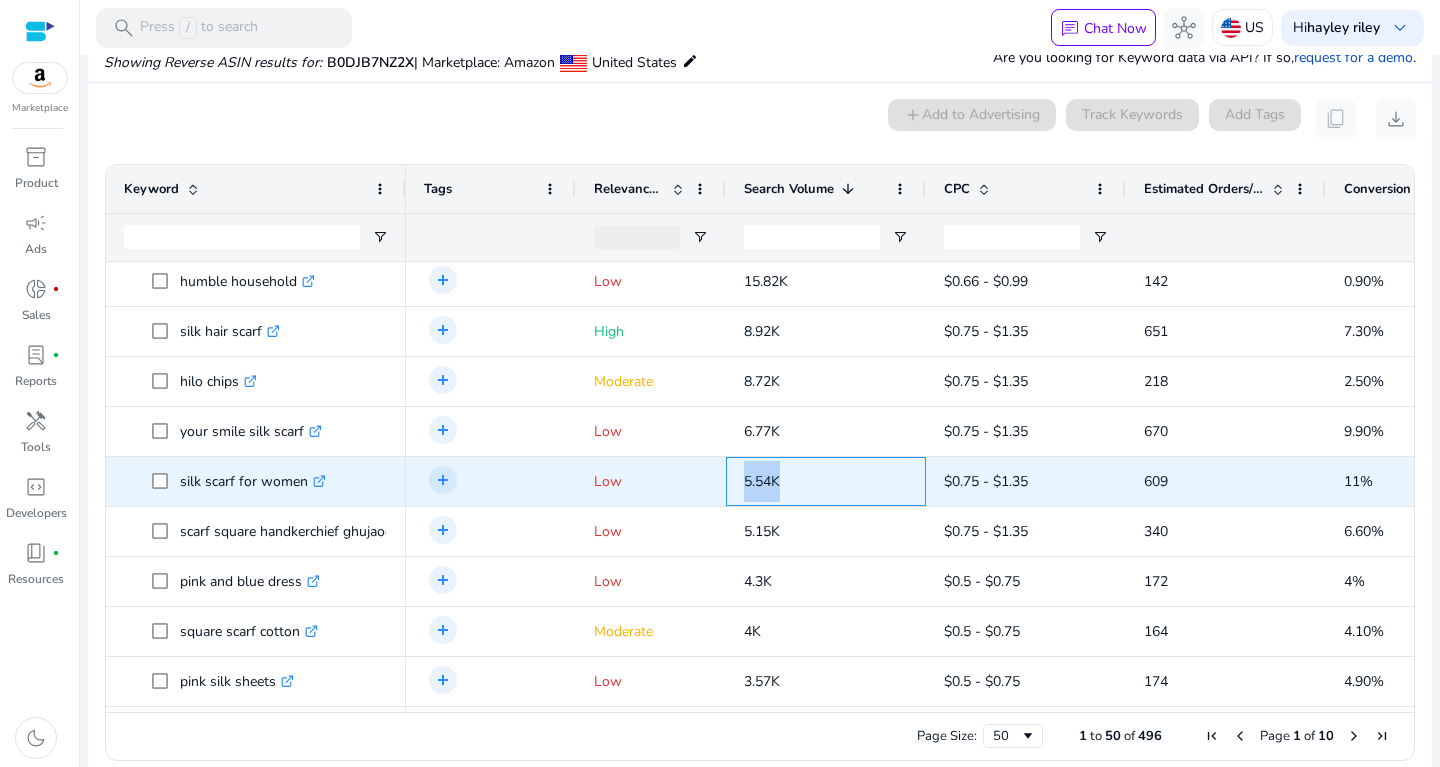 drag, startPoint x: 740, startPoint y: 479, endPoint x: 785, endPoint y: 481, distance: 45.044422 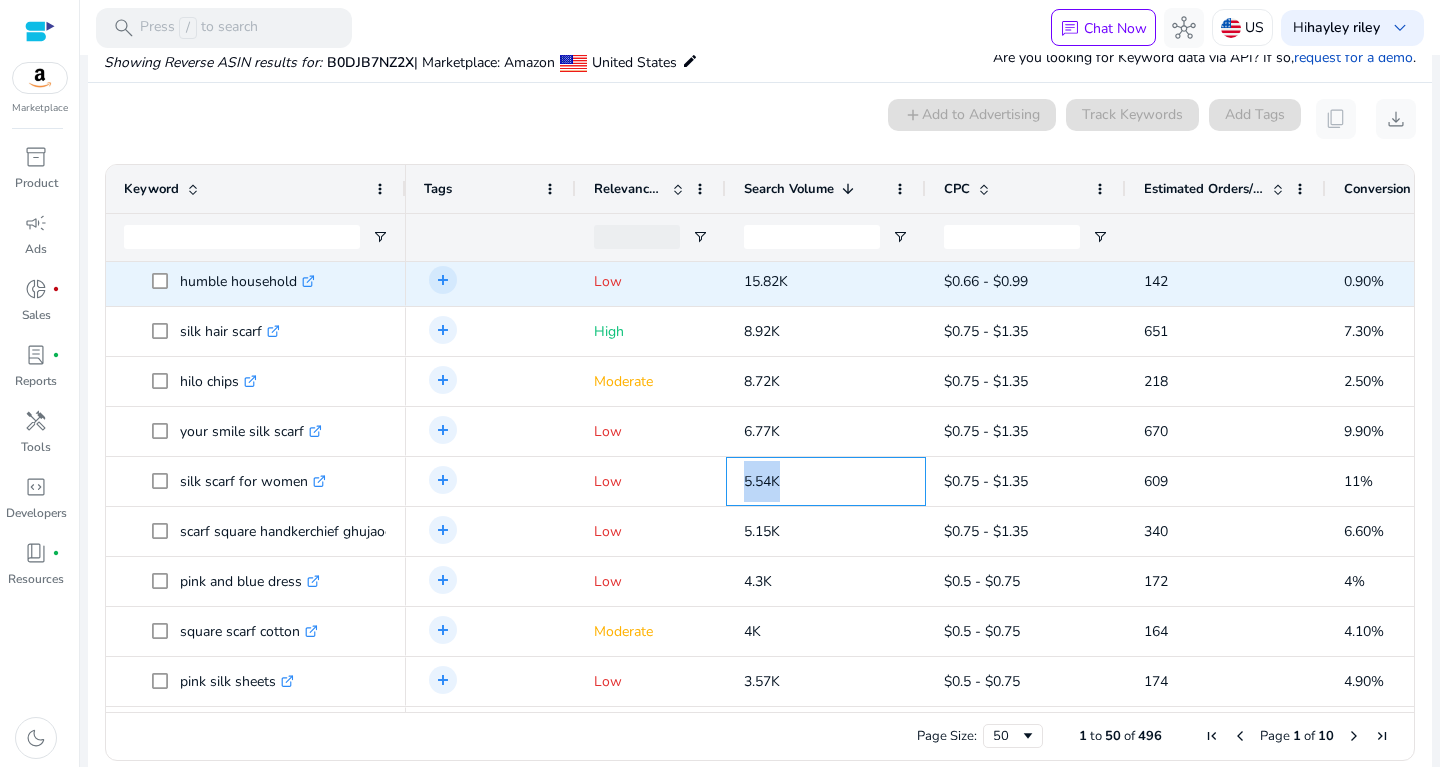 scroll, scrollTop: 0, scrollLeft: 0, axis: both 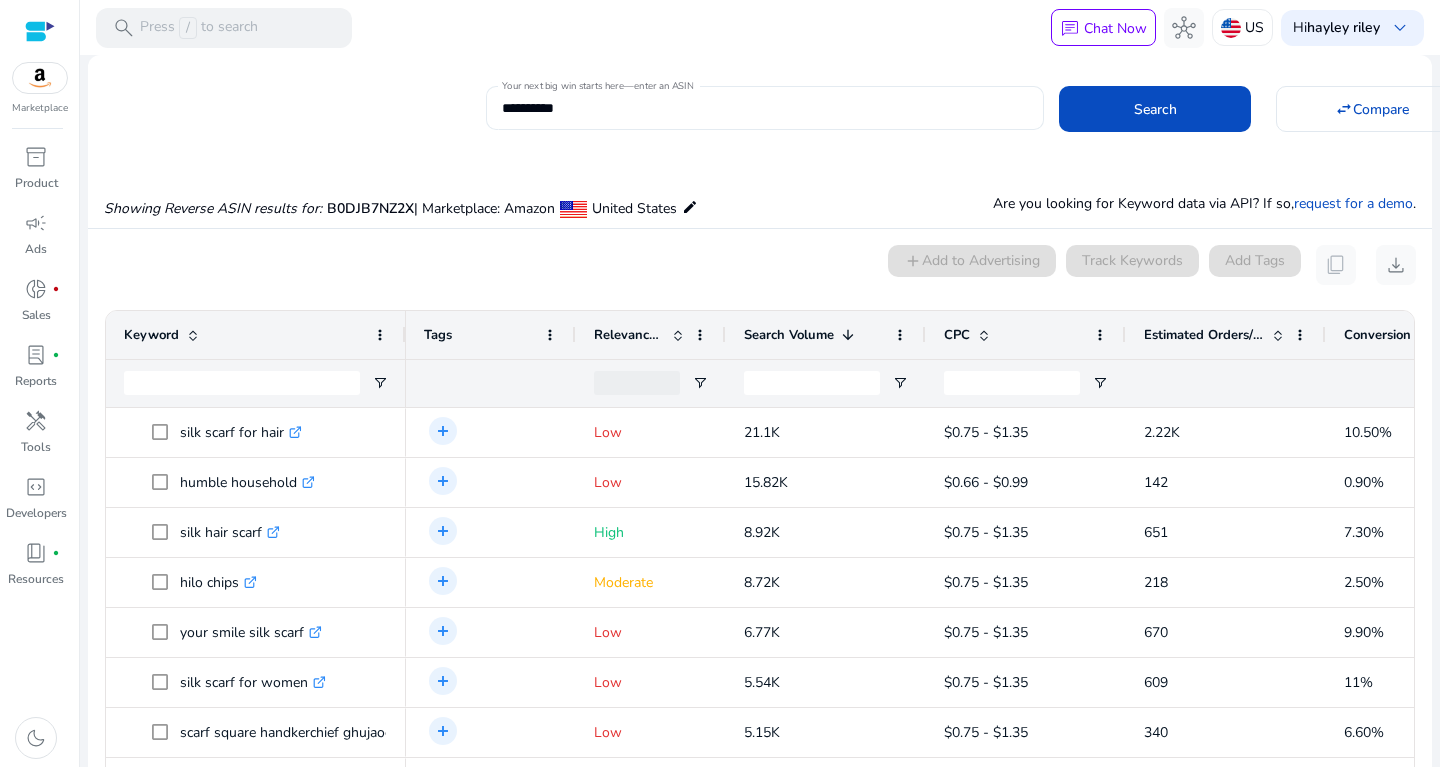 click on "**********" 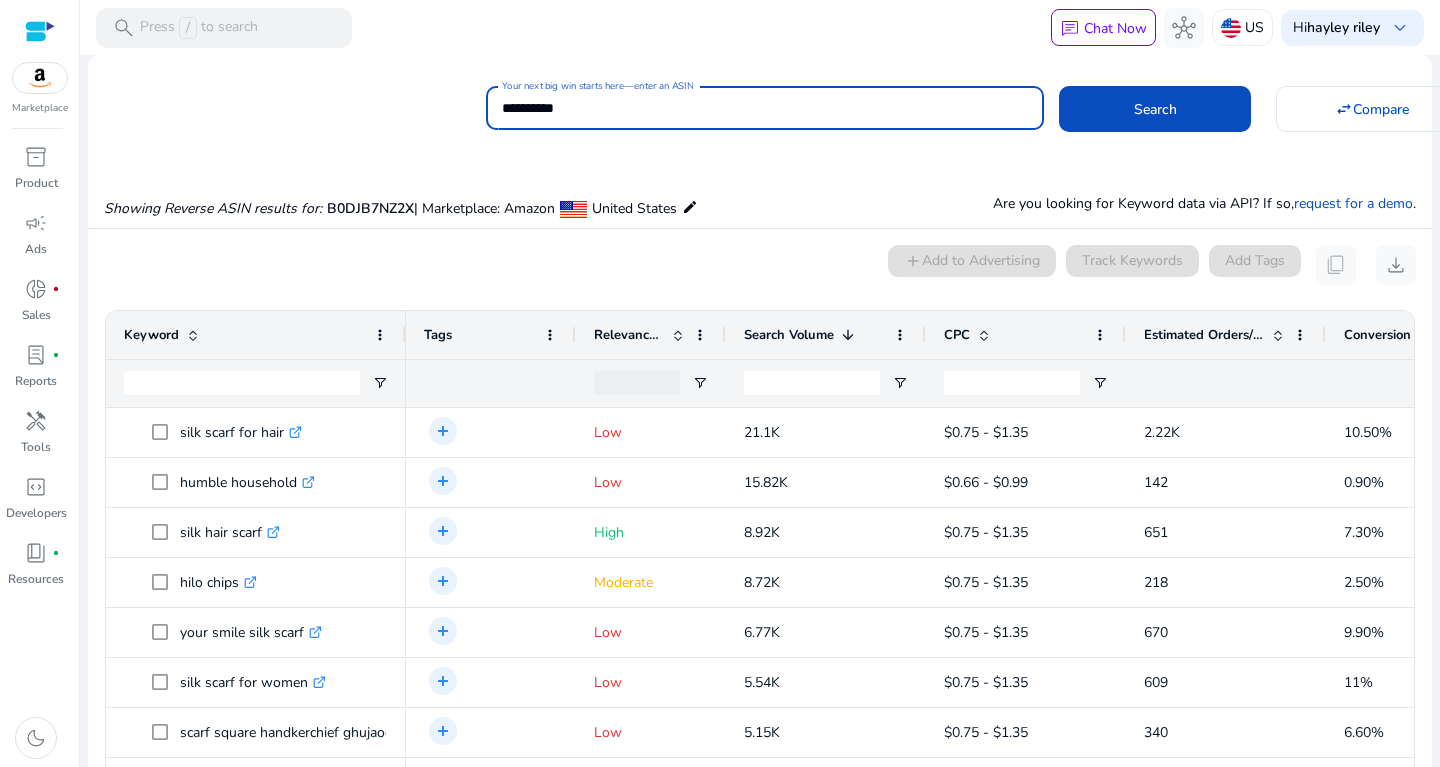 click on "**********" at bounding box center (765, 108) 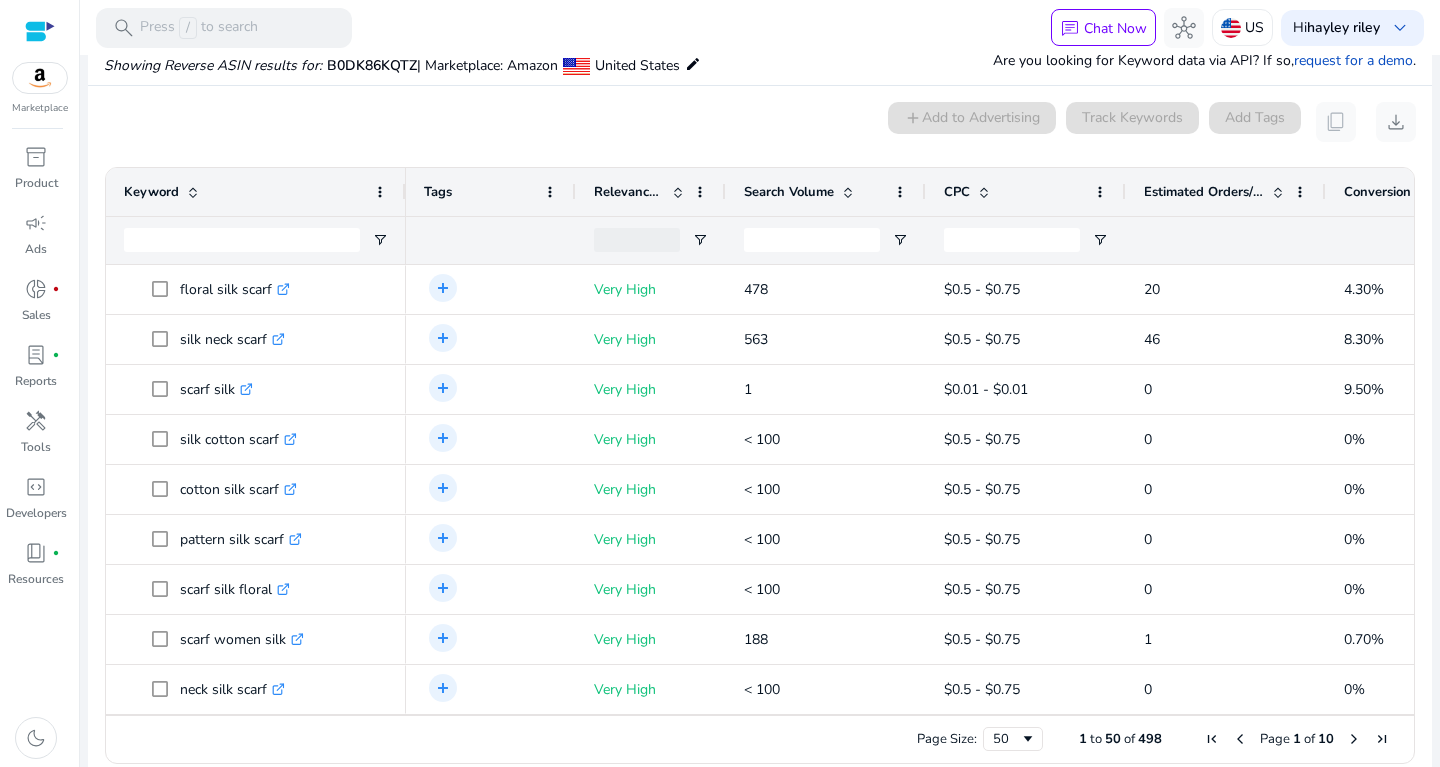 scroll, scrollTop: 146, scrollLeft: 0, axis: vertical 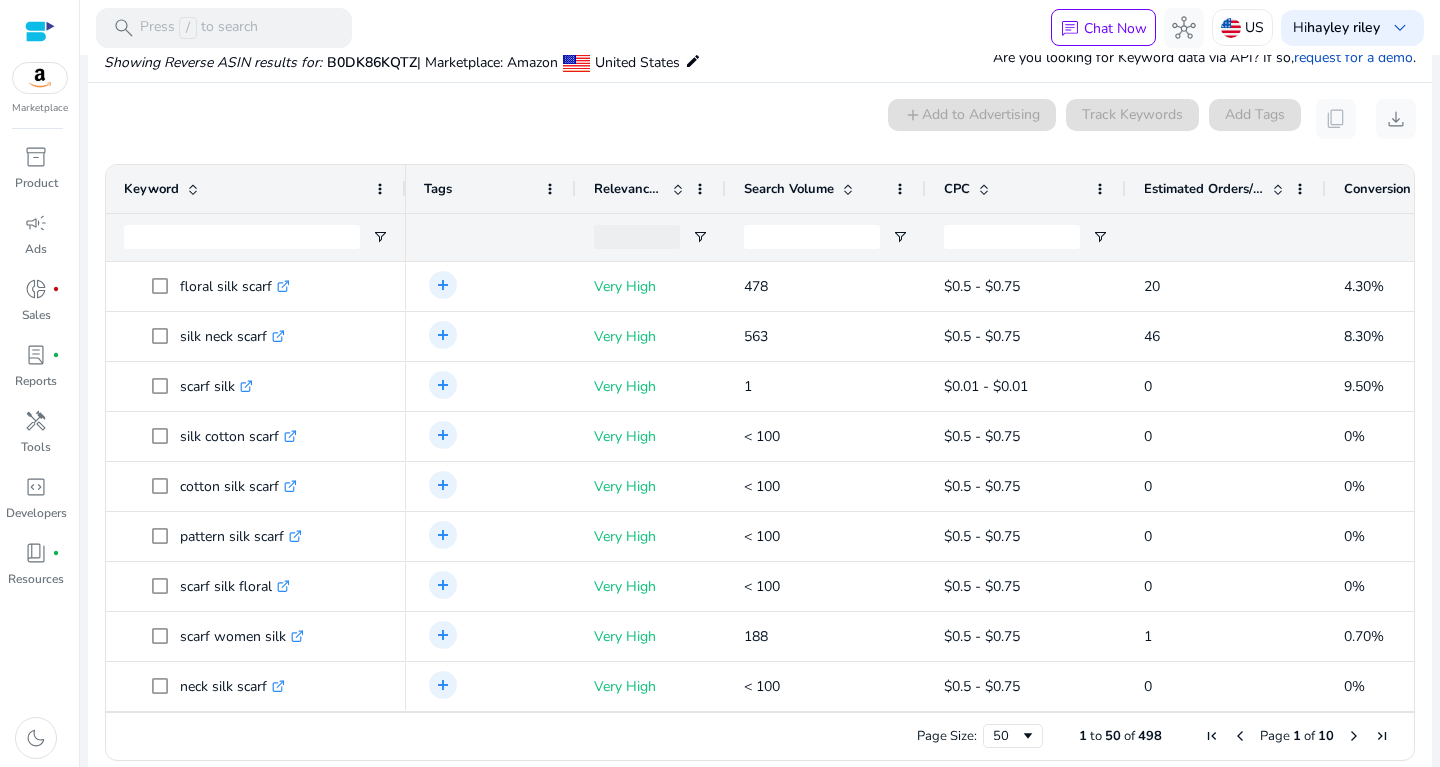 click on "Search Volume" 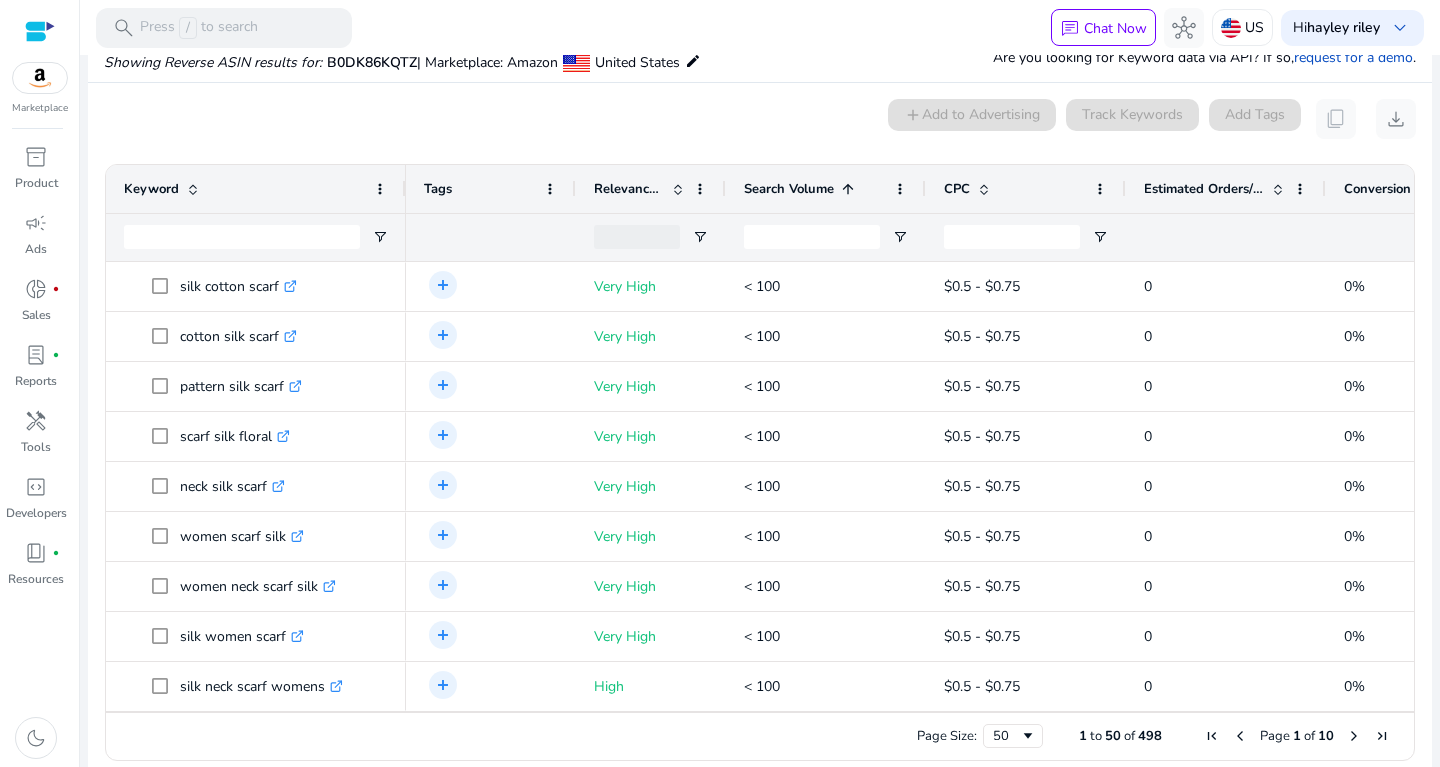 click 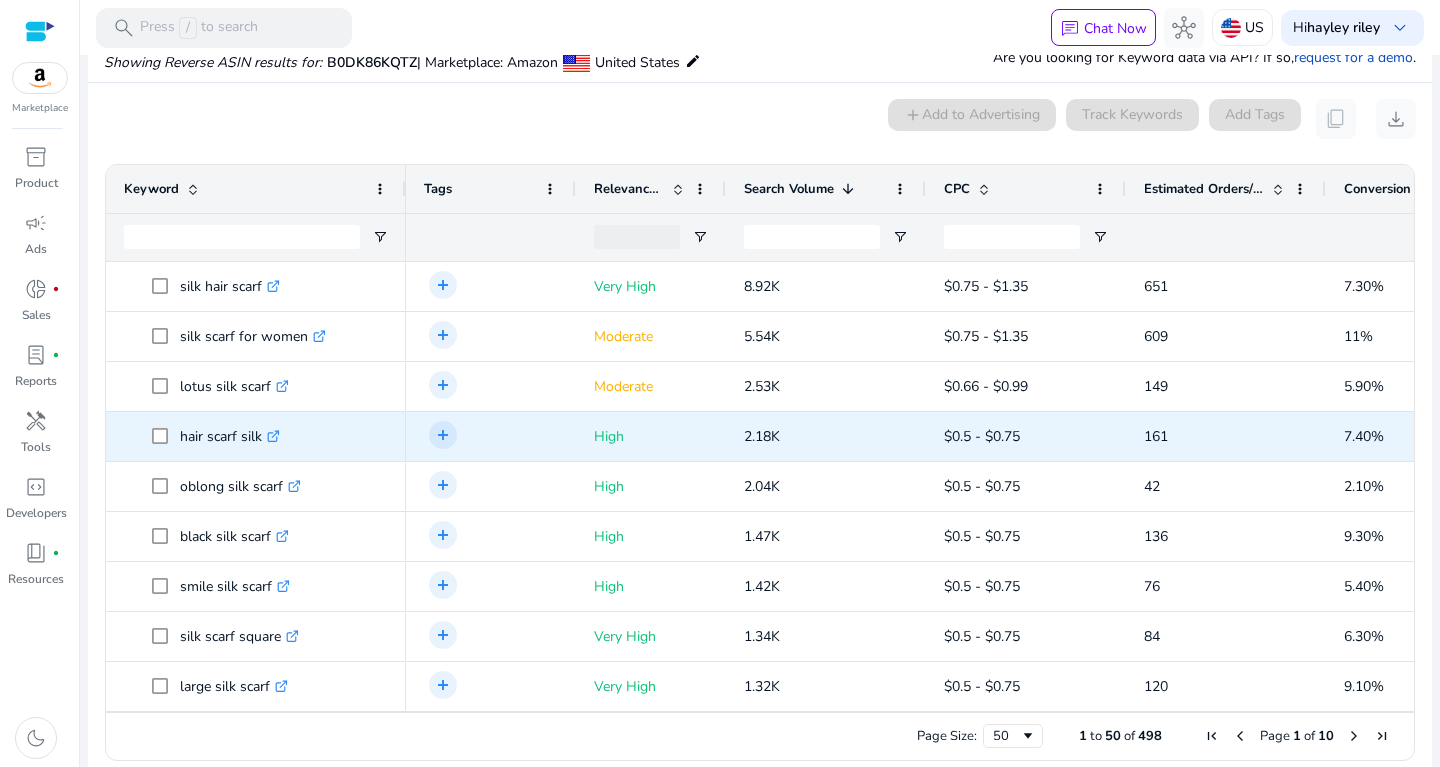 scroll, scrollTop: 23, scrollLeft: 0, axis: vertical 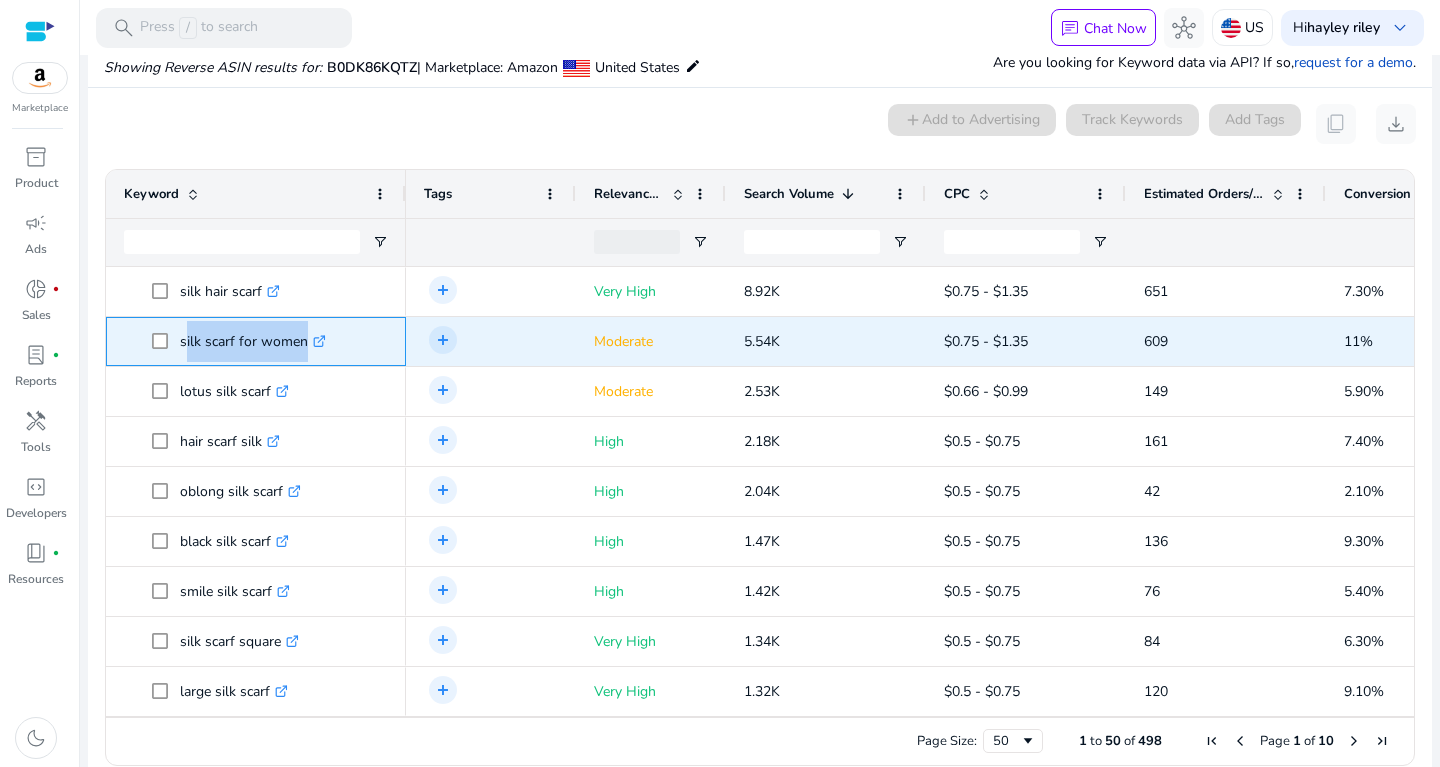 drag, startPoint x: 182, startPoint y: 342, endPoint x: 313, endPoint y: 338, distance: 131.06105 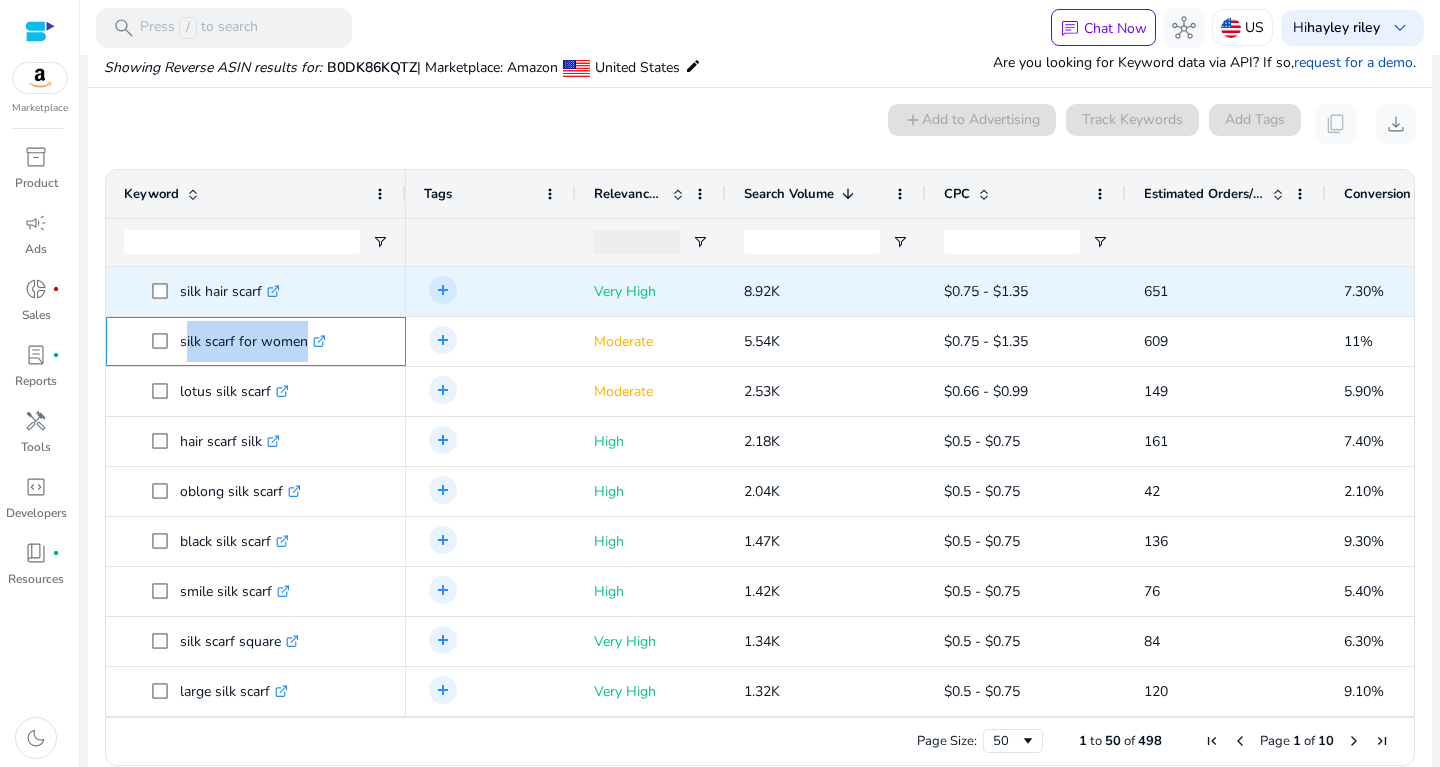 copy on "silk scarf for women" 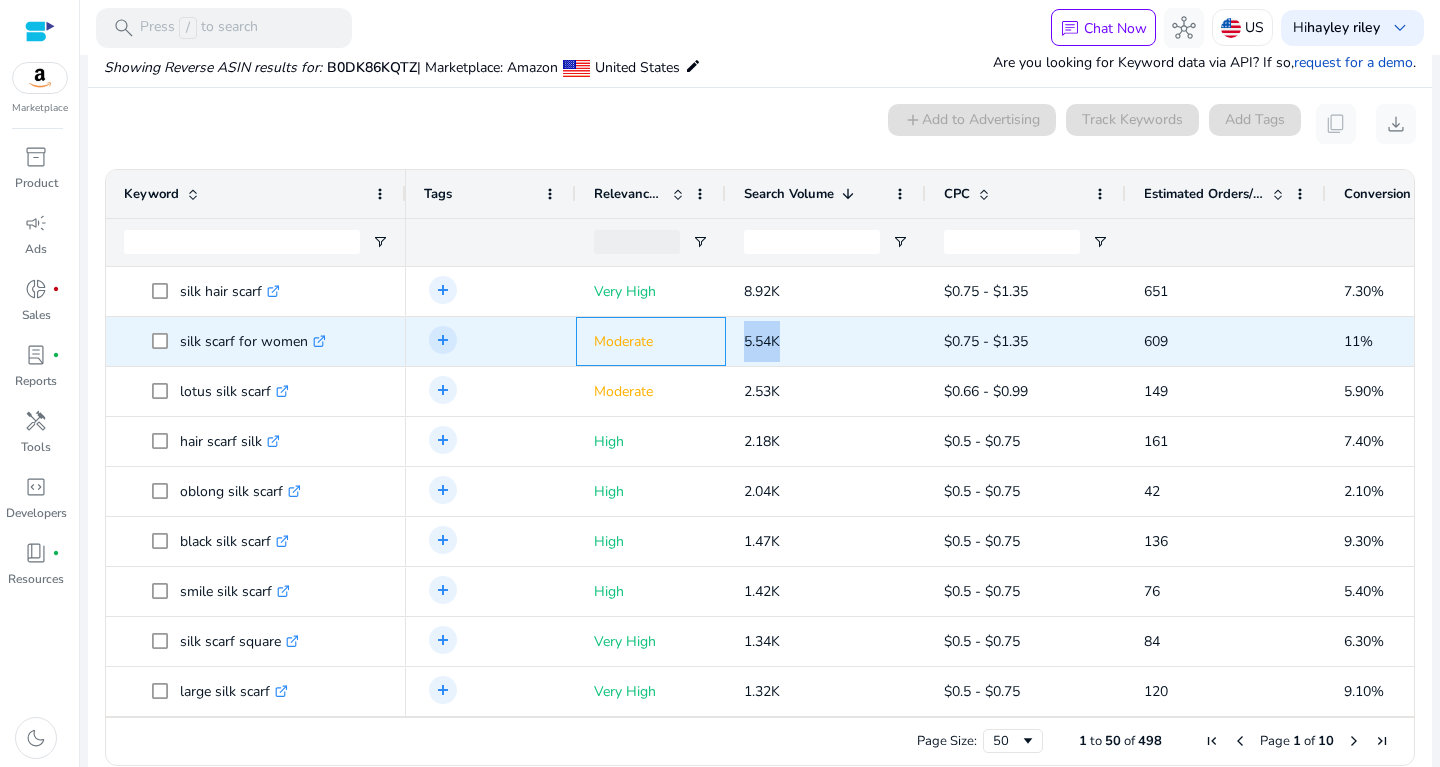 drag, startPoint x: 722, startPoint y: 333, endPoint x: 823, endPoint y: 344, distance: 101.597244 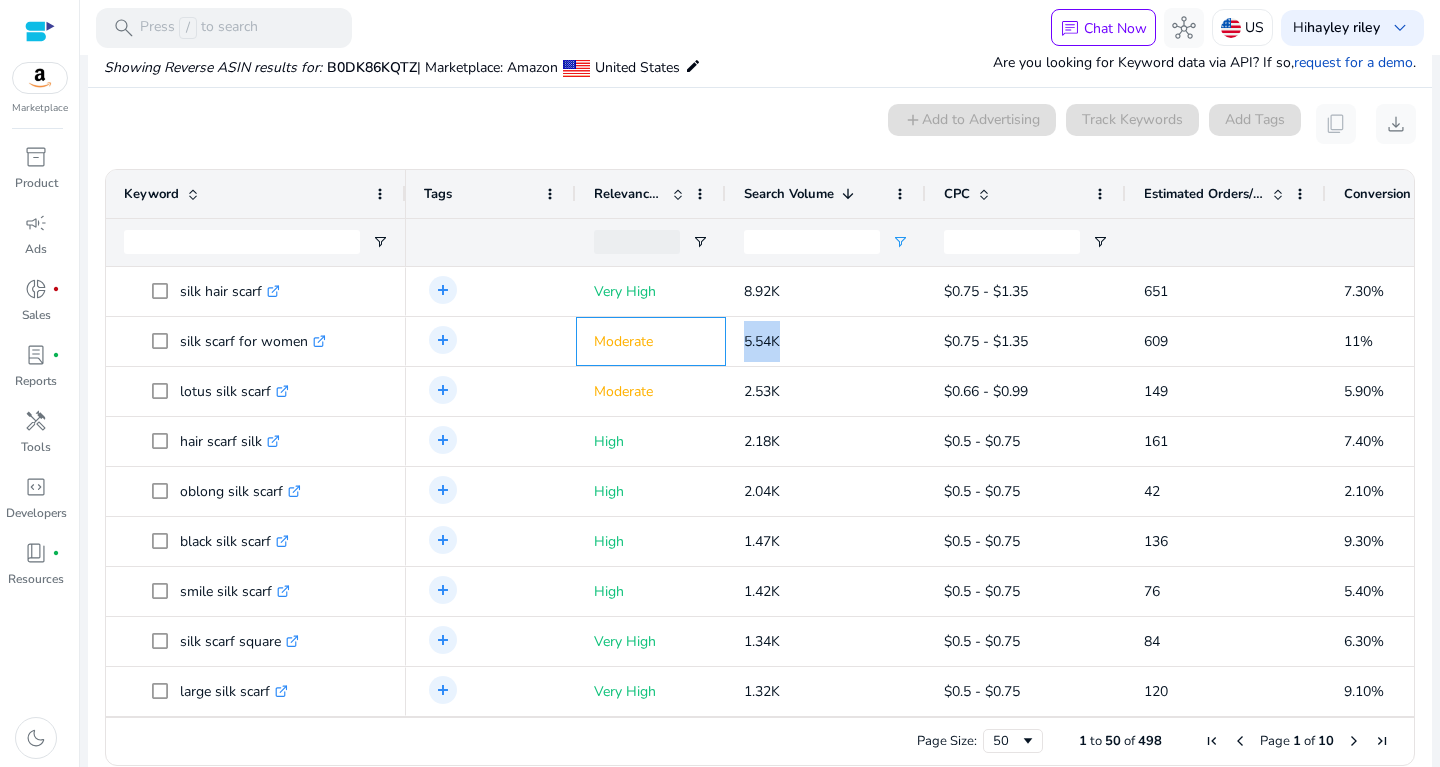 scroll, scrollTop: 0, scrollLeft: 0, axis: both 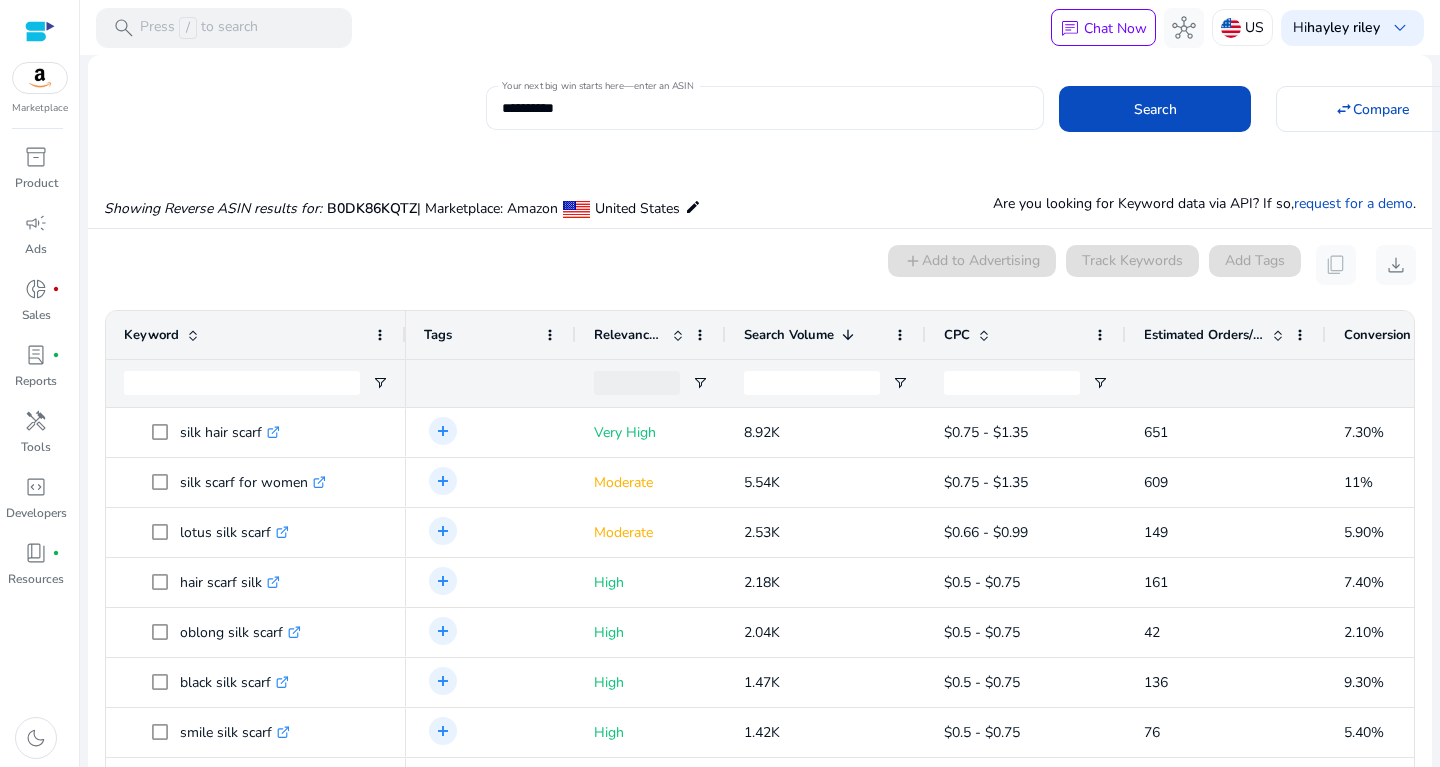 click on "**********" at bounding box center (765, 108) 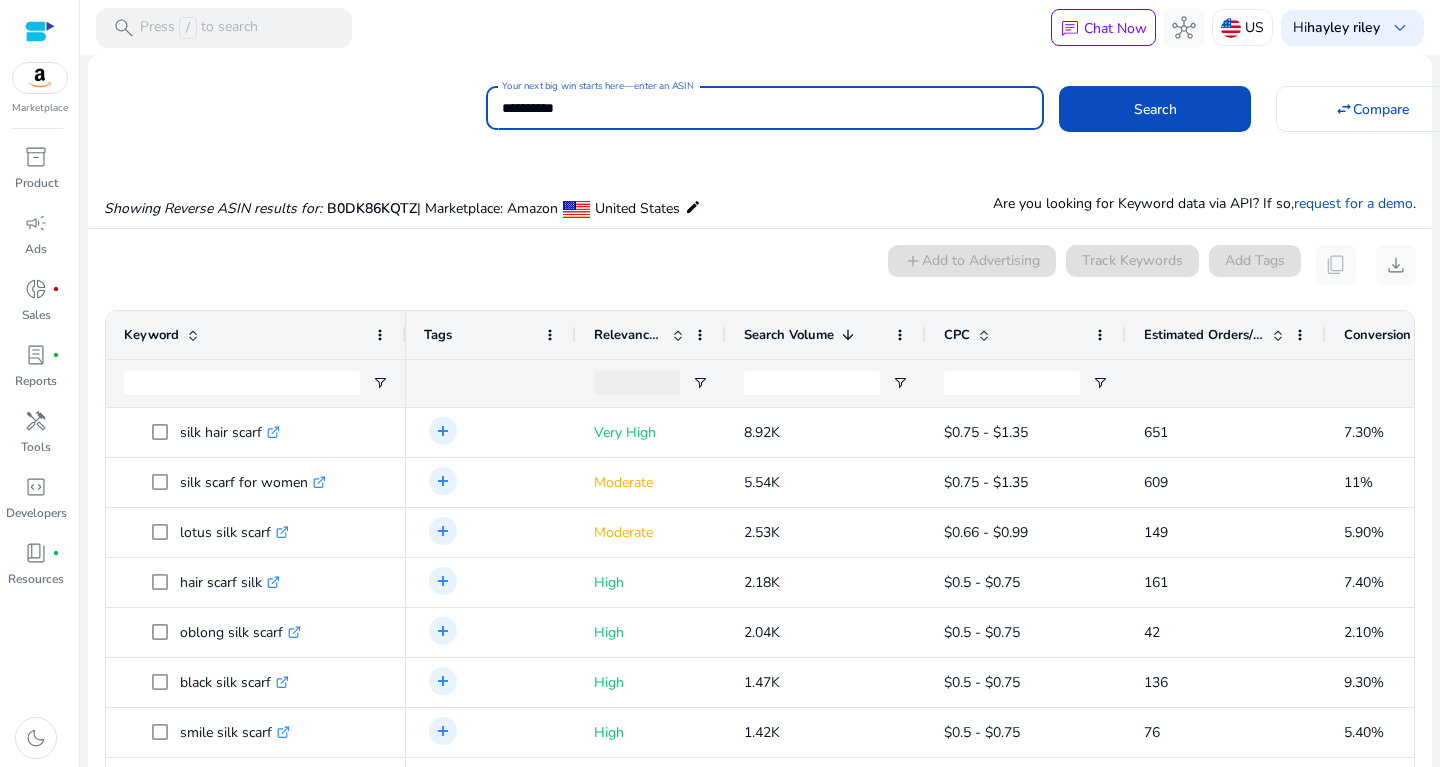 click on "**********" at bounding box center [765, 108] 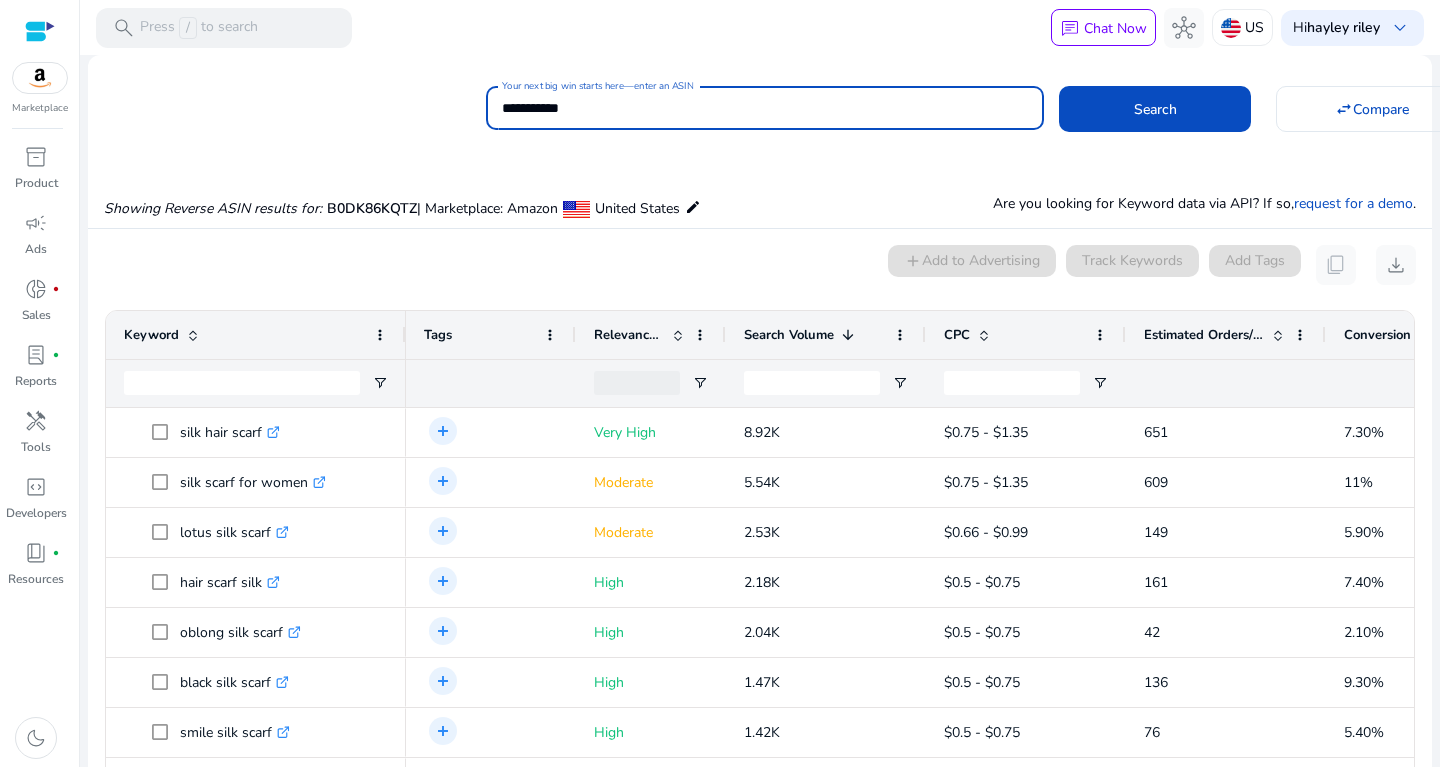 click on "Search" 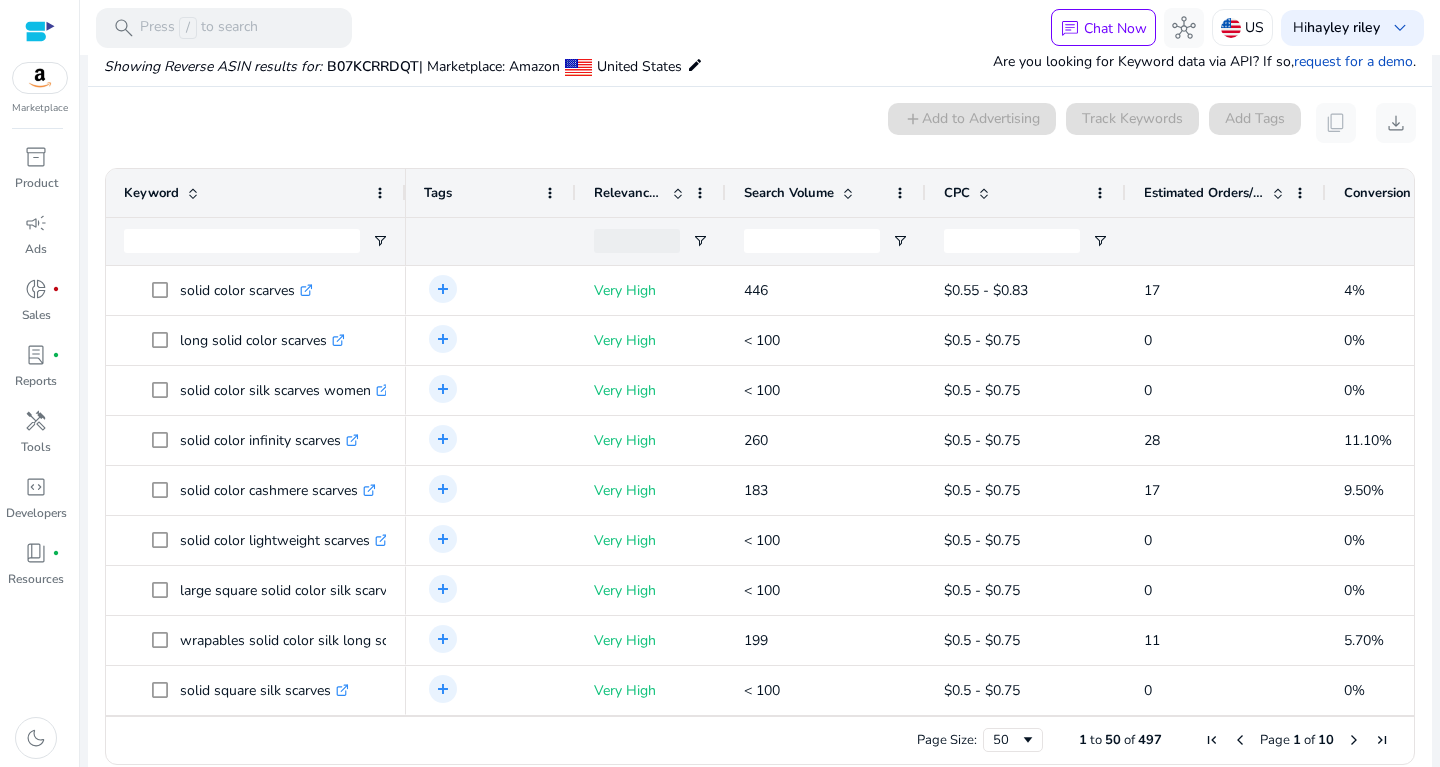 scroll, scrollTop: 146, scrollLeft: 0, axis: vertical 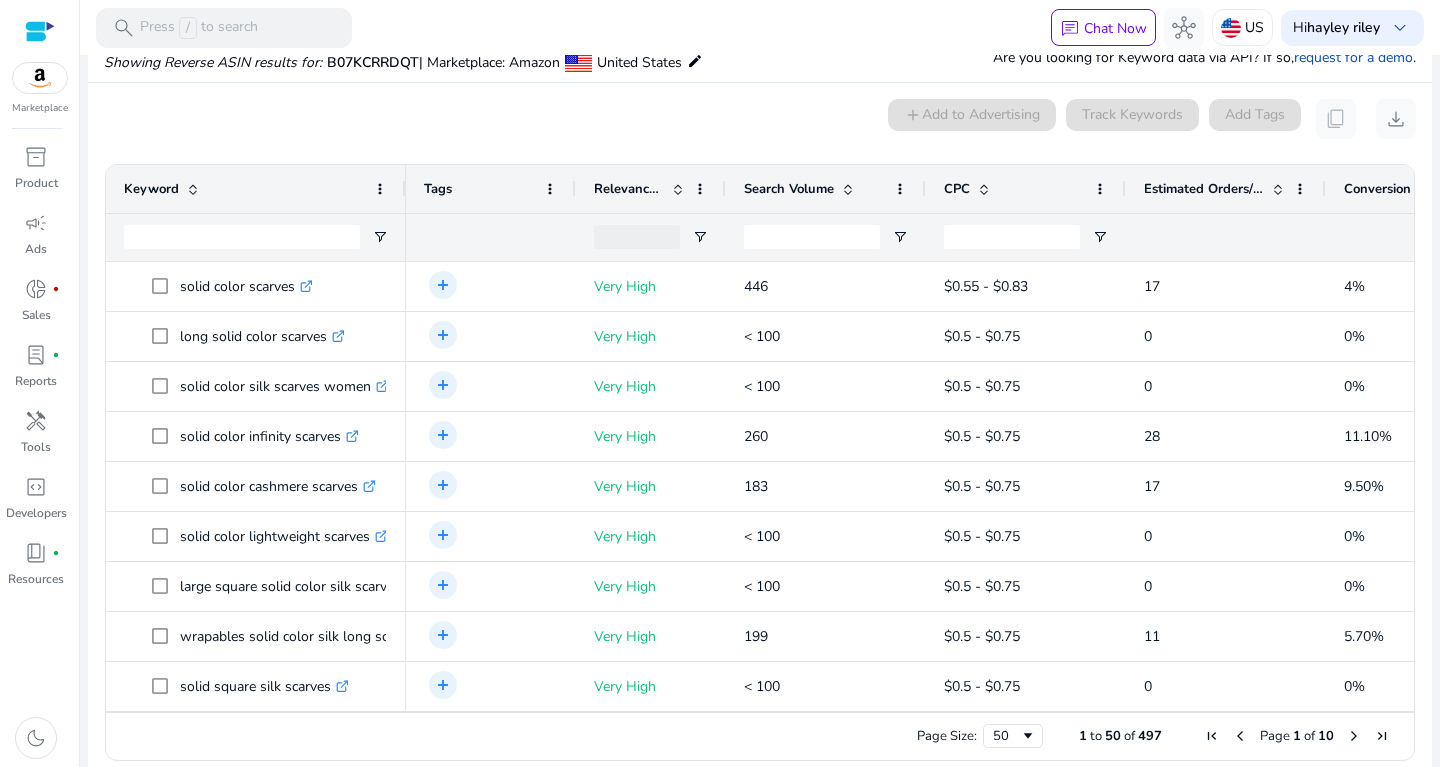 click 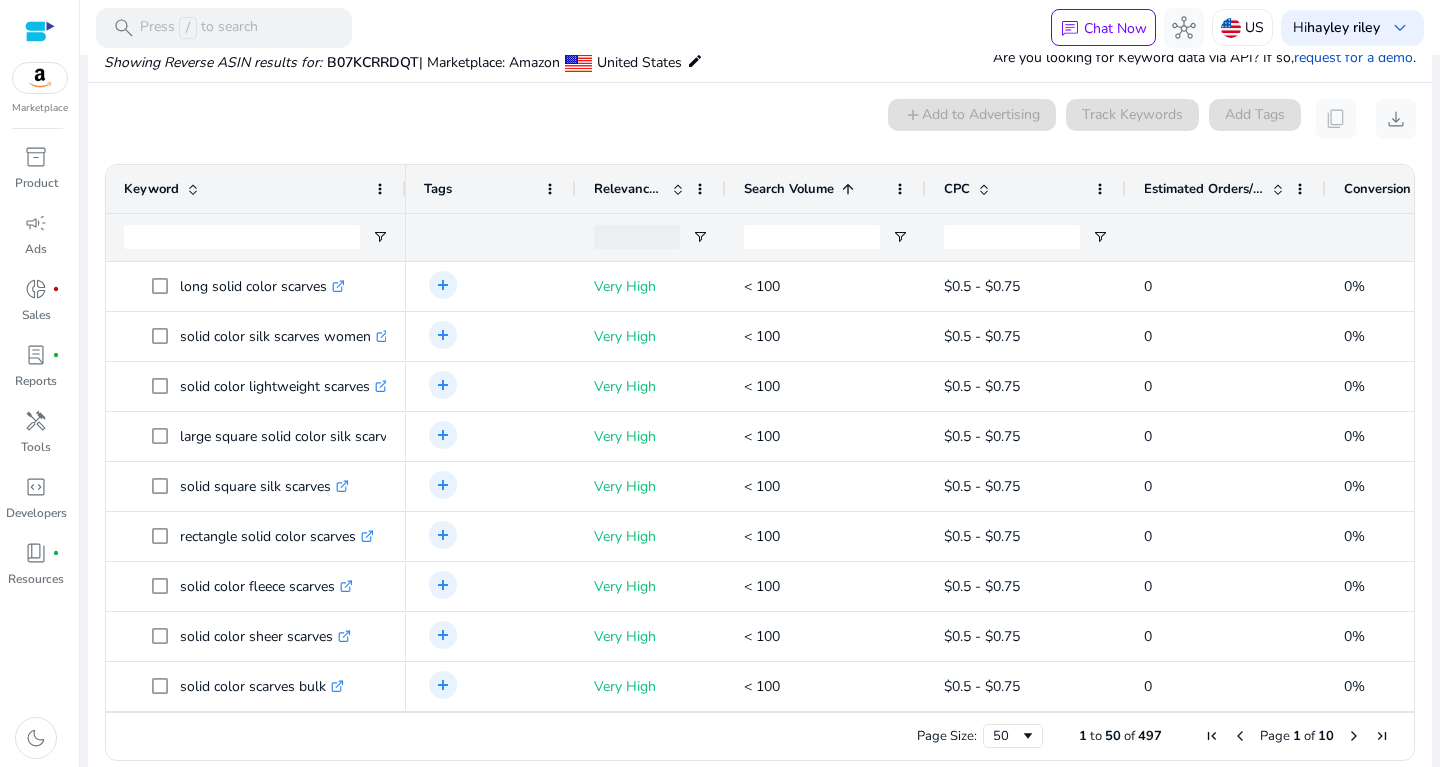click 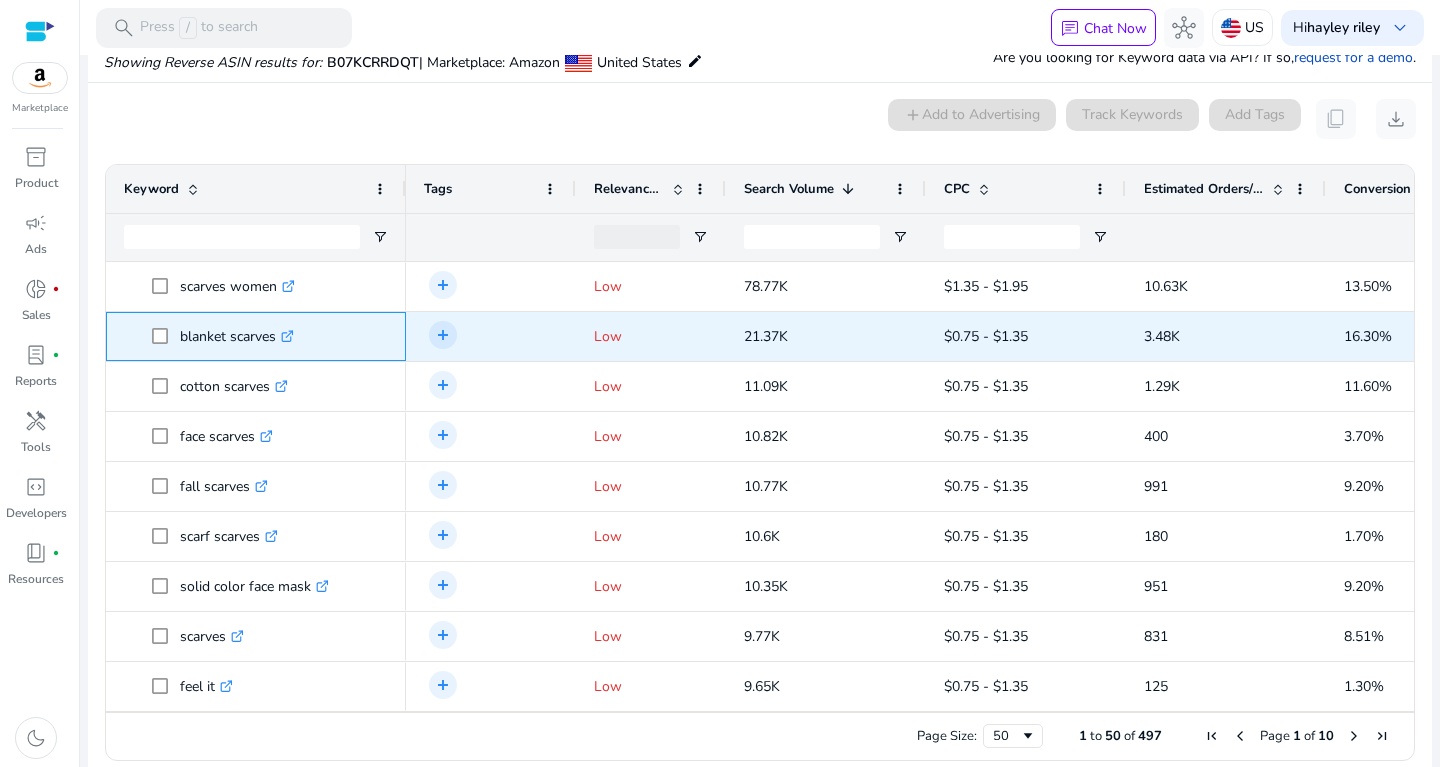 drag, startPoint x: 175, startPoint y: 329, endPoint x: 276, endPoint y: 346, distance: 102.4207 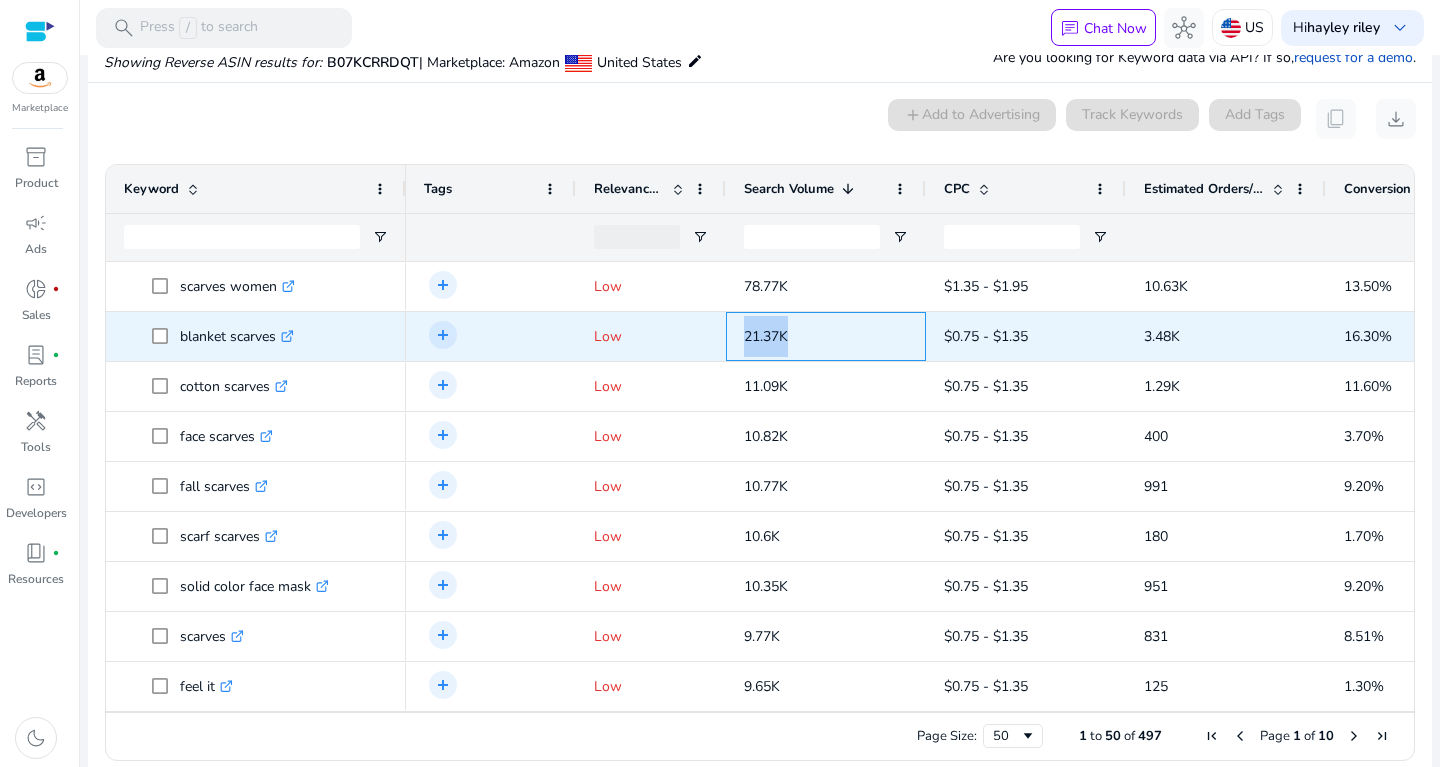 drag, startPoint x: 731, startPoint y: 332, endPoint x: 795, endPoint y: 332, distance: 64 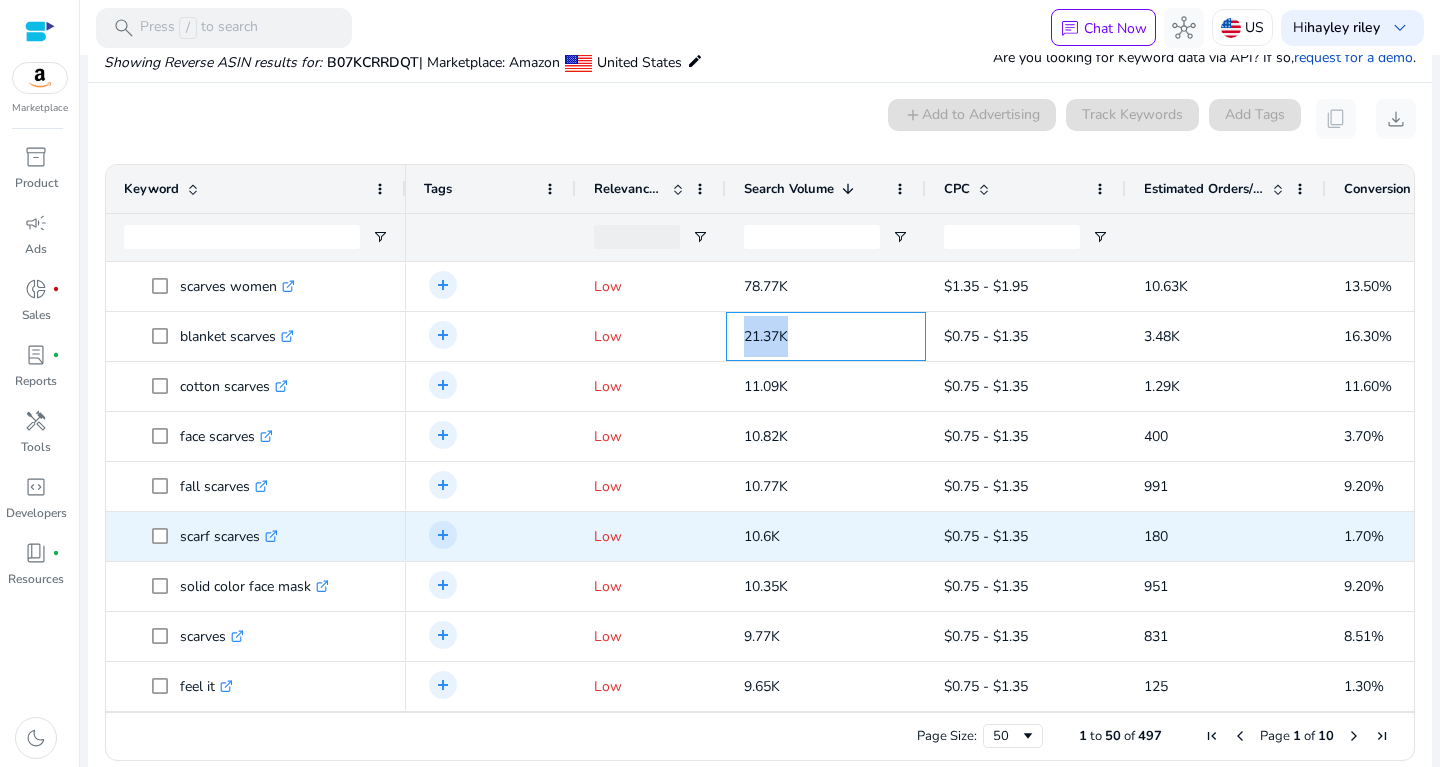 scroll, scrollTop: 54, scrollLeft: 0, axis: vertical 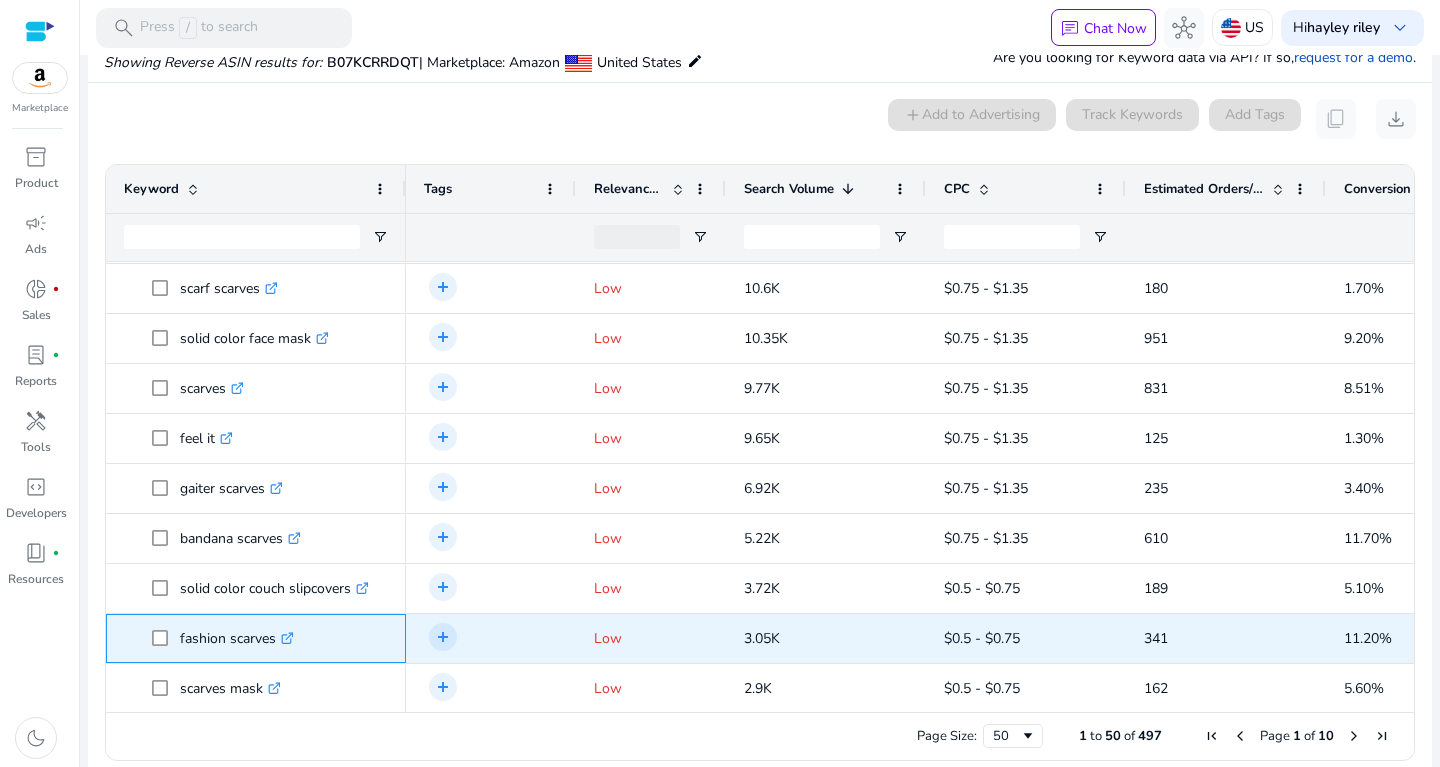 drag, startPoint x: 181, startPoint y: 632, endPoint x: 279, endPoint y: 629, distance: 98.045906 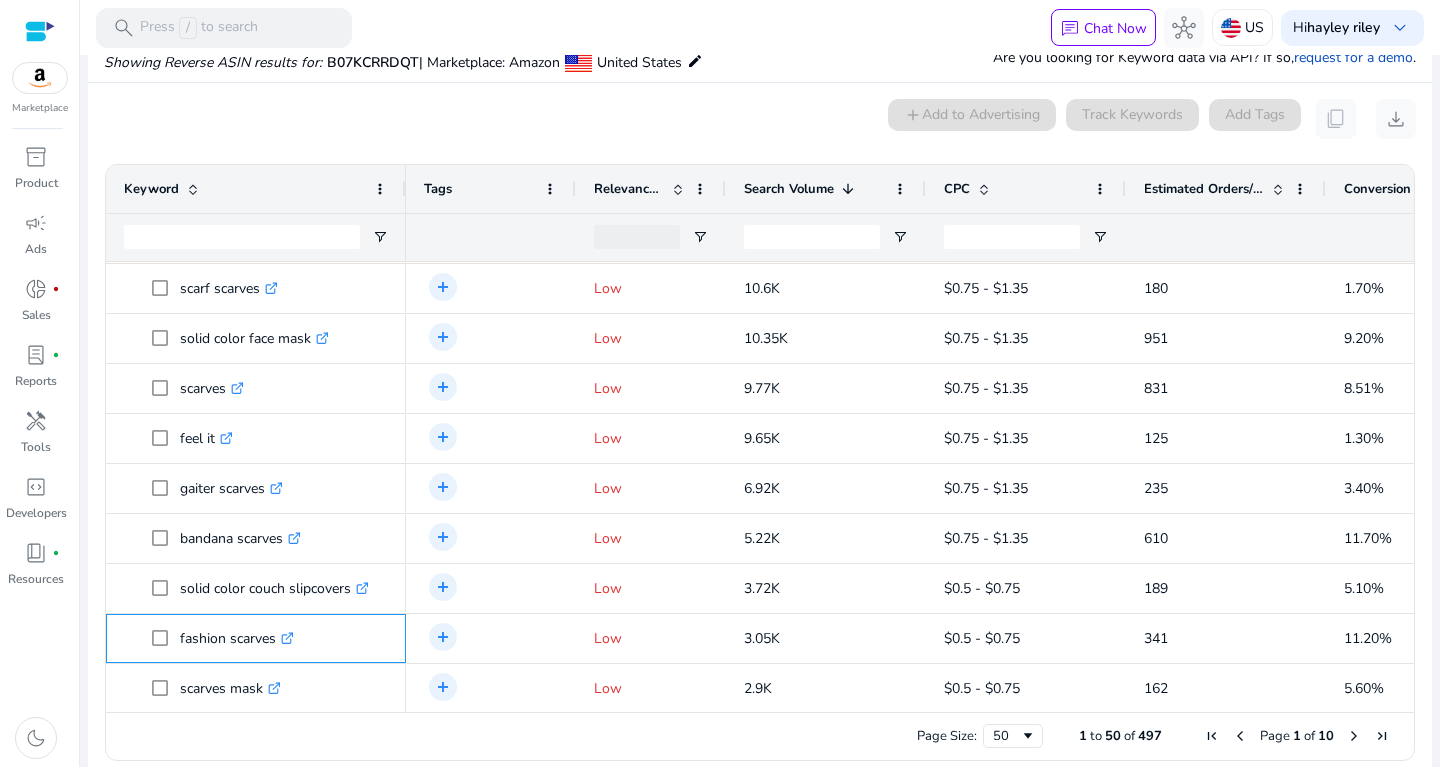 scroll, scrollTop: 0, scrollLeft: 0, axis: both 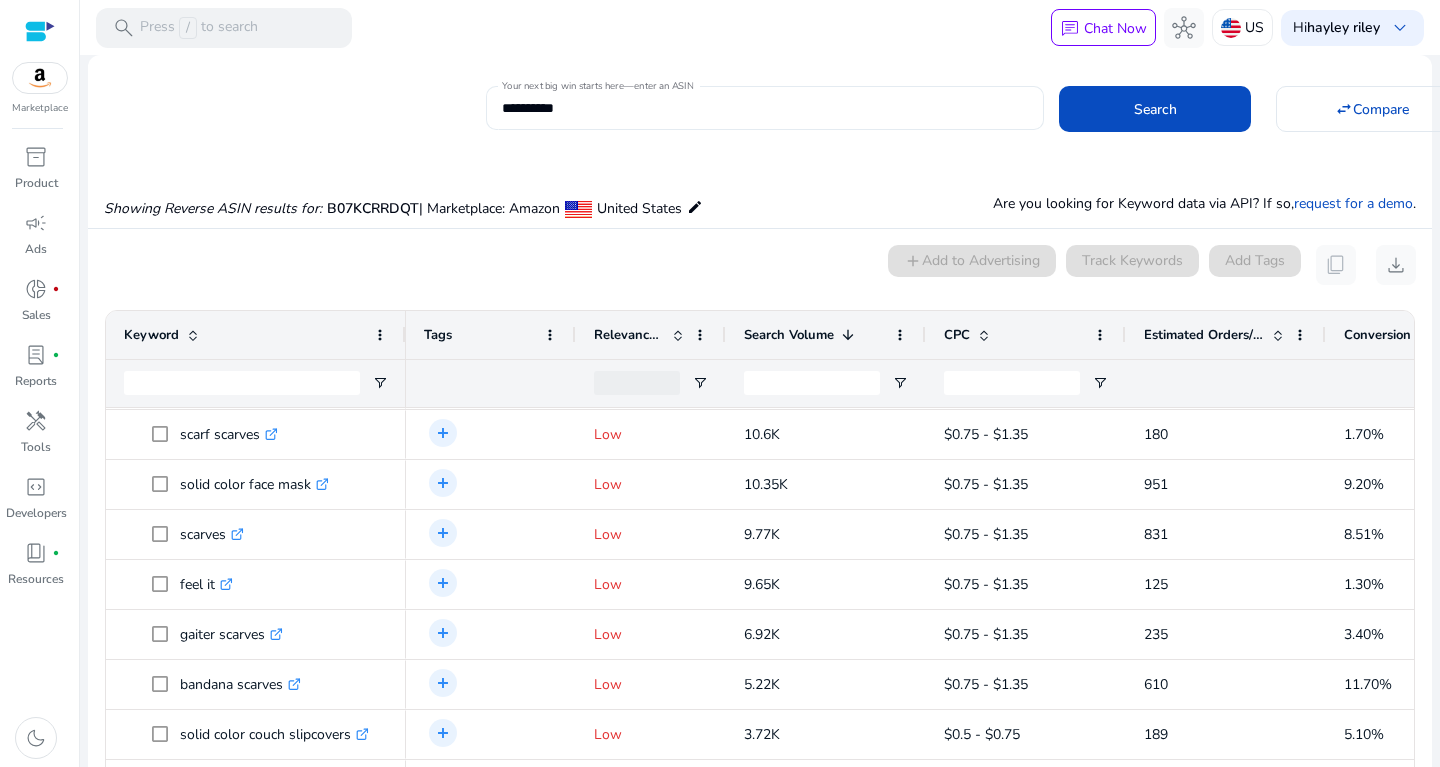 click on "**********" at bounding box center (765, 108) 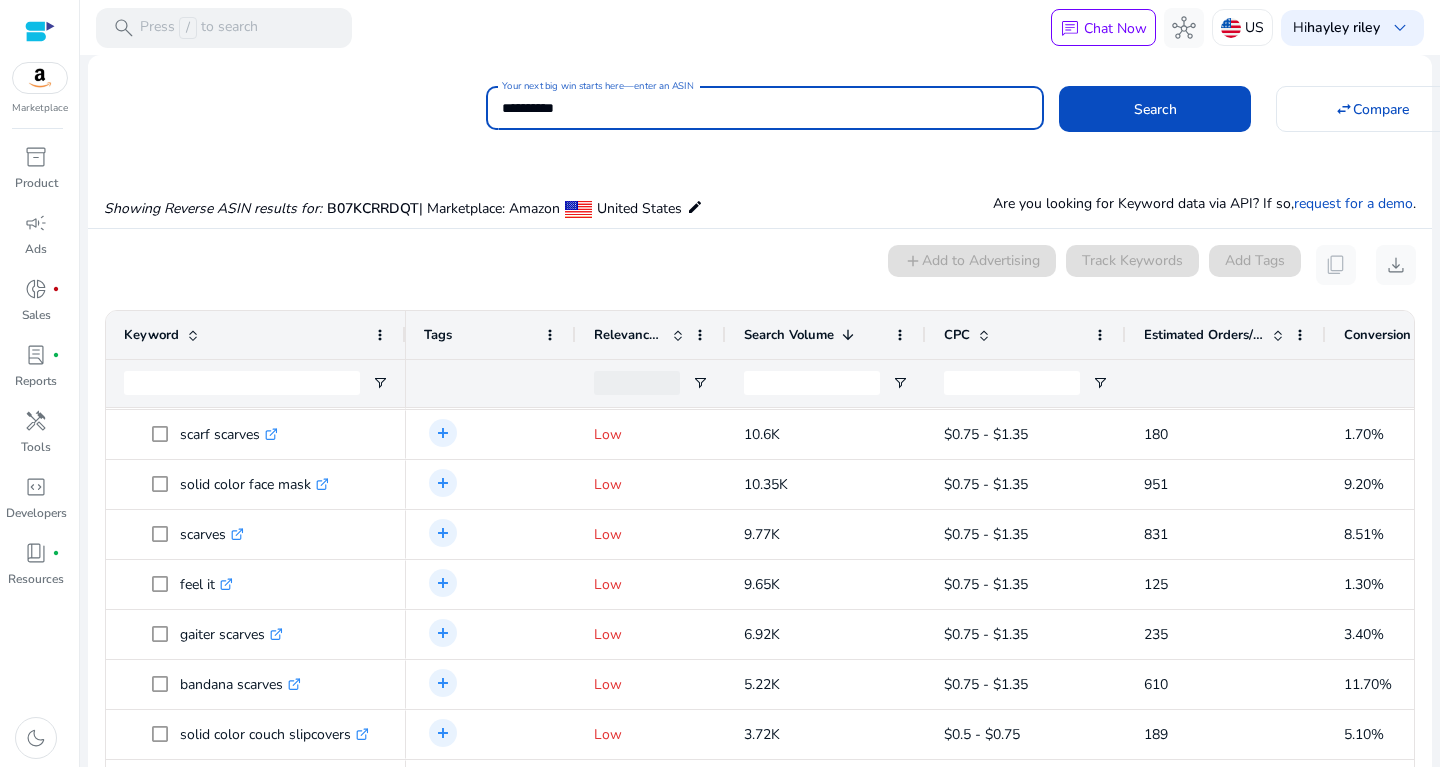 click on "**********" at bounding box center [765, 108] 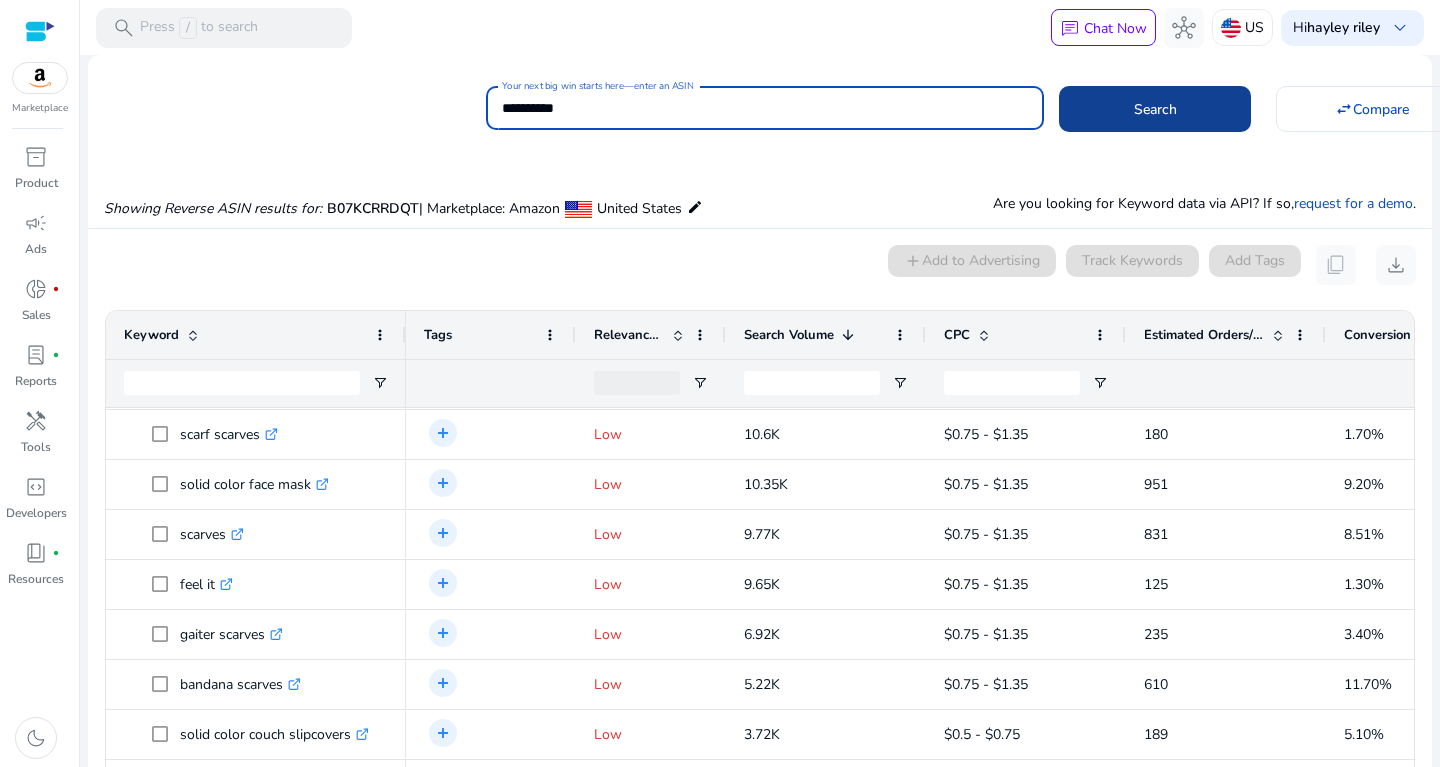click 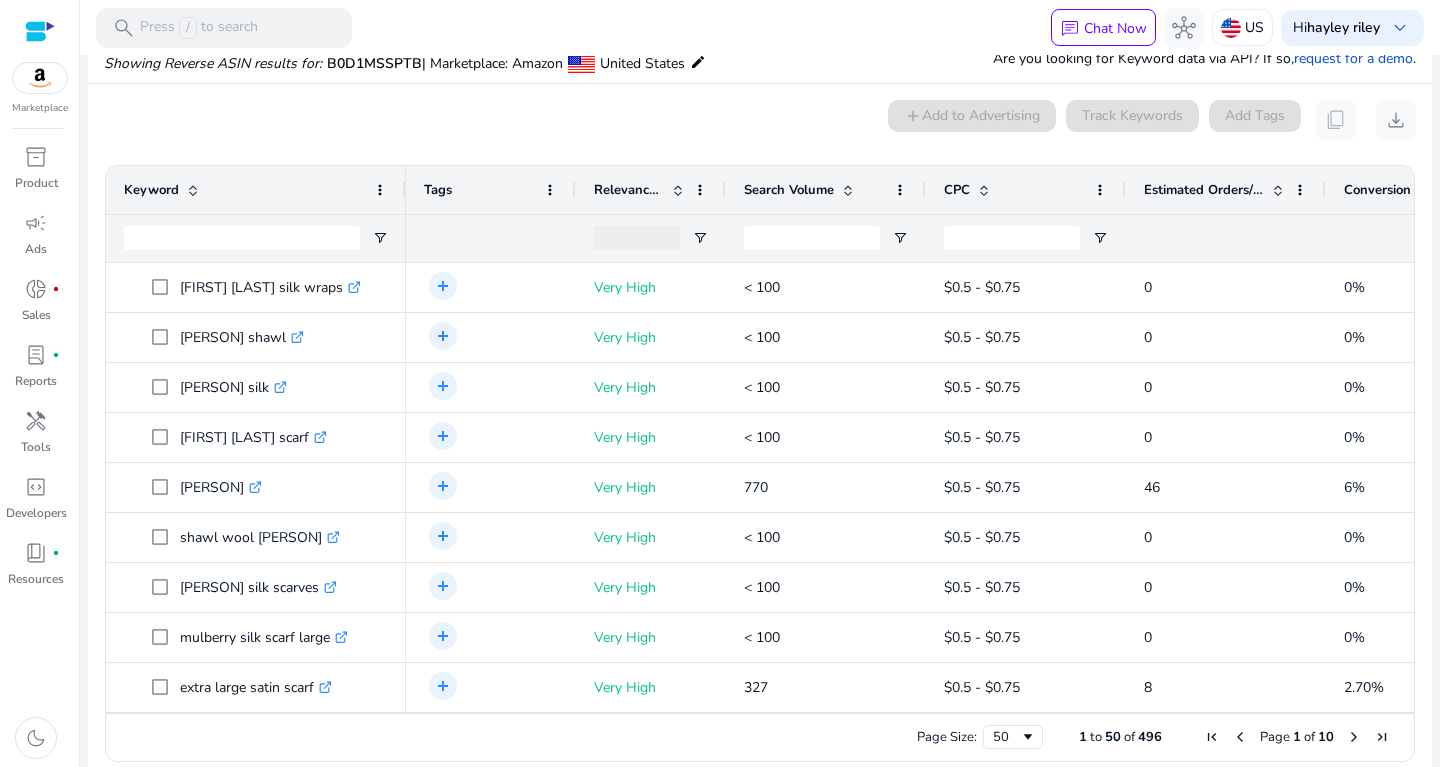scroll, scrollTop: 146, scrollLeft: 0, axis: vertical 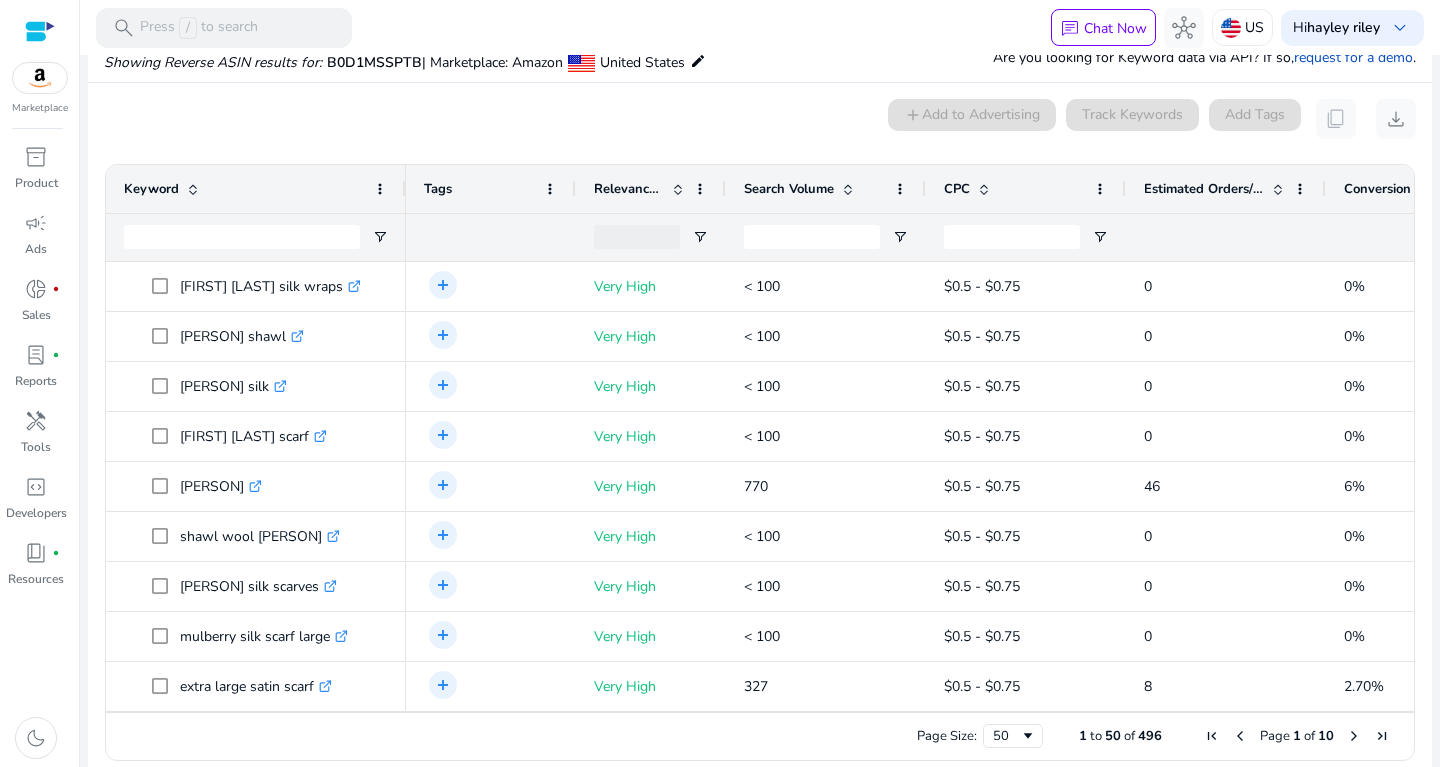 click 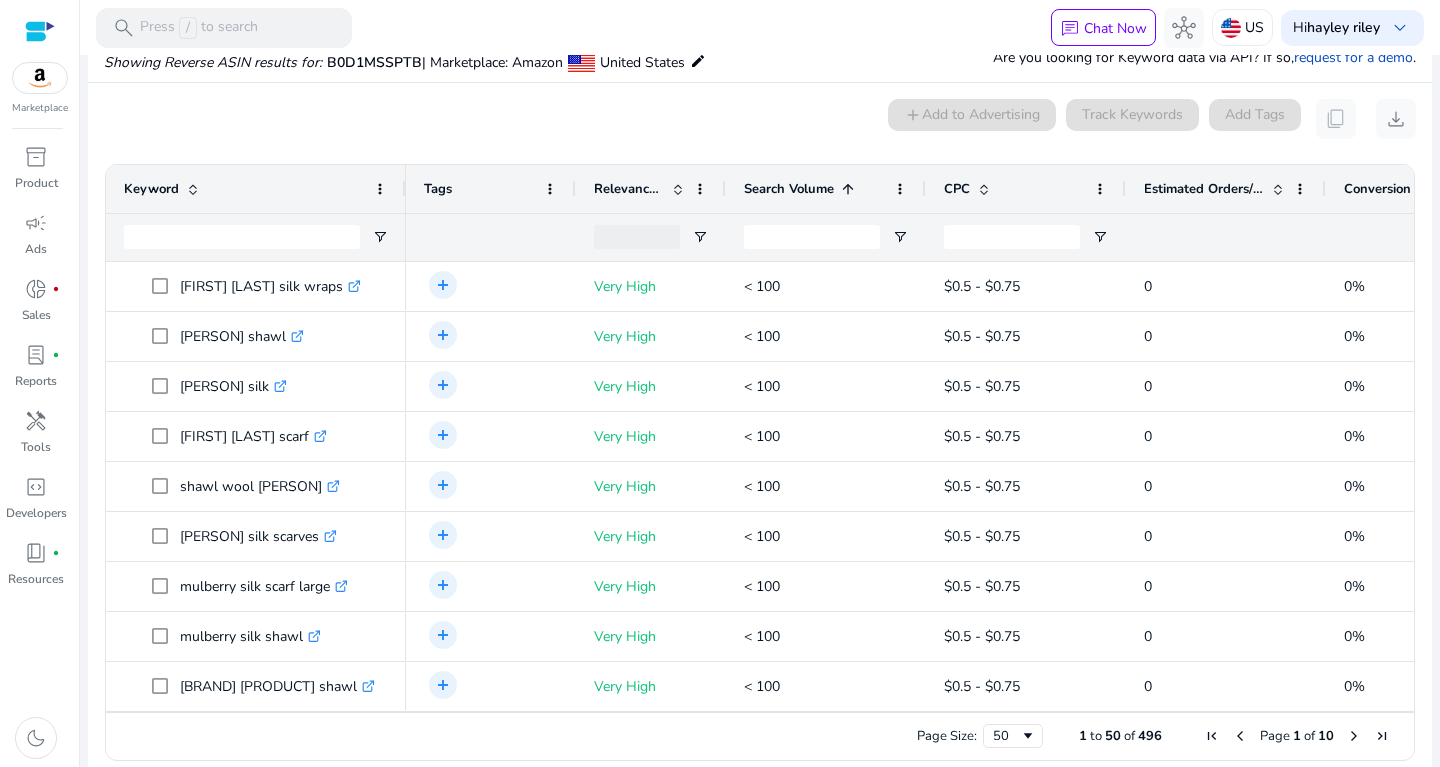 click 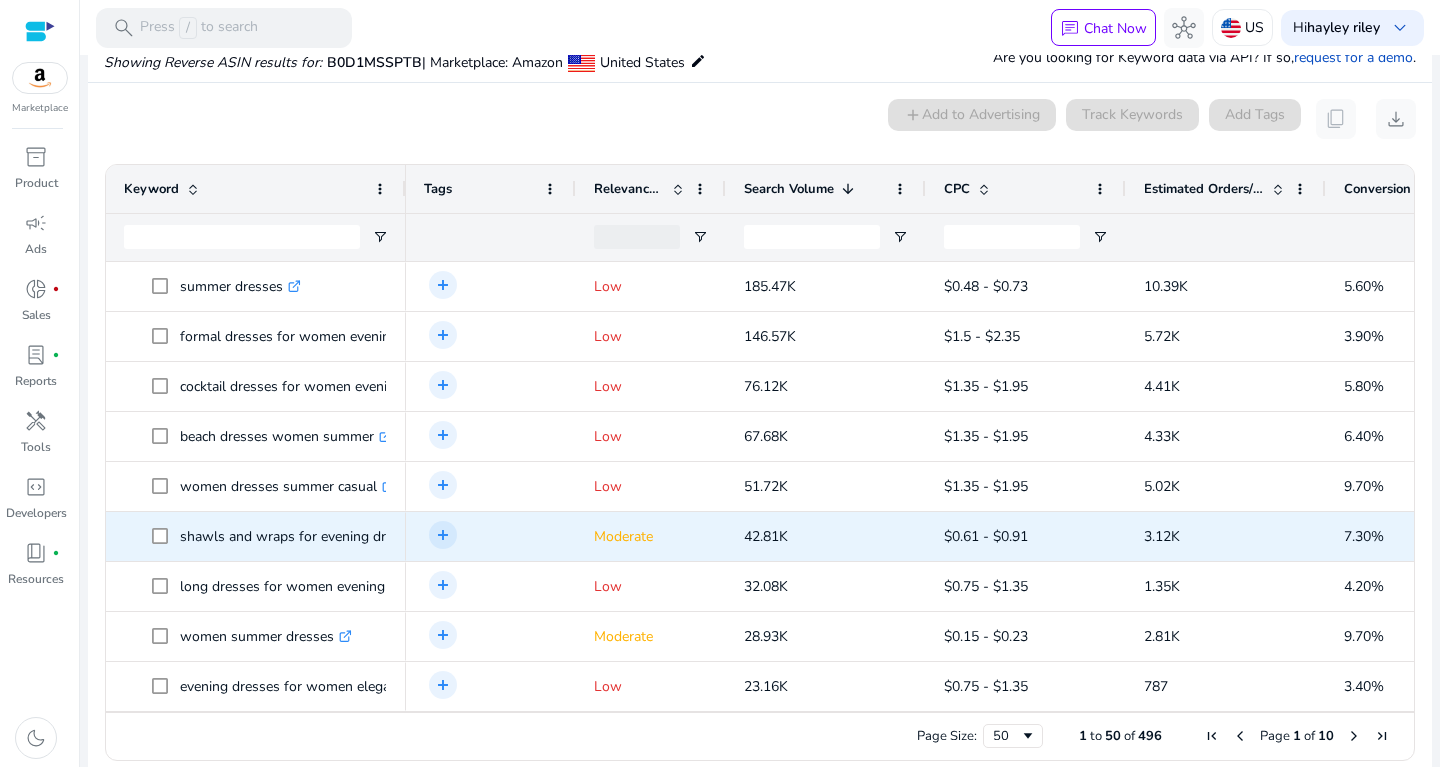 scroll, scrollTop: 14, scrollLeft: 0, axis: vertical 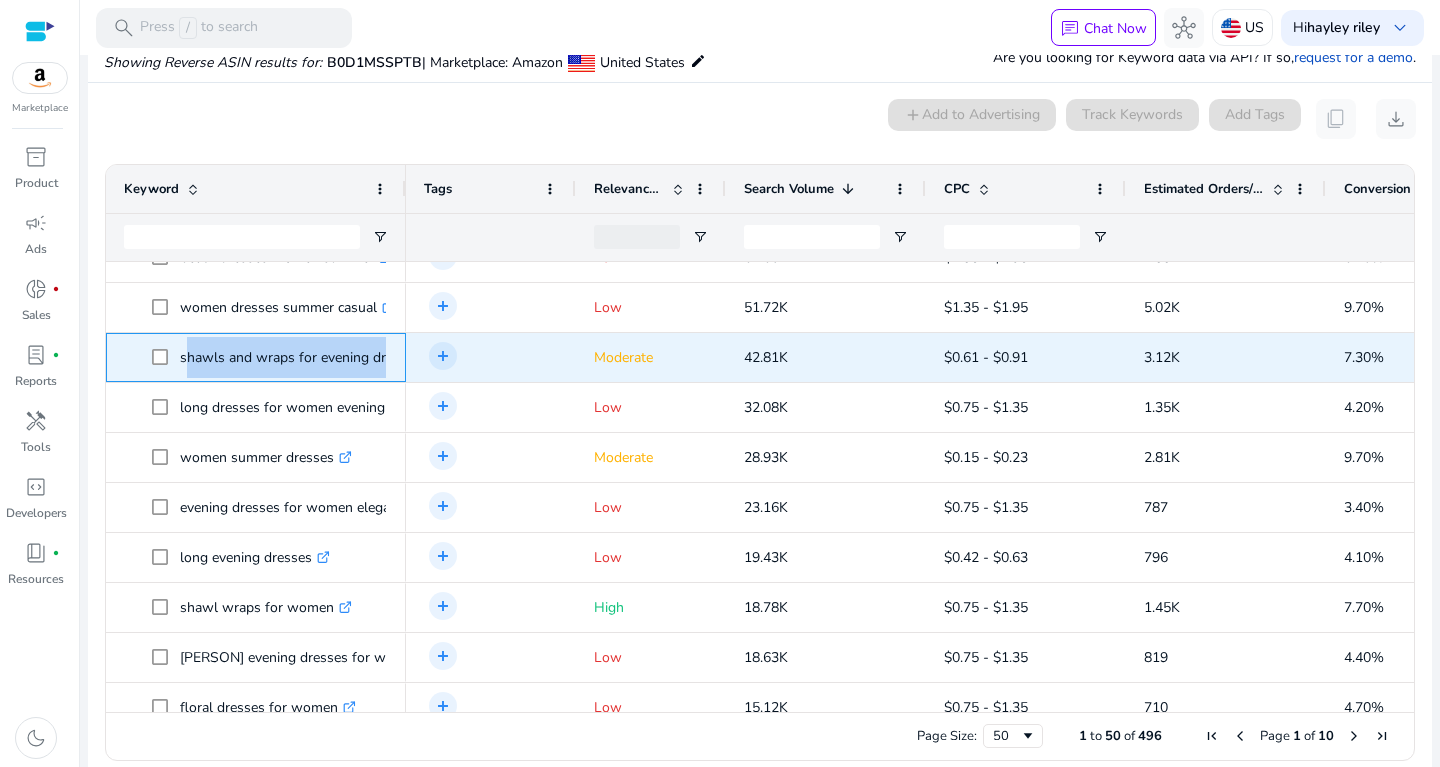 drag, startPoint x: 180, startPoint y: 353, endPoint x: 407, endPoint y: 368, distance: 227.49506 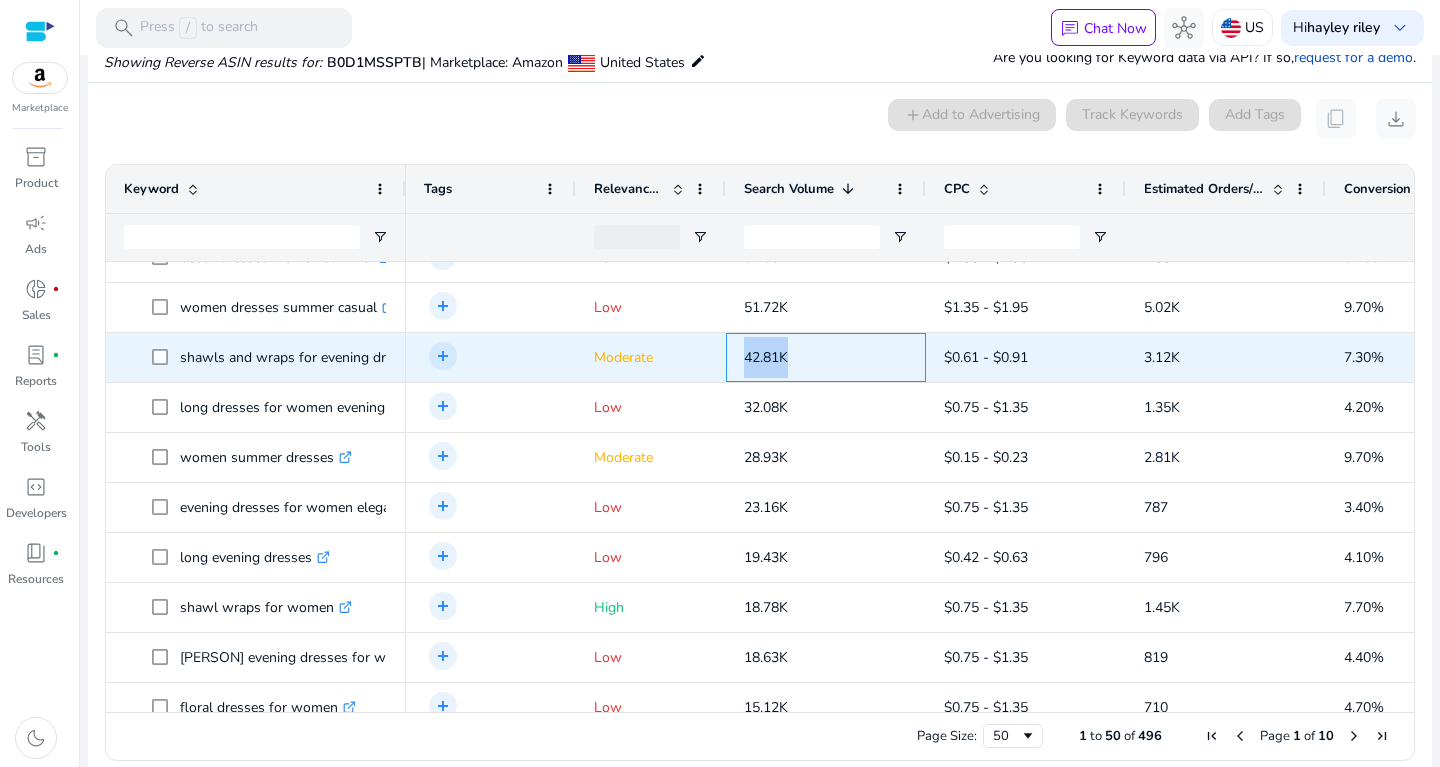drag, startPoint x: 740, startPoint y: 354, endPoint x: 806, endPoint y: 354, distance: 66 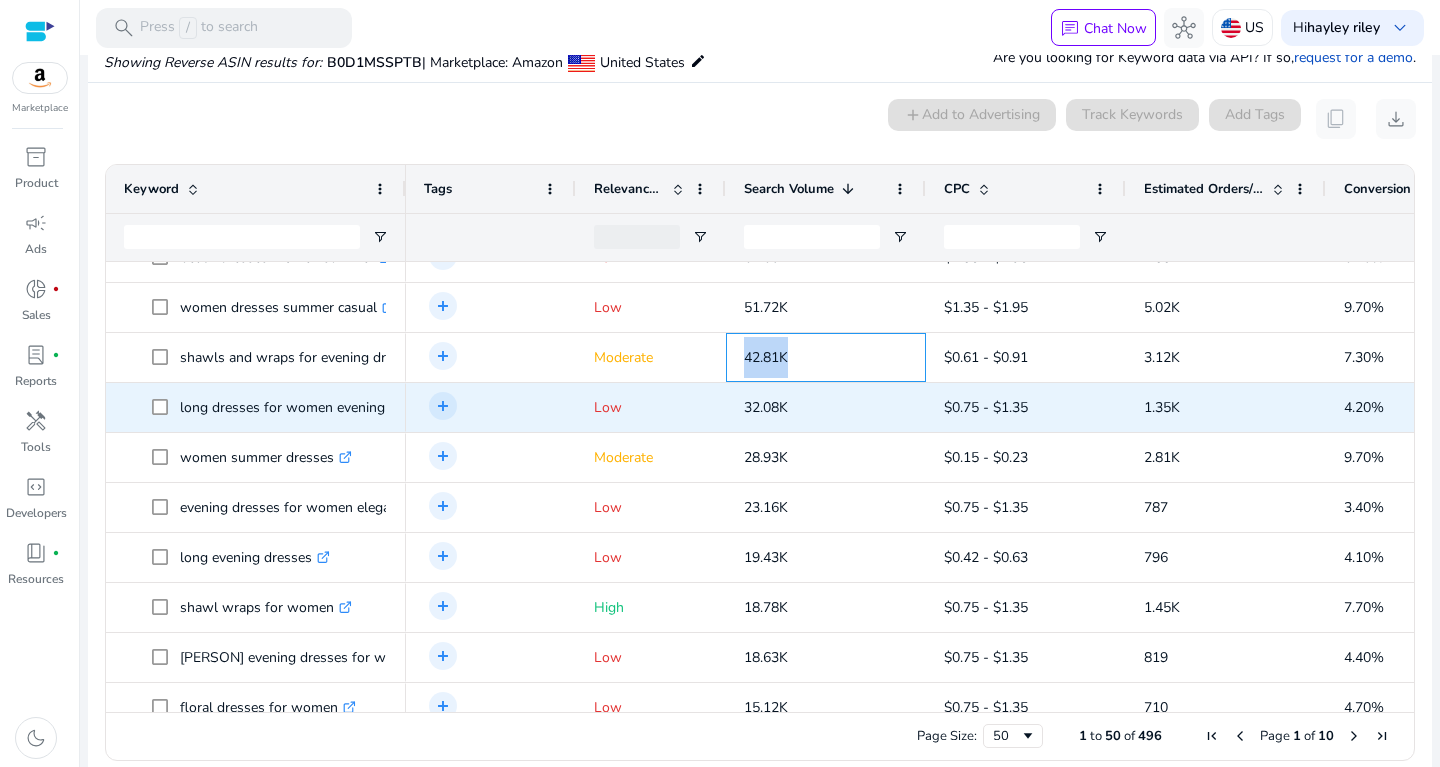 scroll, scrollTop: 0, scrollLeft: 6, axis: horizontal 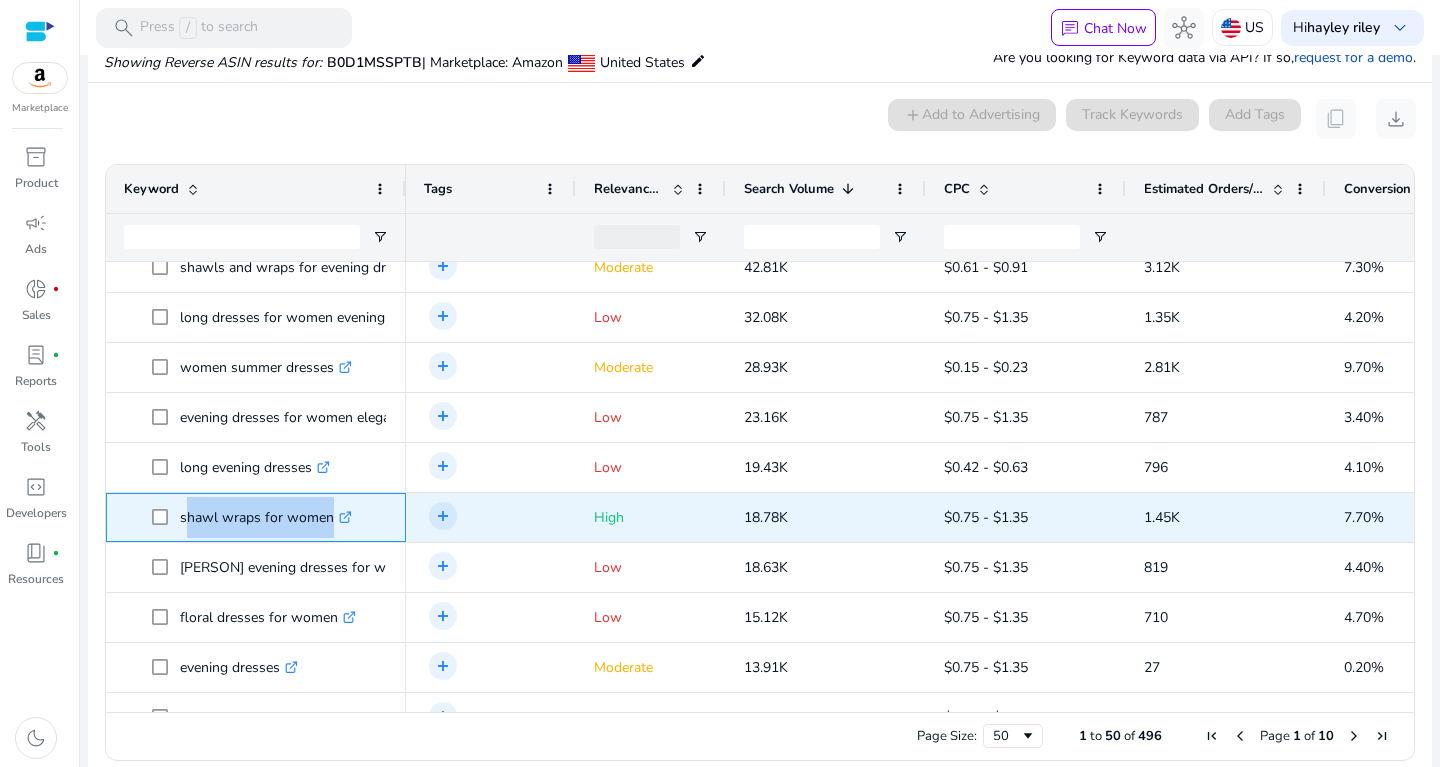 drag, startPoint x: 183, startPoint y: 514, endPoint x: 352, endPoint y: 507, distance: 169.14491 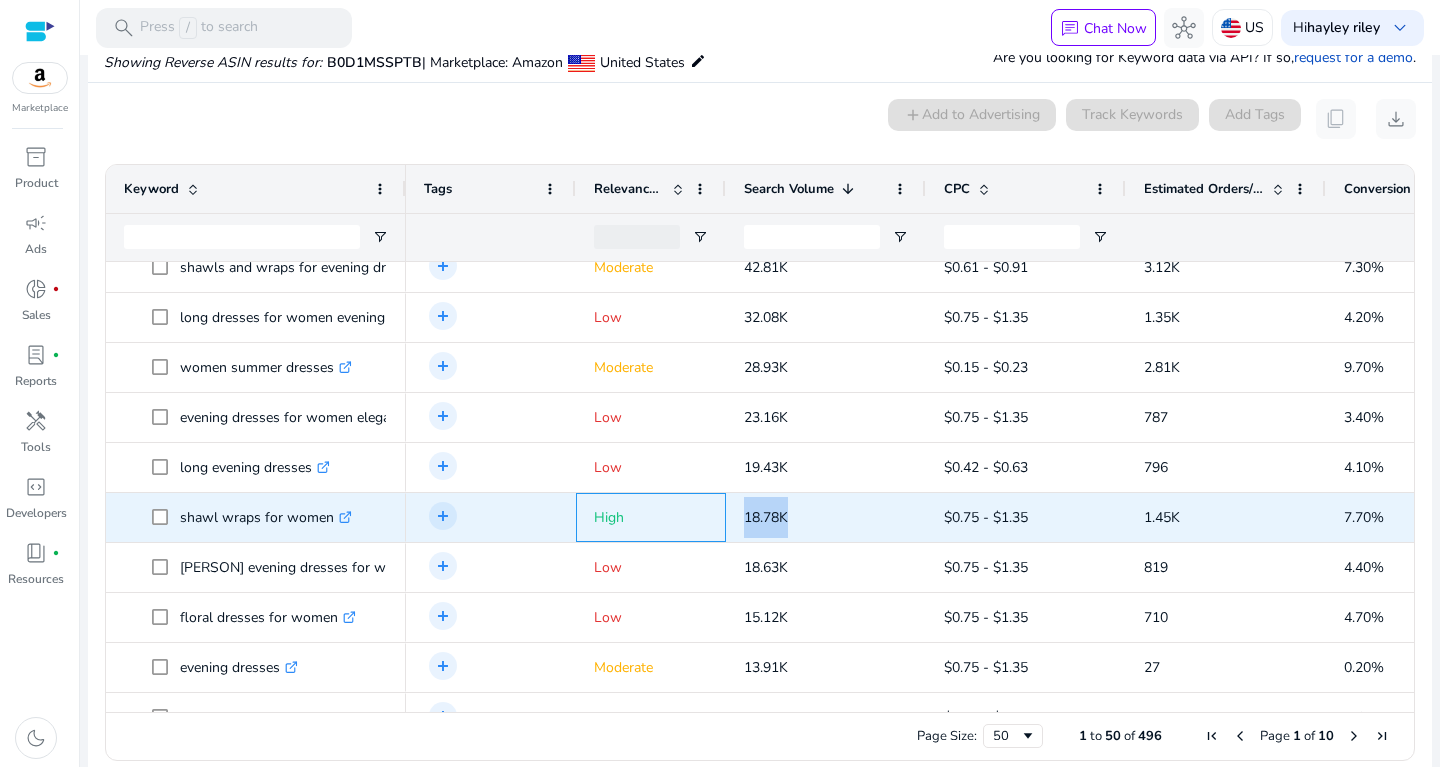 drag, startPoint x: 718, startPoint y: 502, endPoint x: 816, endPoint y: 513, distance: 98.61542 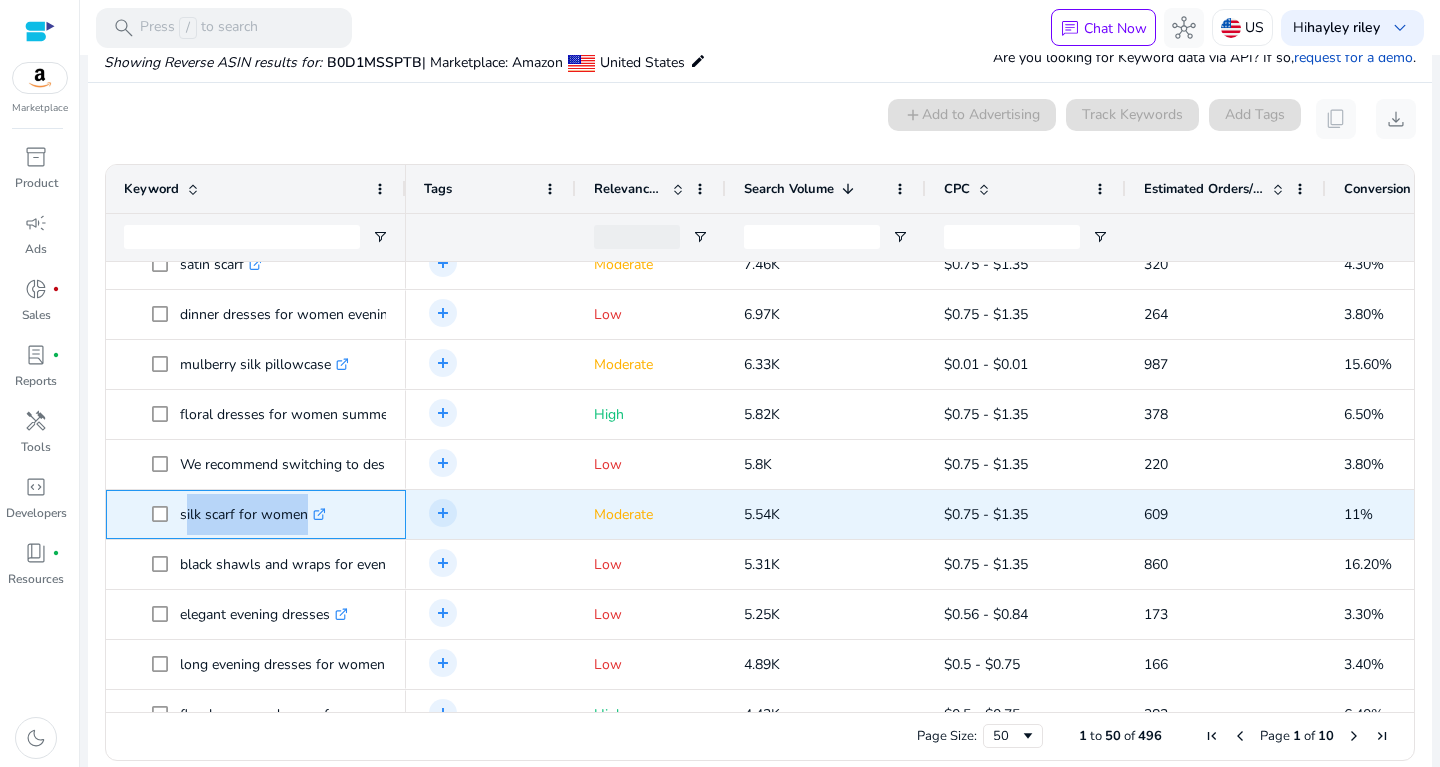 drag, startPoint x: 182, startPoint y: 502, endPoint x: 329, endPoint y: 510, distance: 147.21753 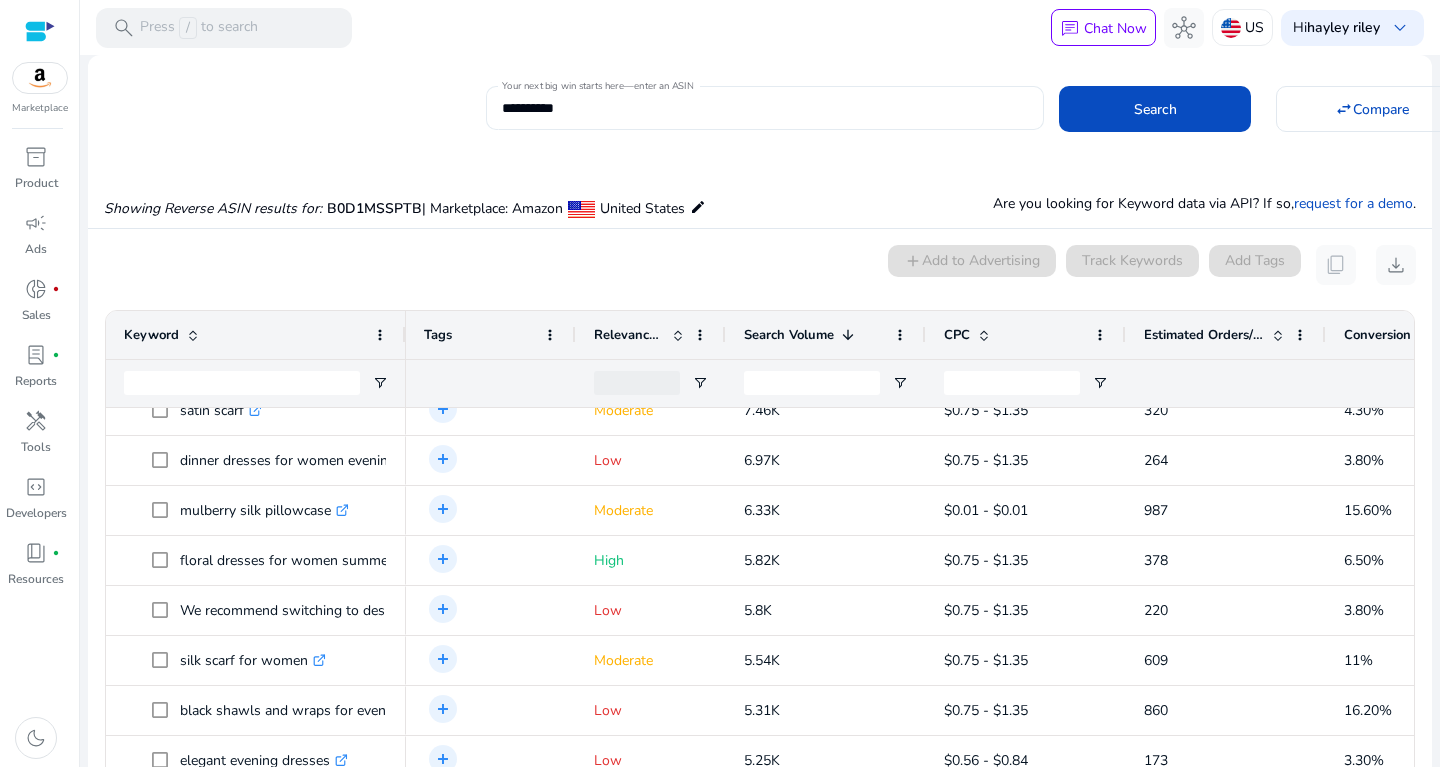click on "**********" 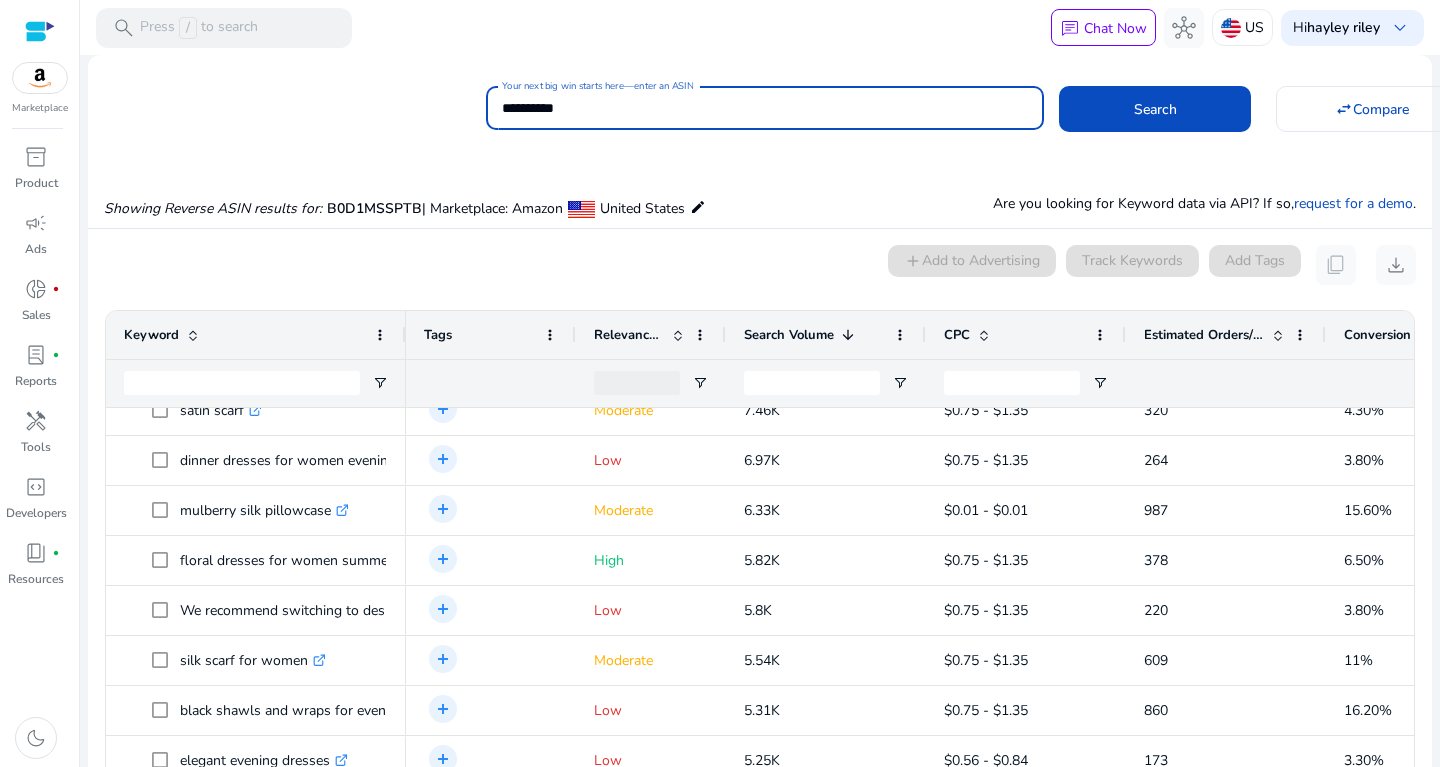 click on "**********" at bounding box center [765, 108] 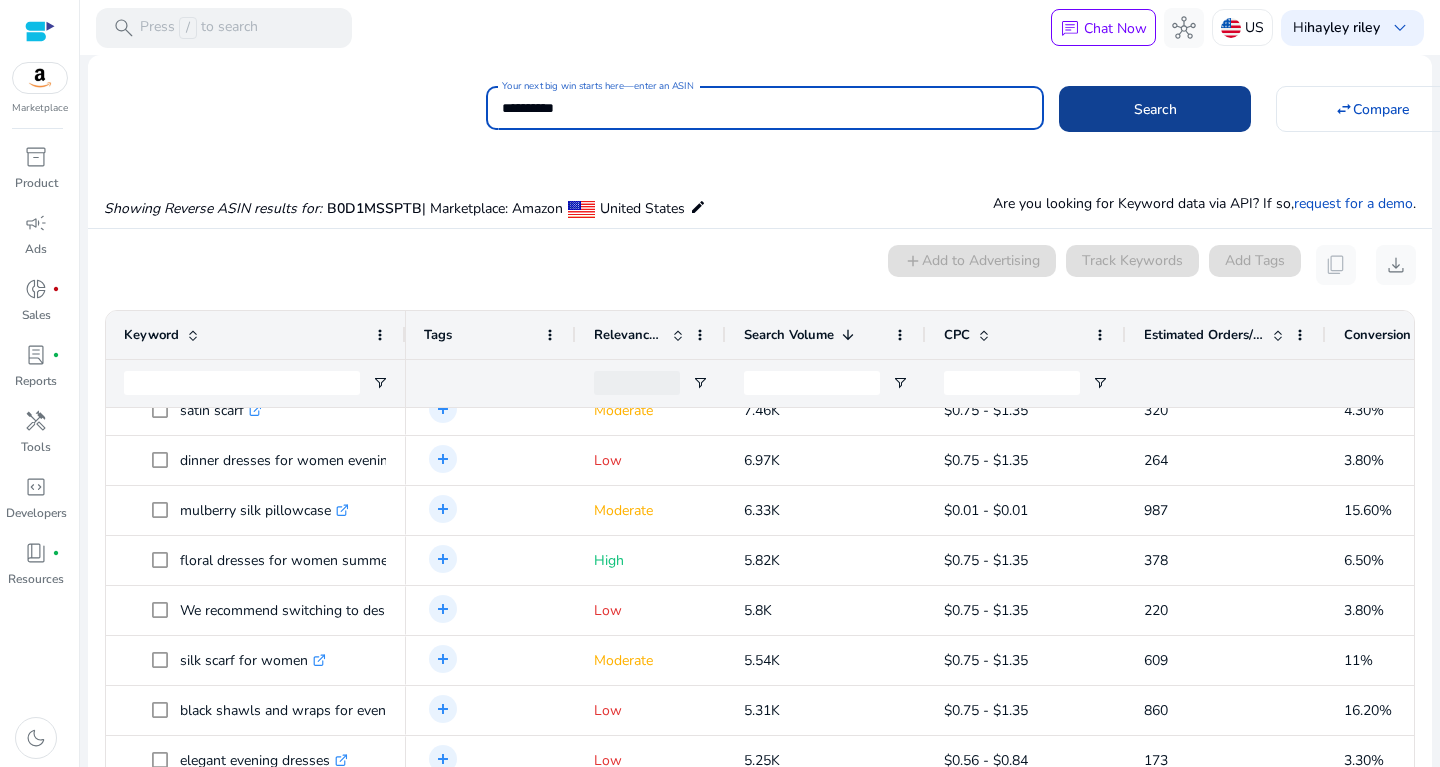 click 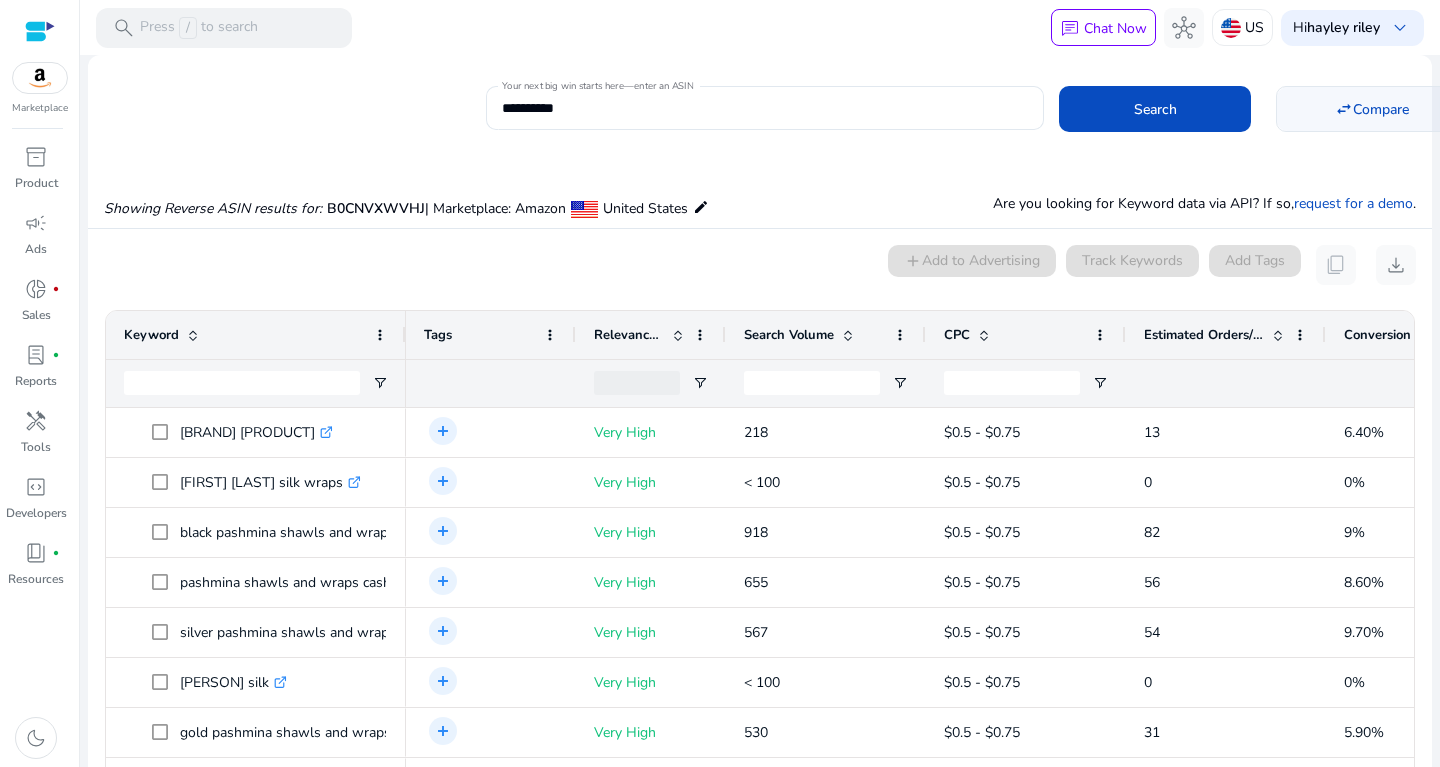 click on "Compare" 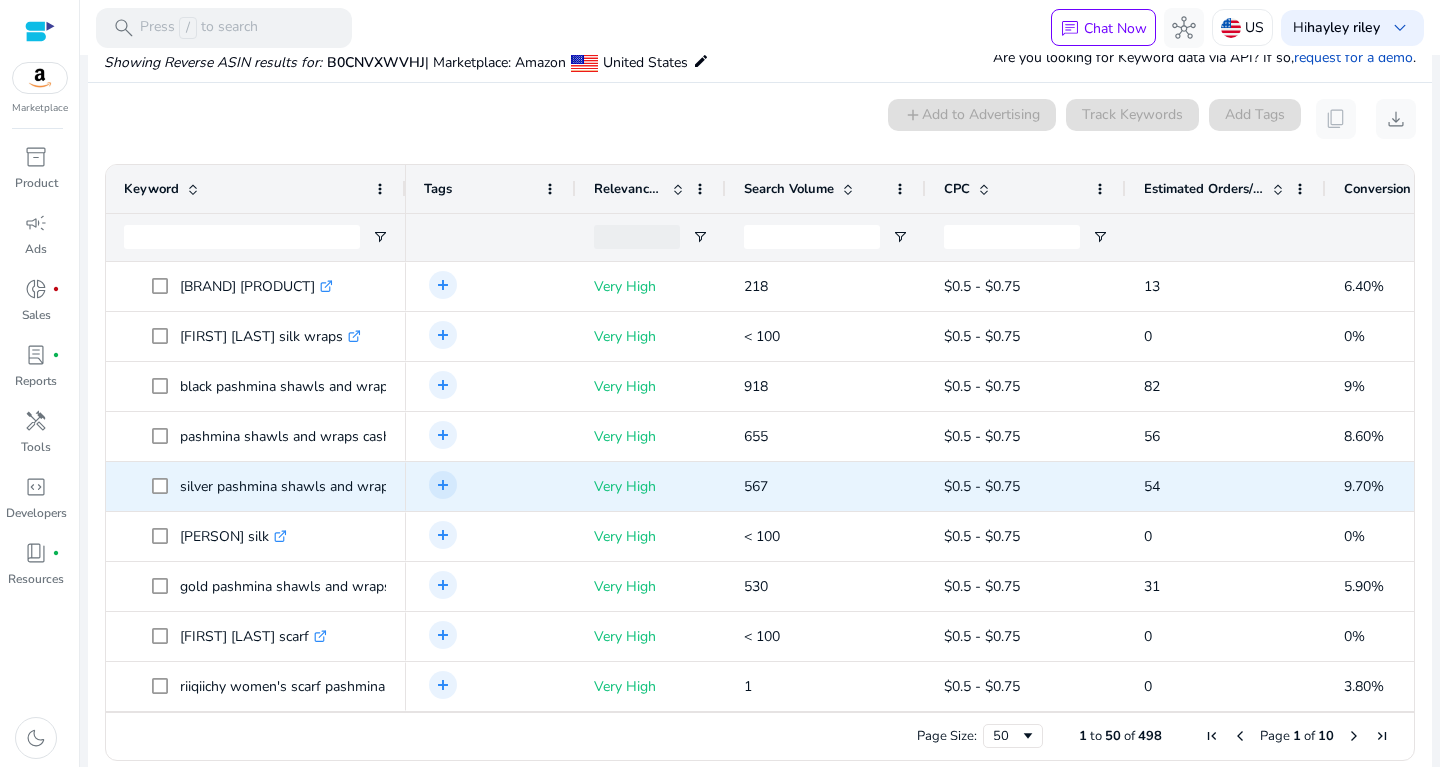 click on "Very High" 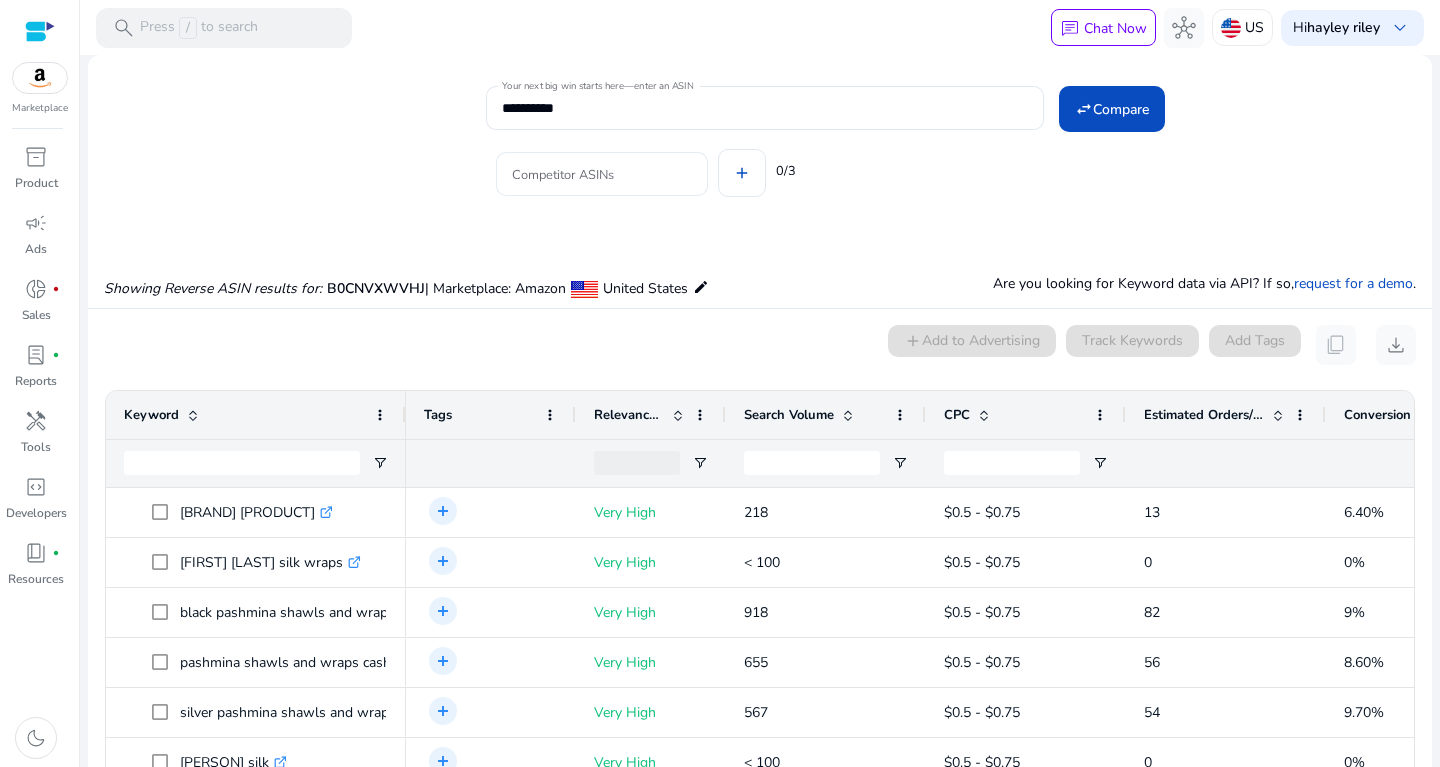 click on "Competitor ASINs" 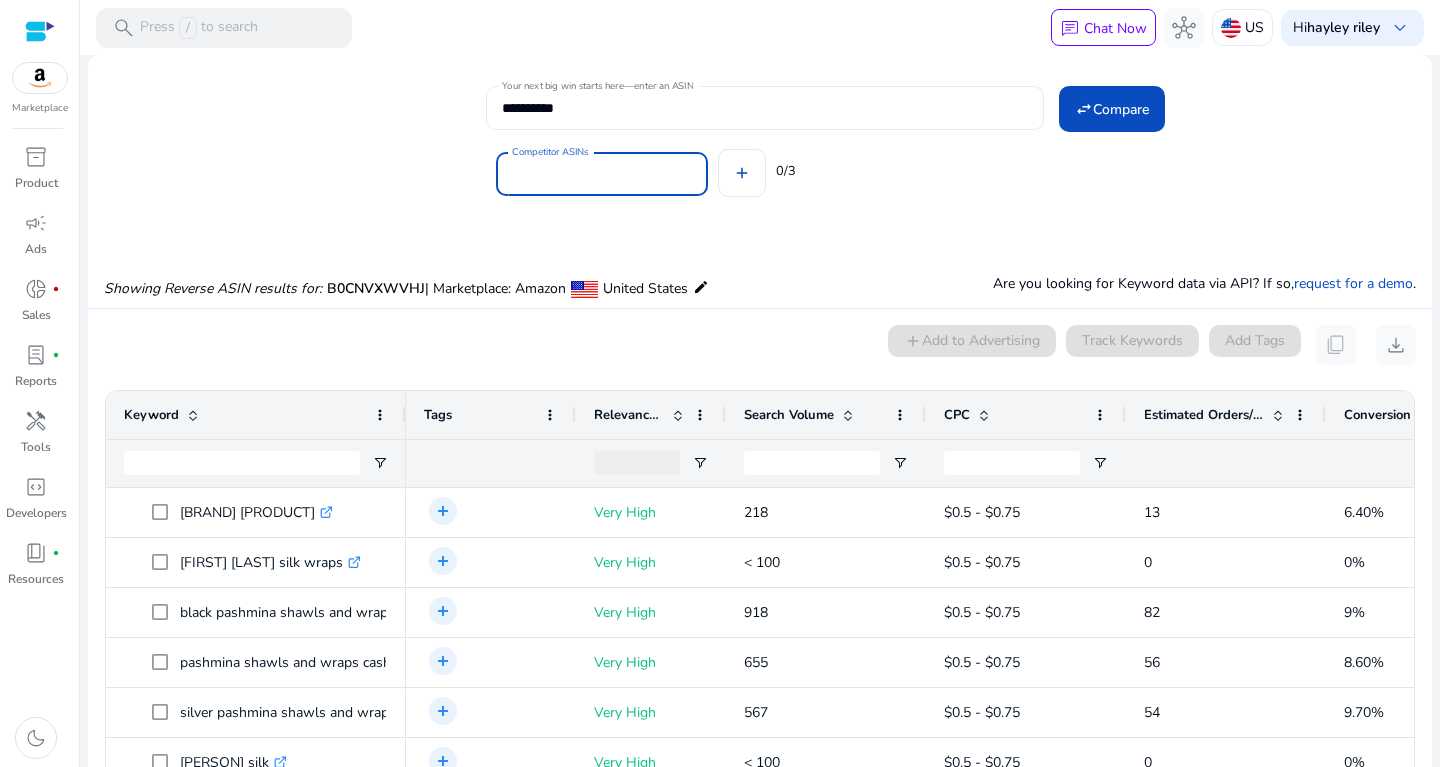 click on "**********" at bounding box center [765, 108] 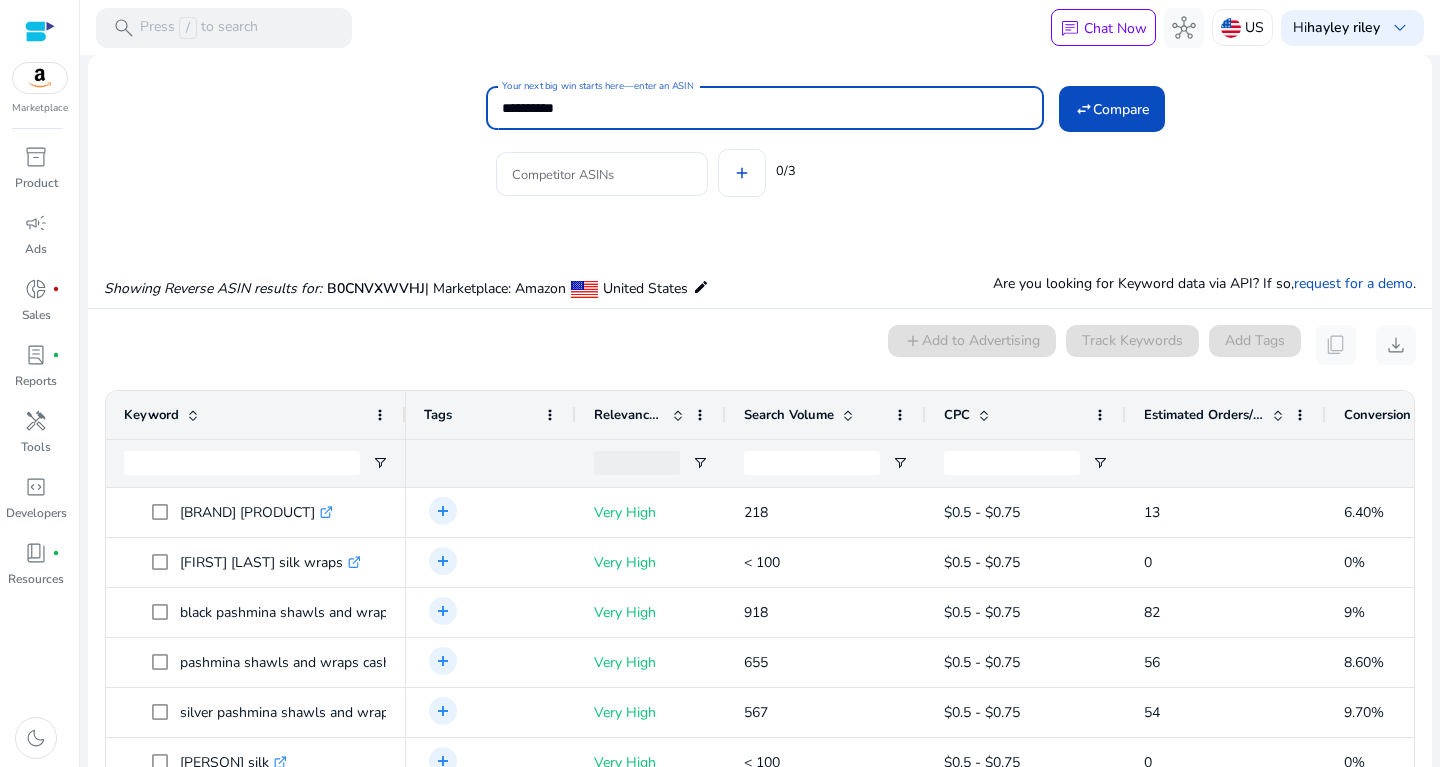 click on "**********" at bounding box center [765, 108] 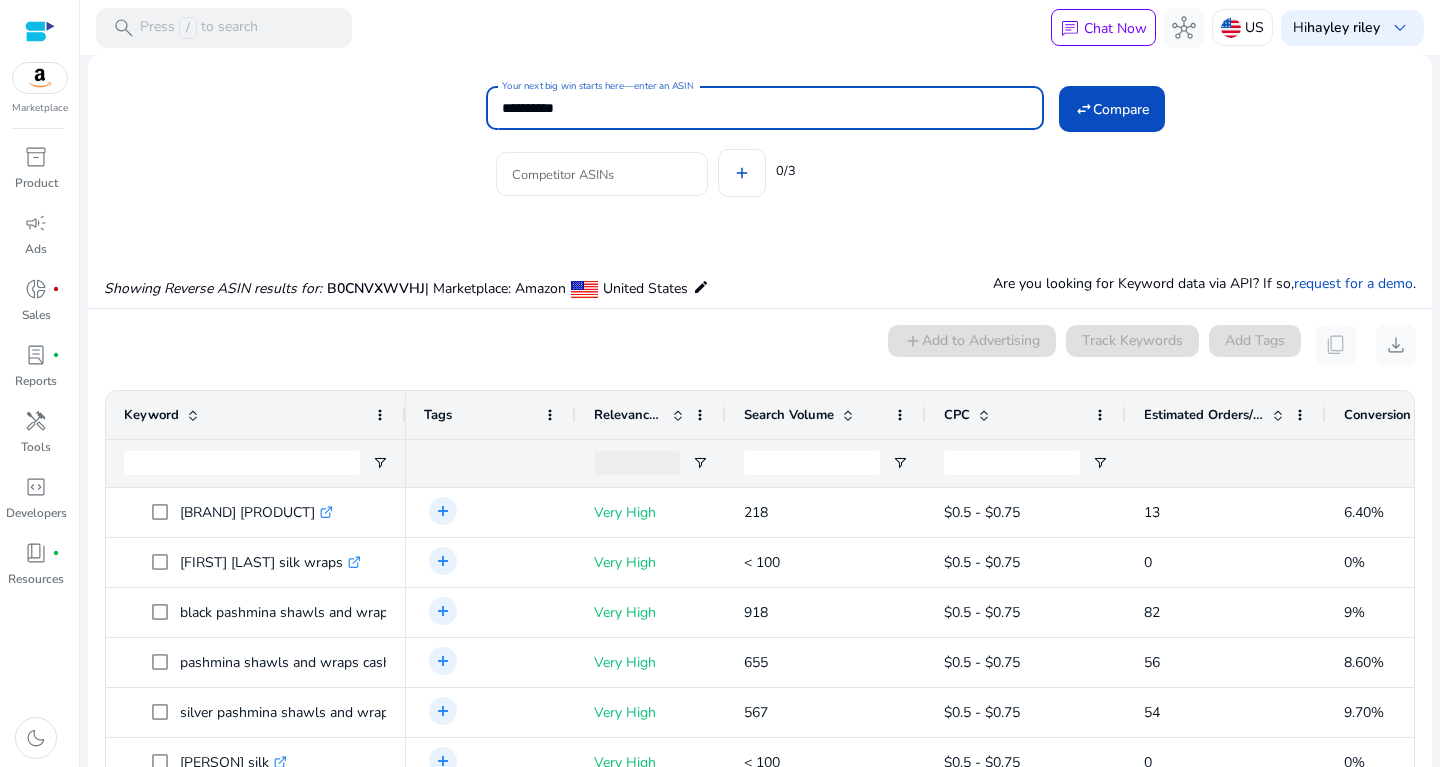 click 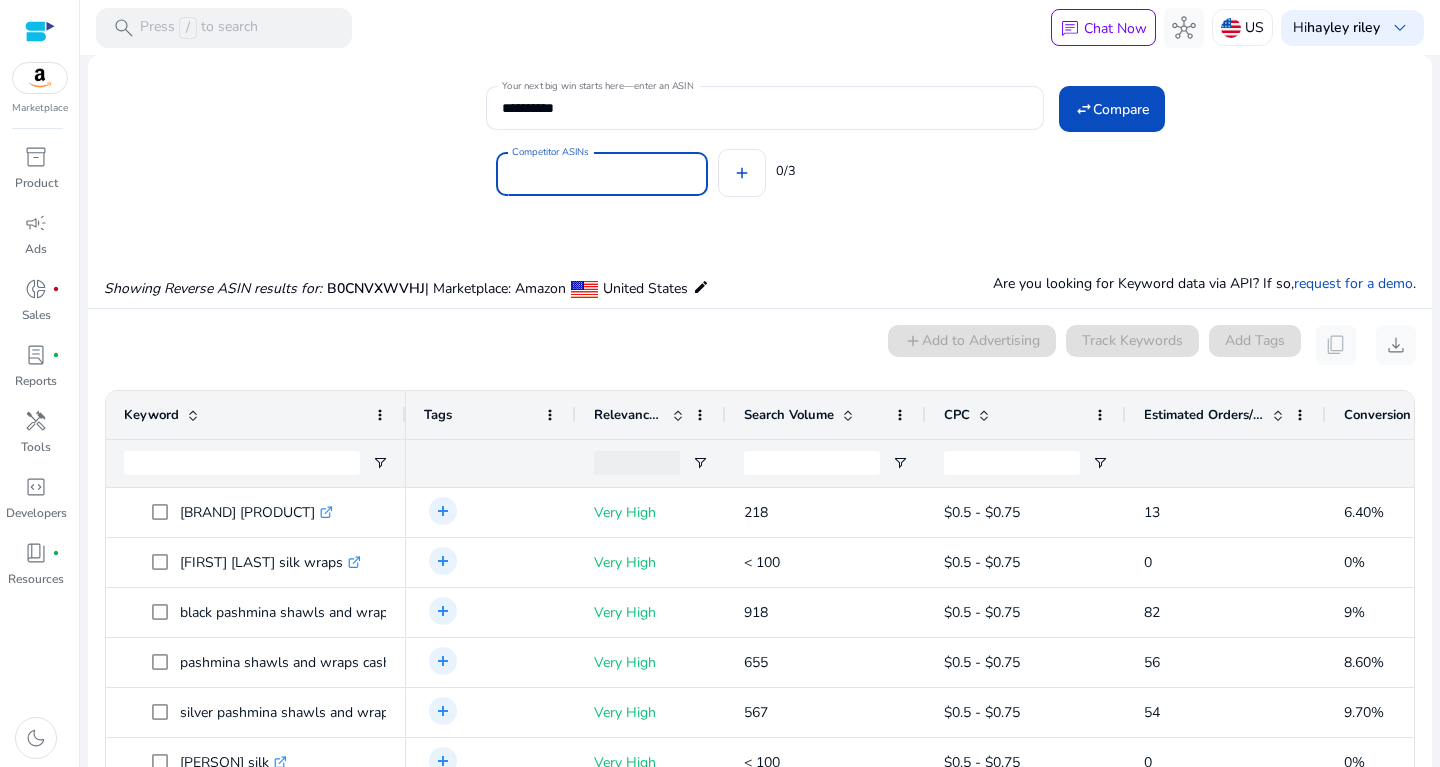 paste on "**********" 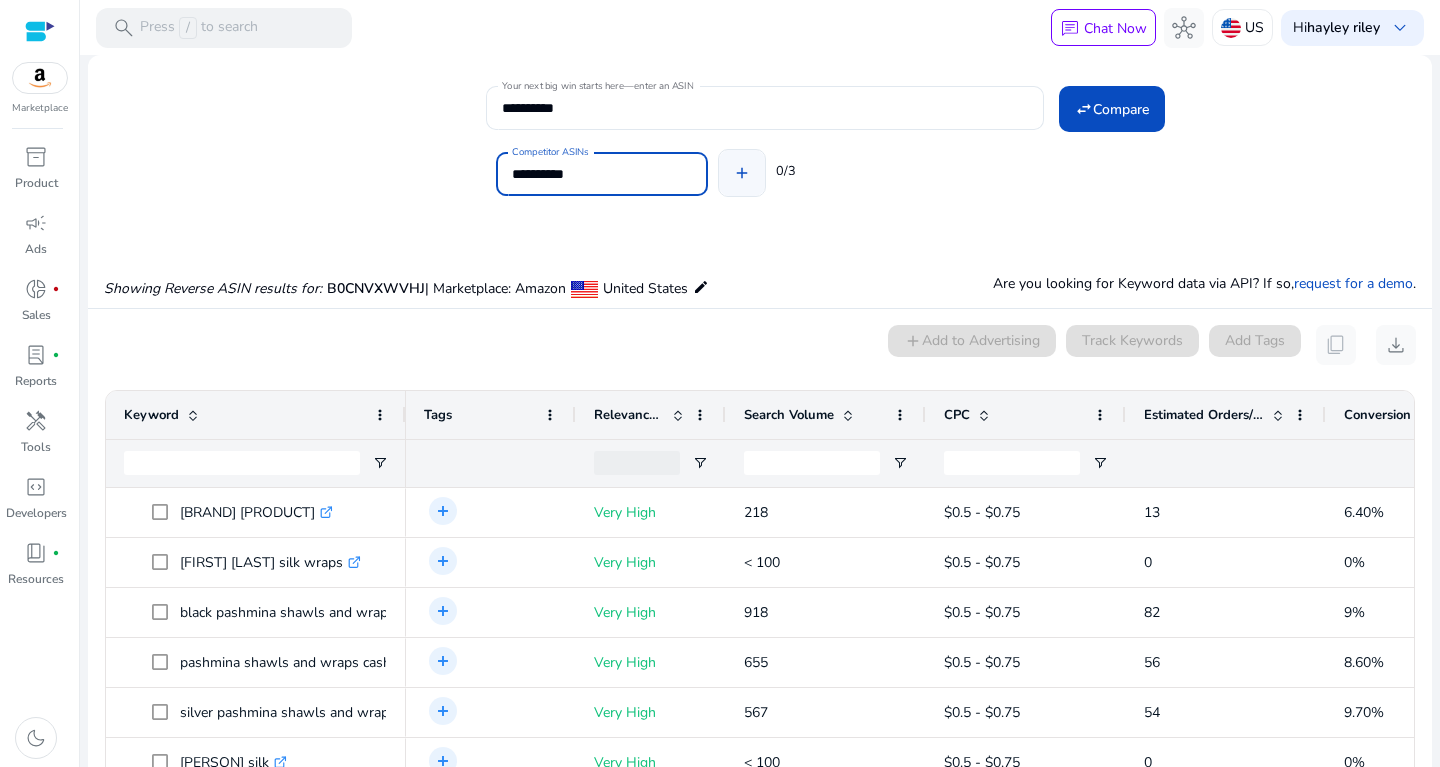 type on "**********" 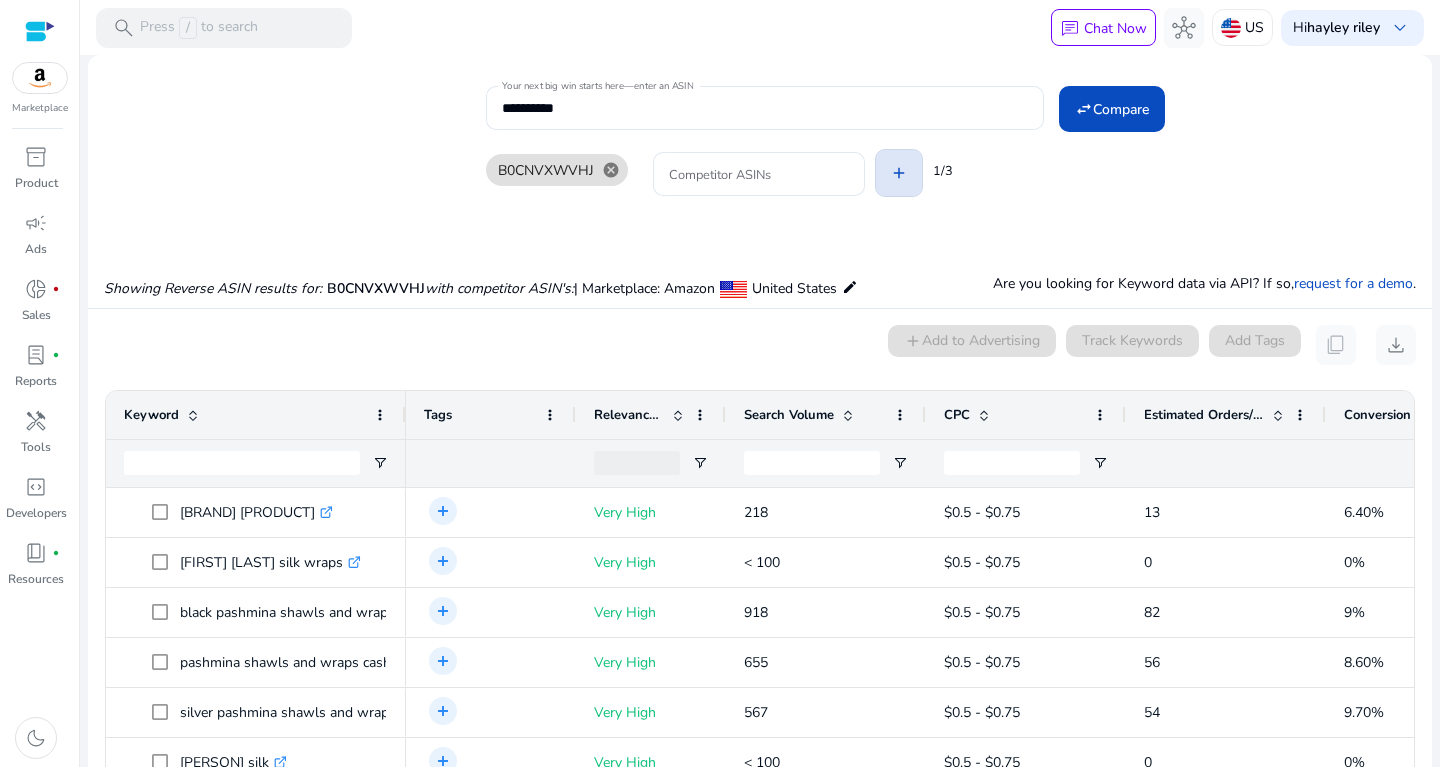 click on "B0CNVXWVHJ  cancel Competitor ASINs add 1/3" 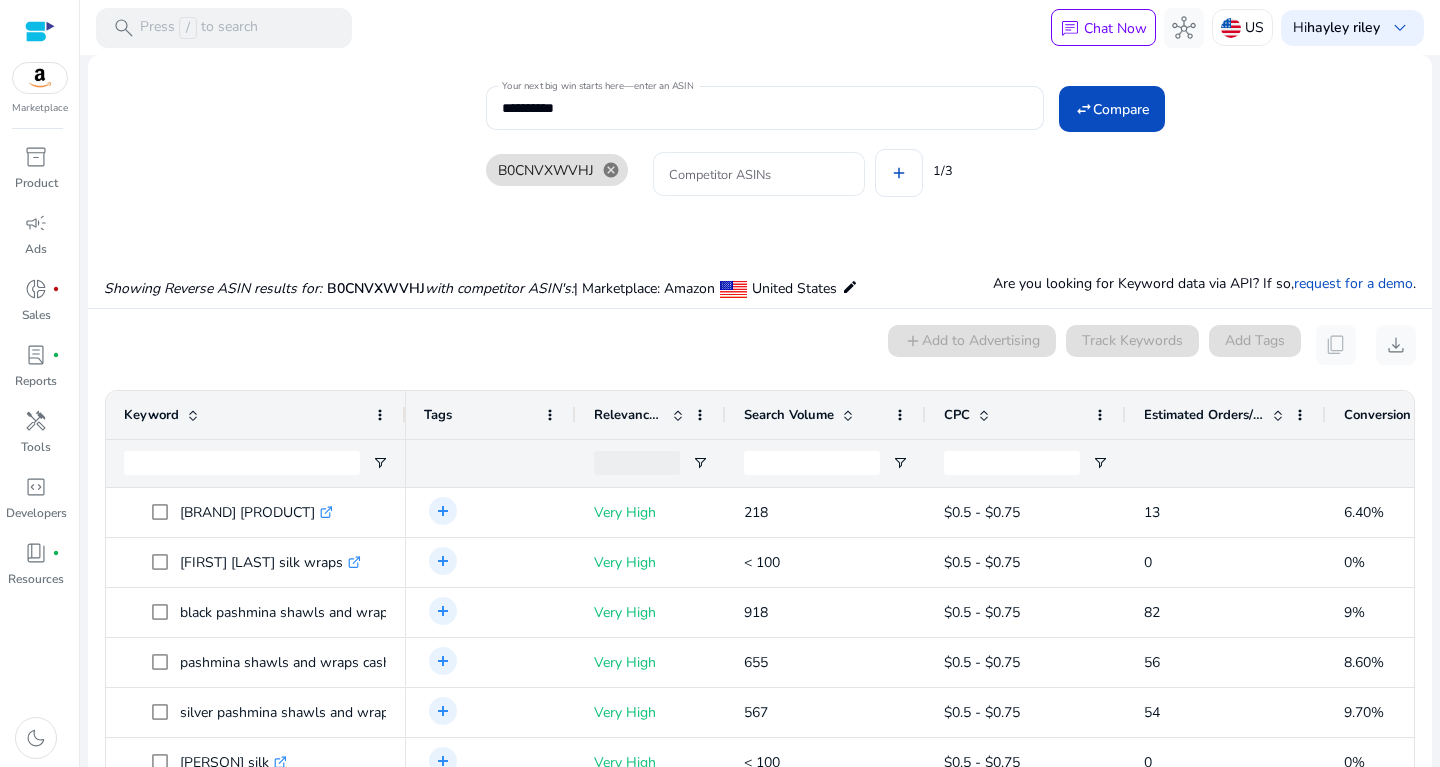 click 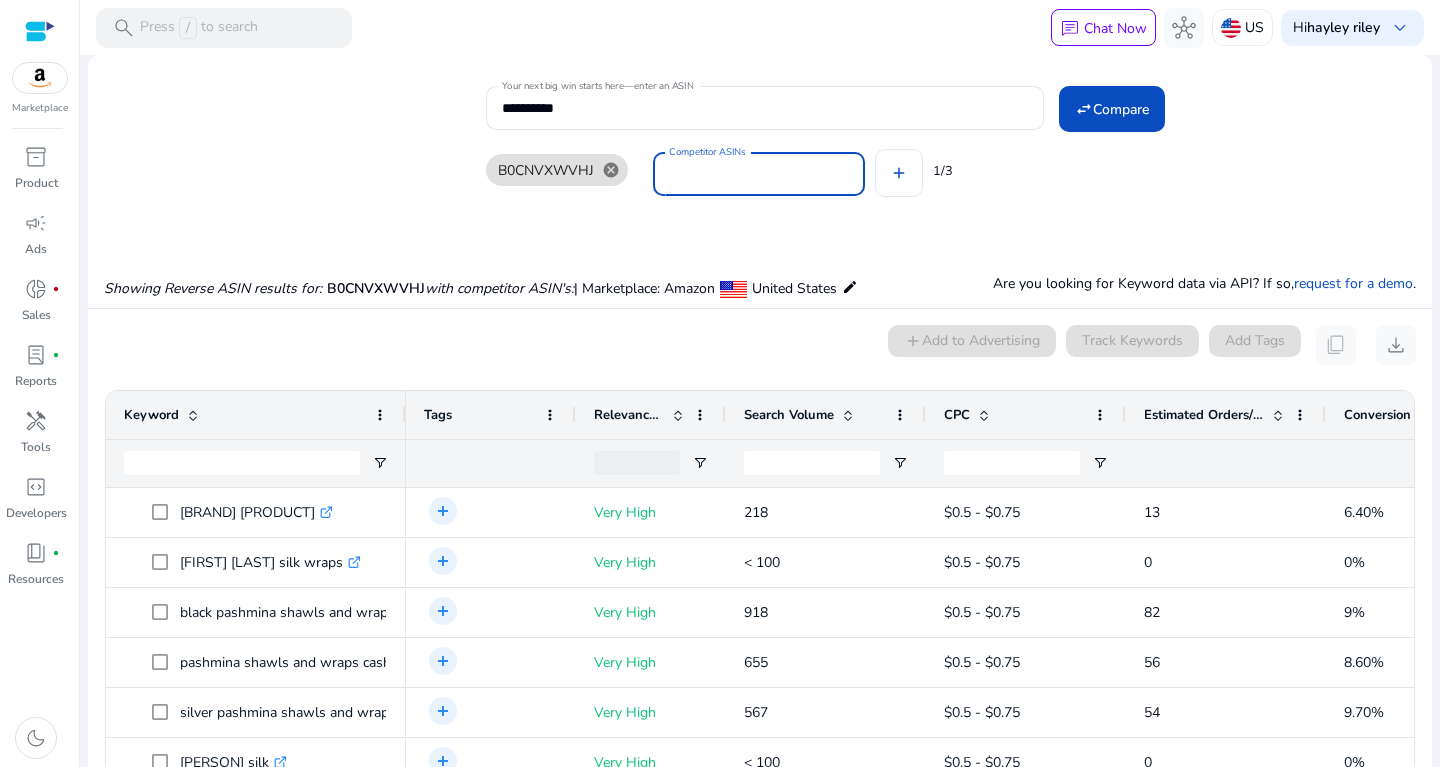 paste on "**********" 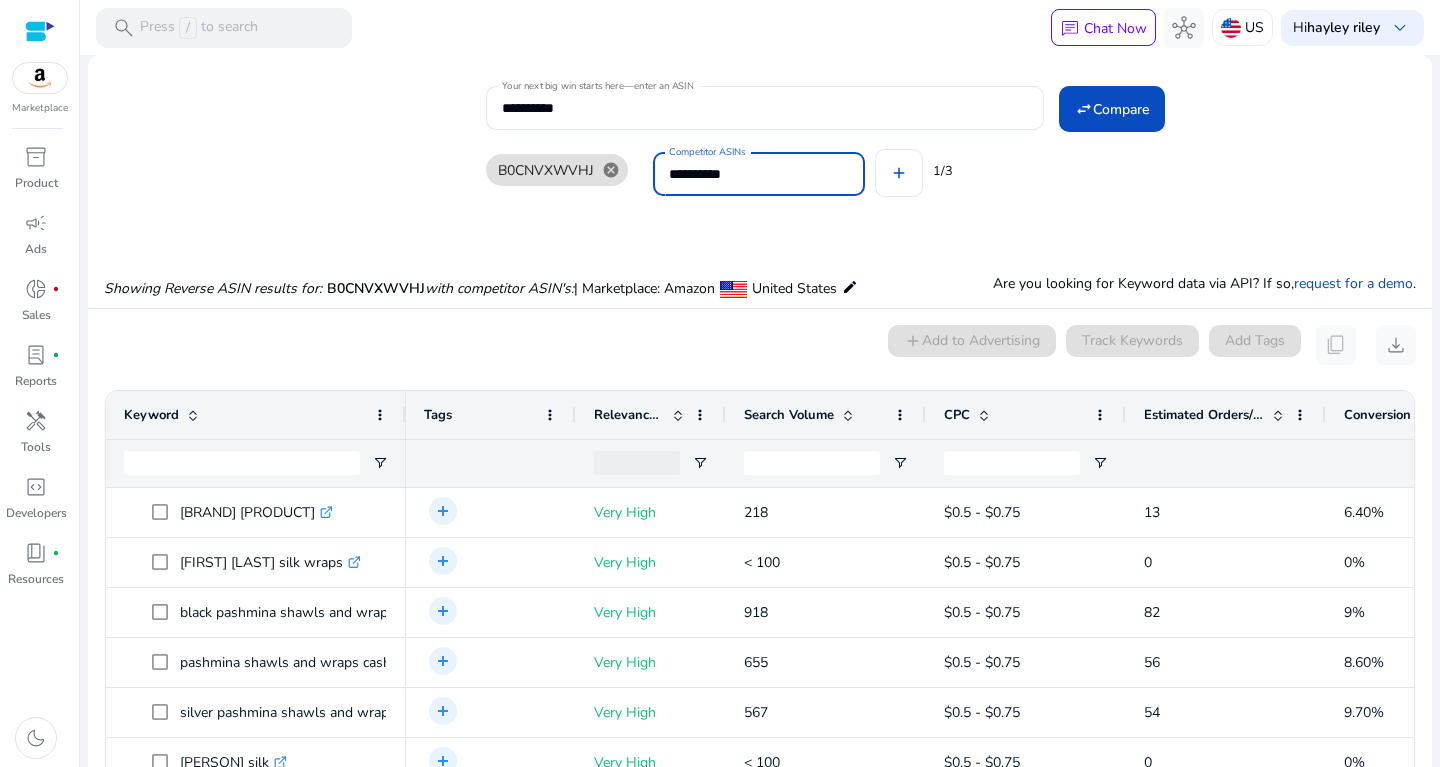 type on "**********" 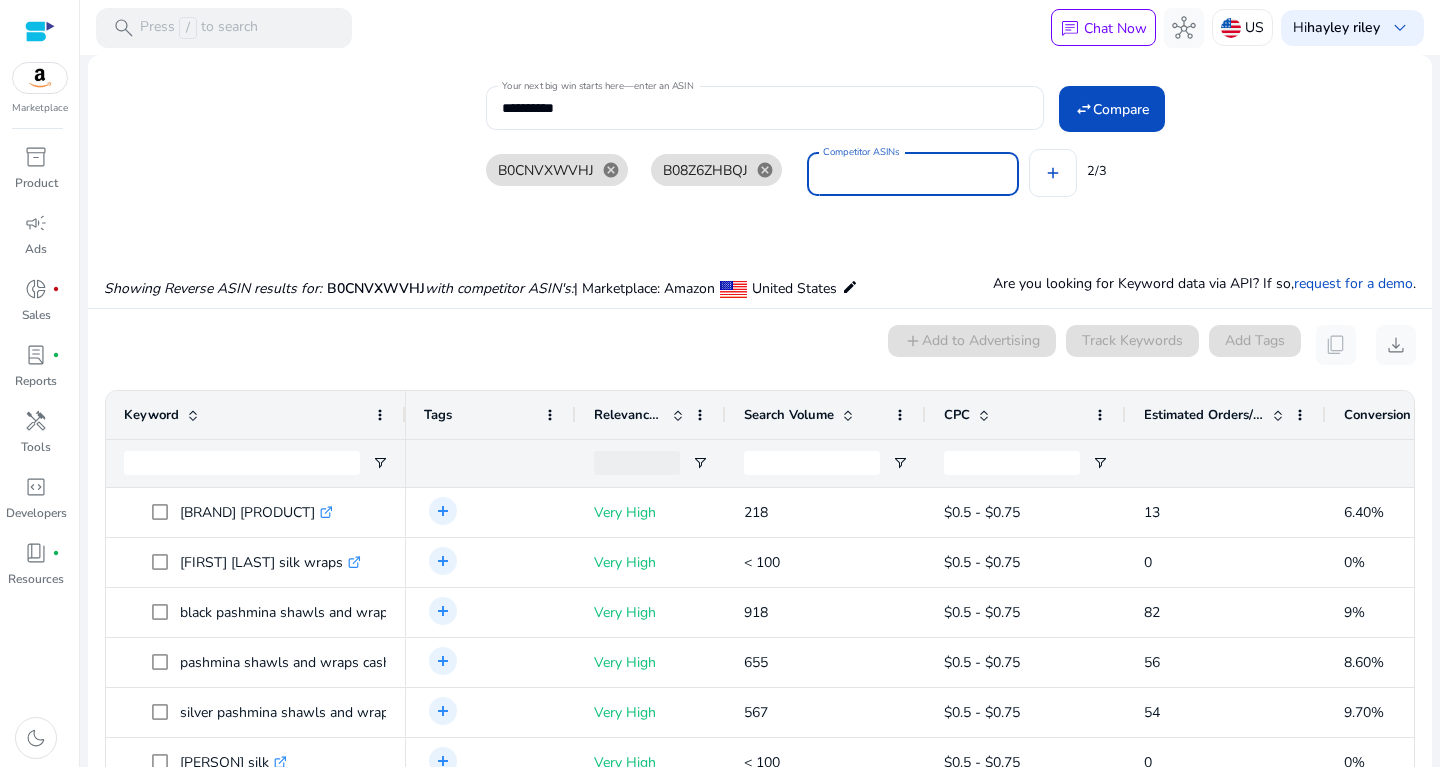 click 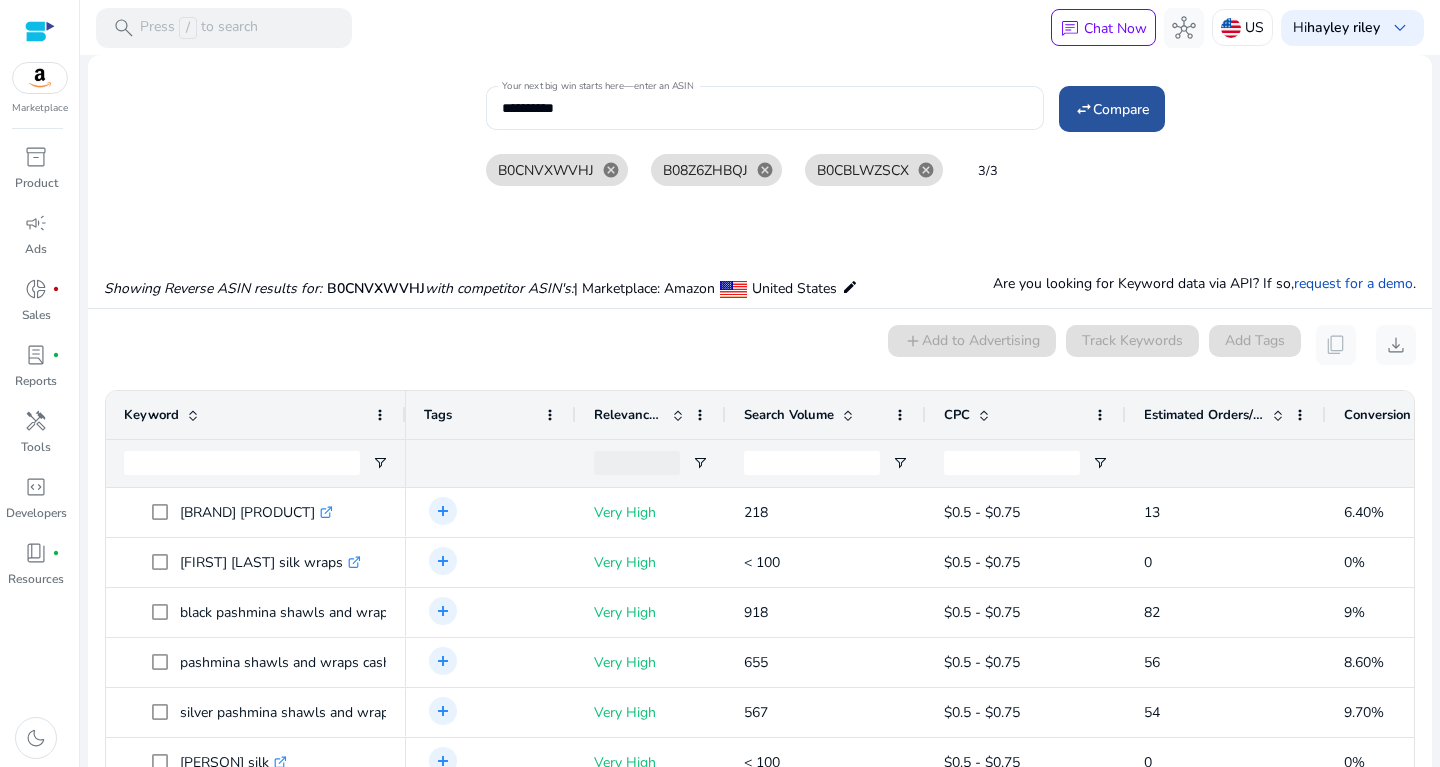 click on "Compare" 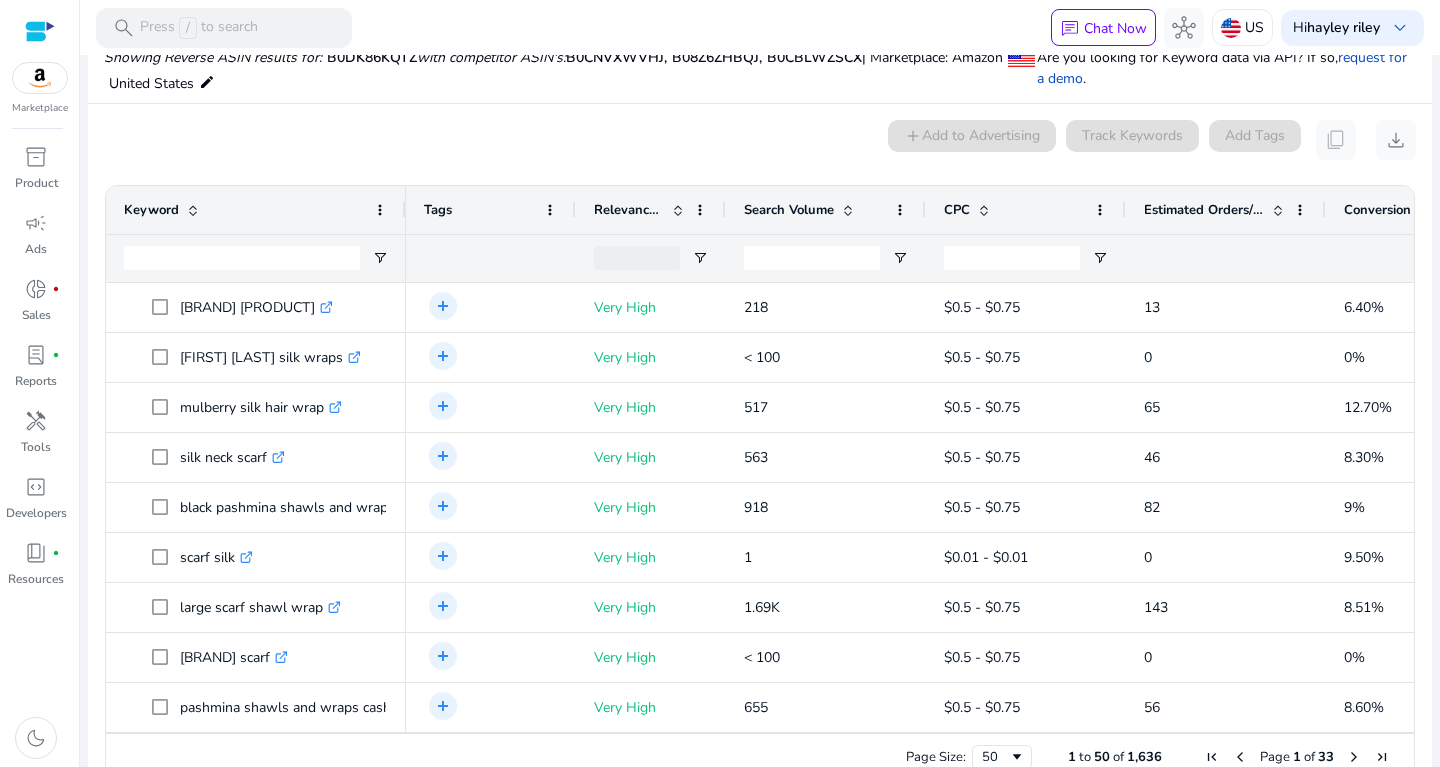 scroll, scrollTop: 226, scrollLeft: 0, axis: vertical 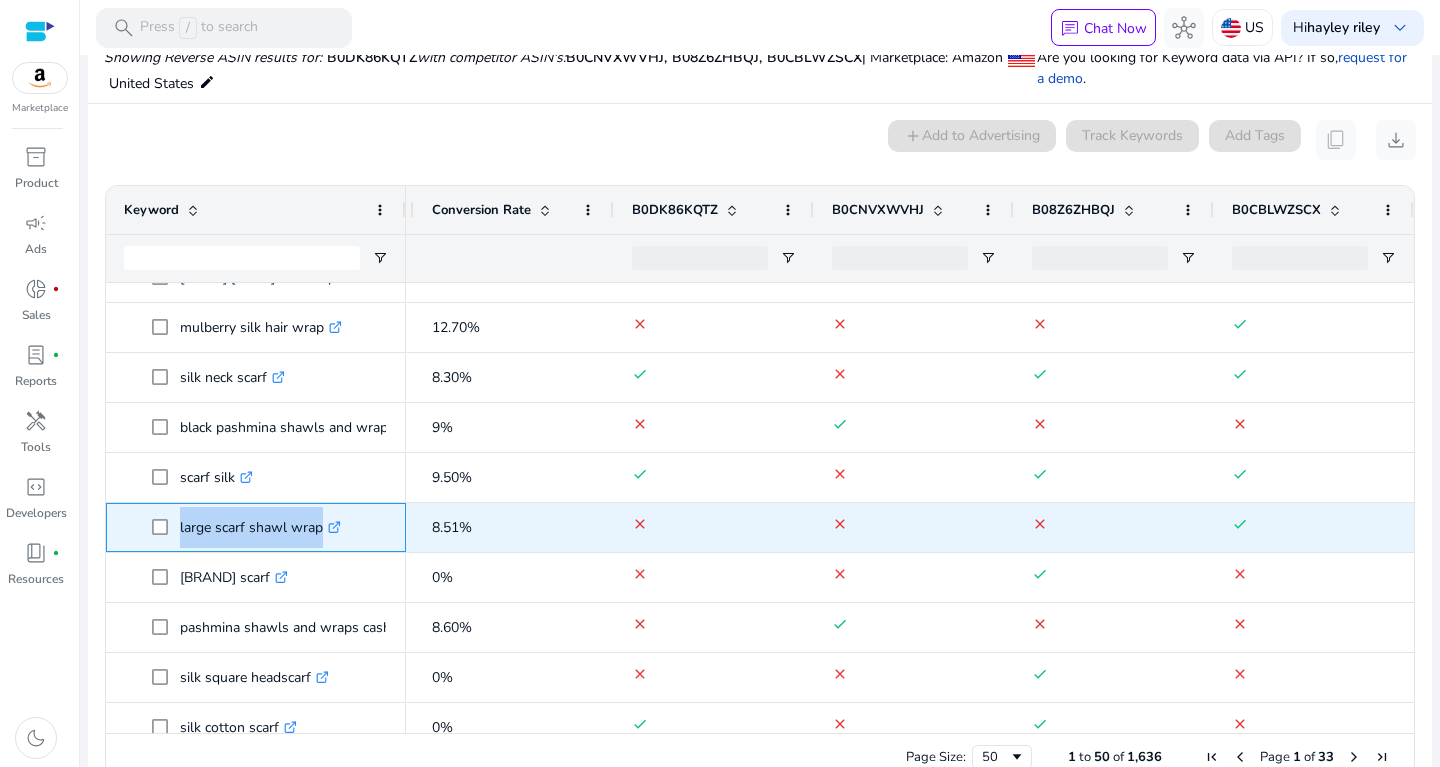 drag, startPoint x: 180, startPoint y: 523, endPoint x: 340, endPoint y: 535, distance: 160.44937 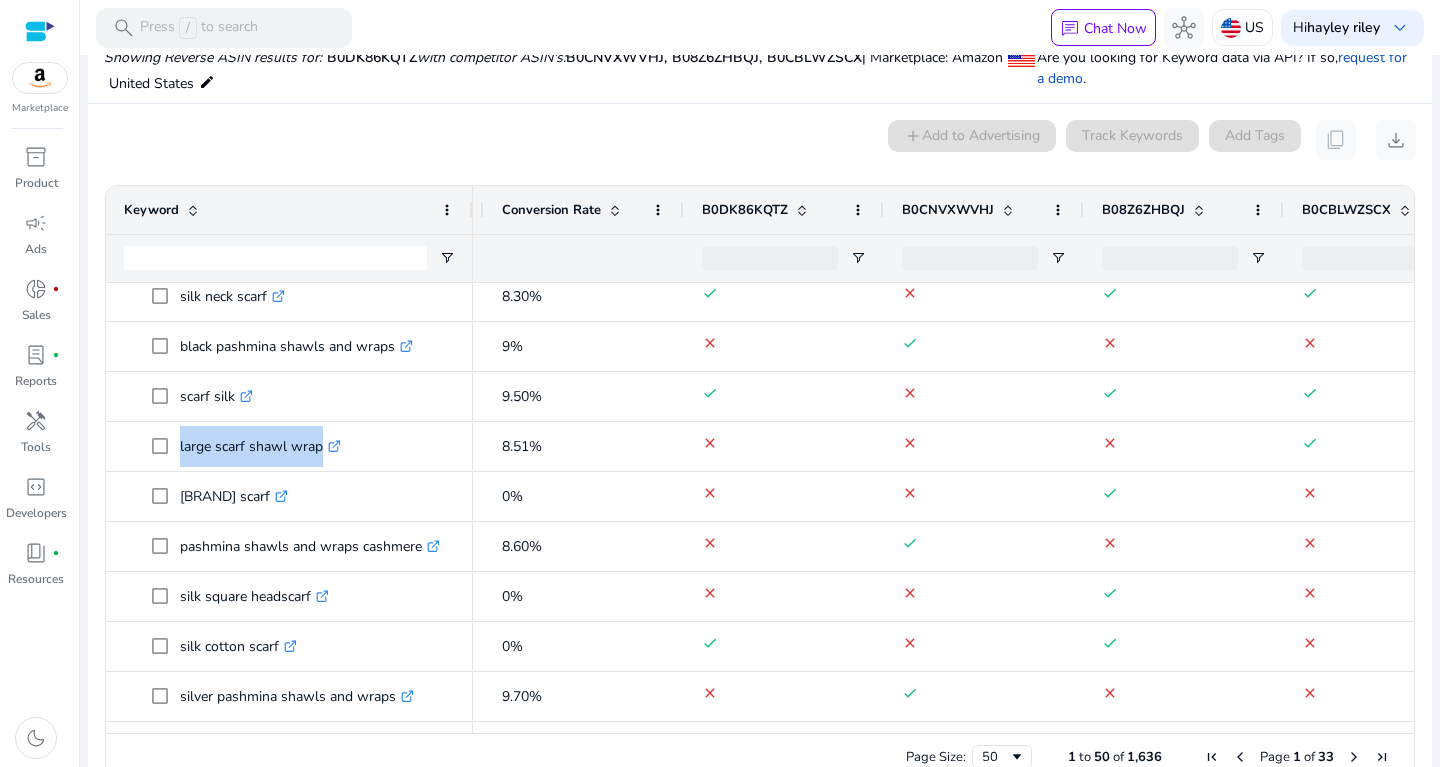 drag, startPoint x: 404, startPoint y: 203, endPoint x: 471, endPoint y: 200, distance: 67.06713 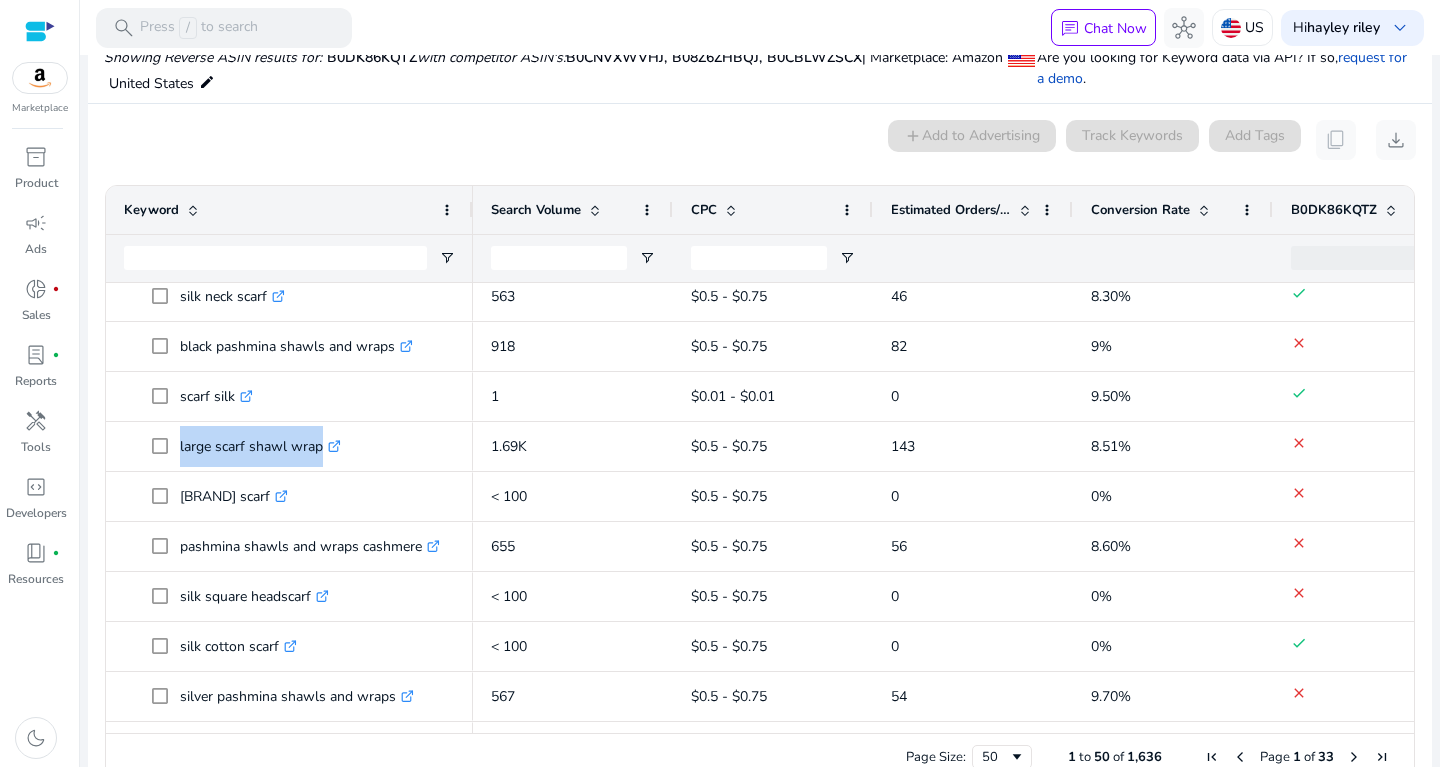click 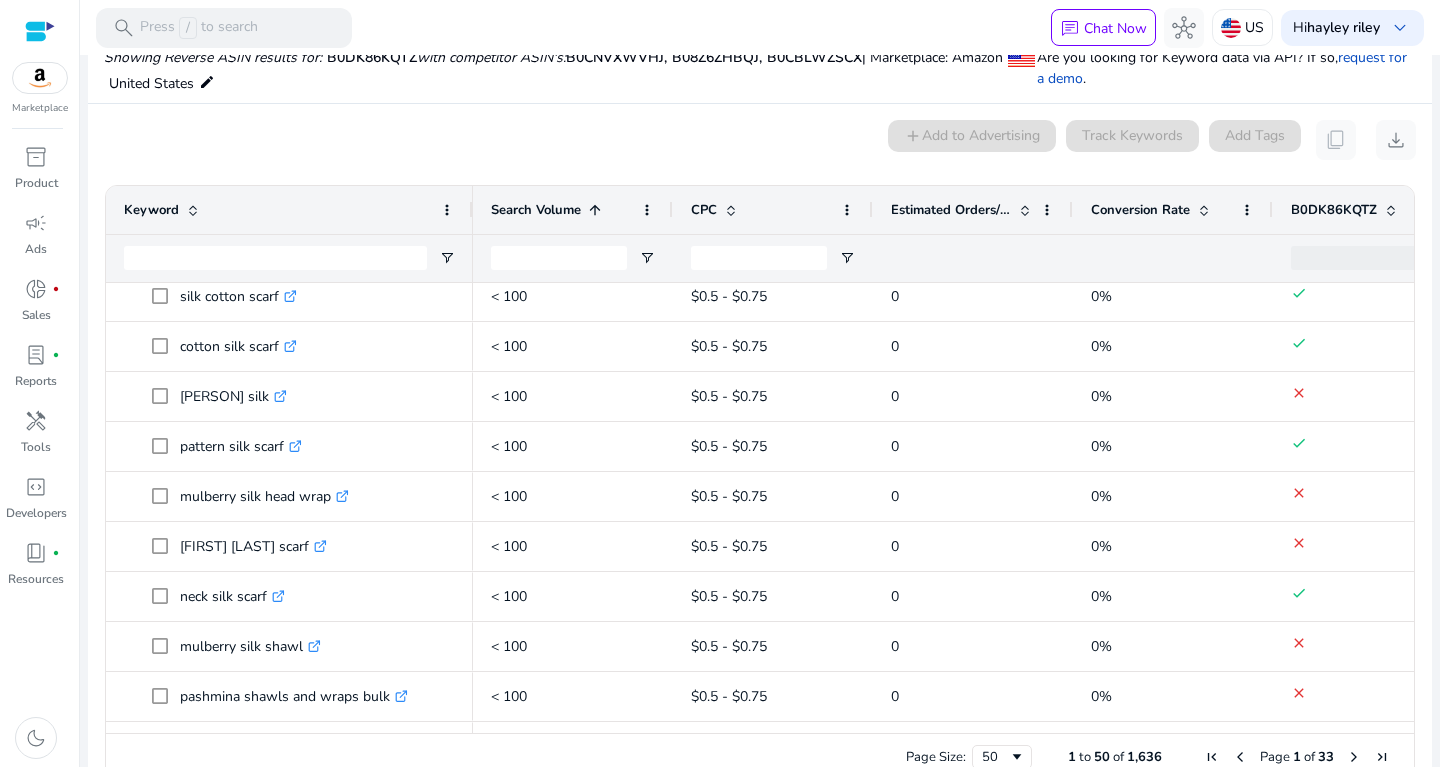 click 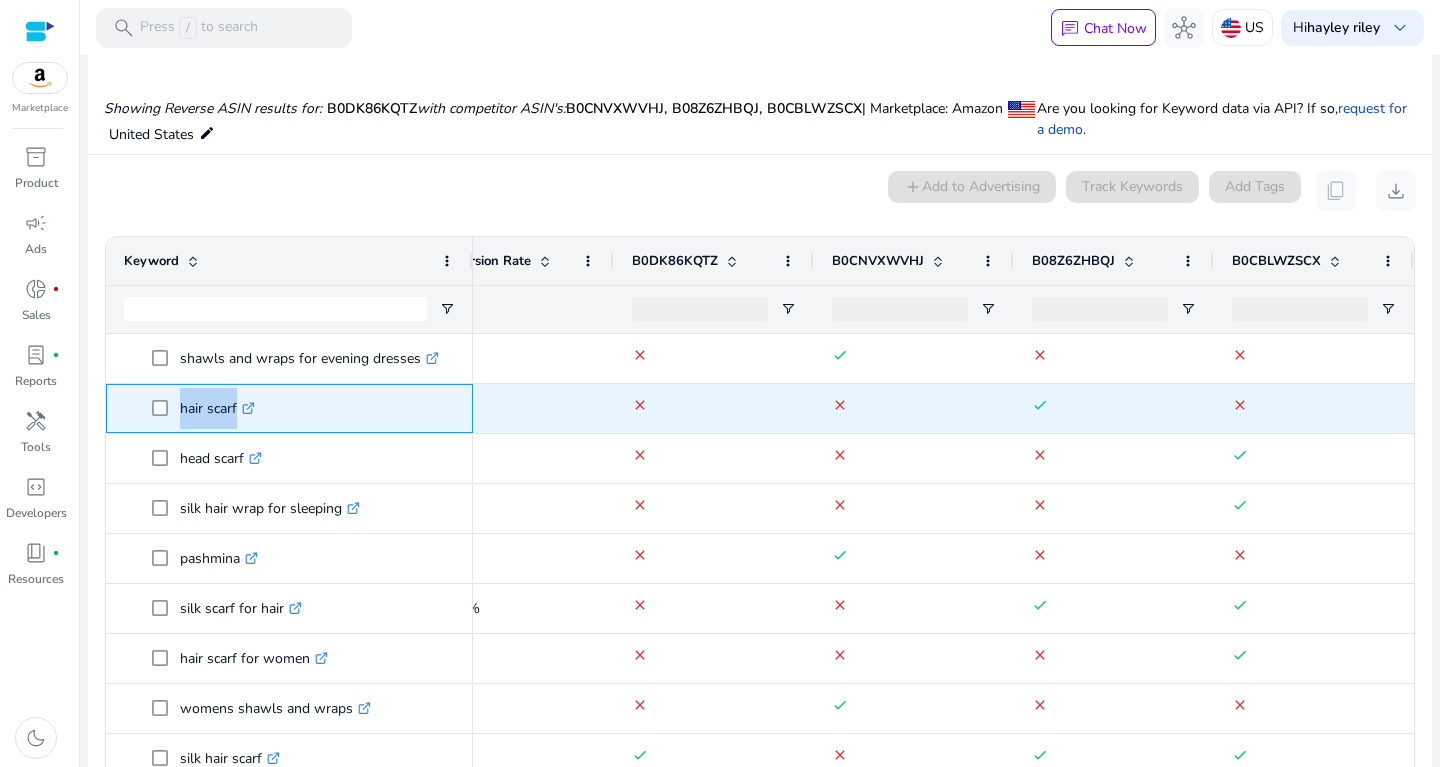 drag, startPoint x: 176, startPoint y: 404, endPoint x: 242, endPoint y: 406, distance: 66.0303 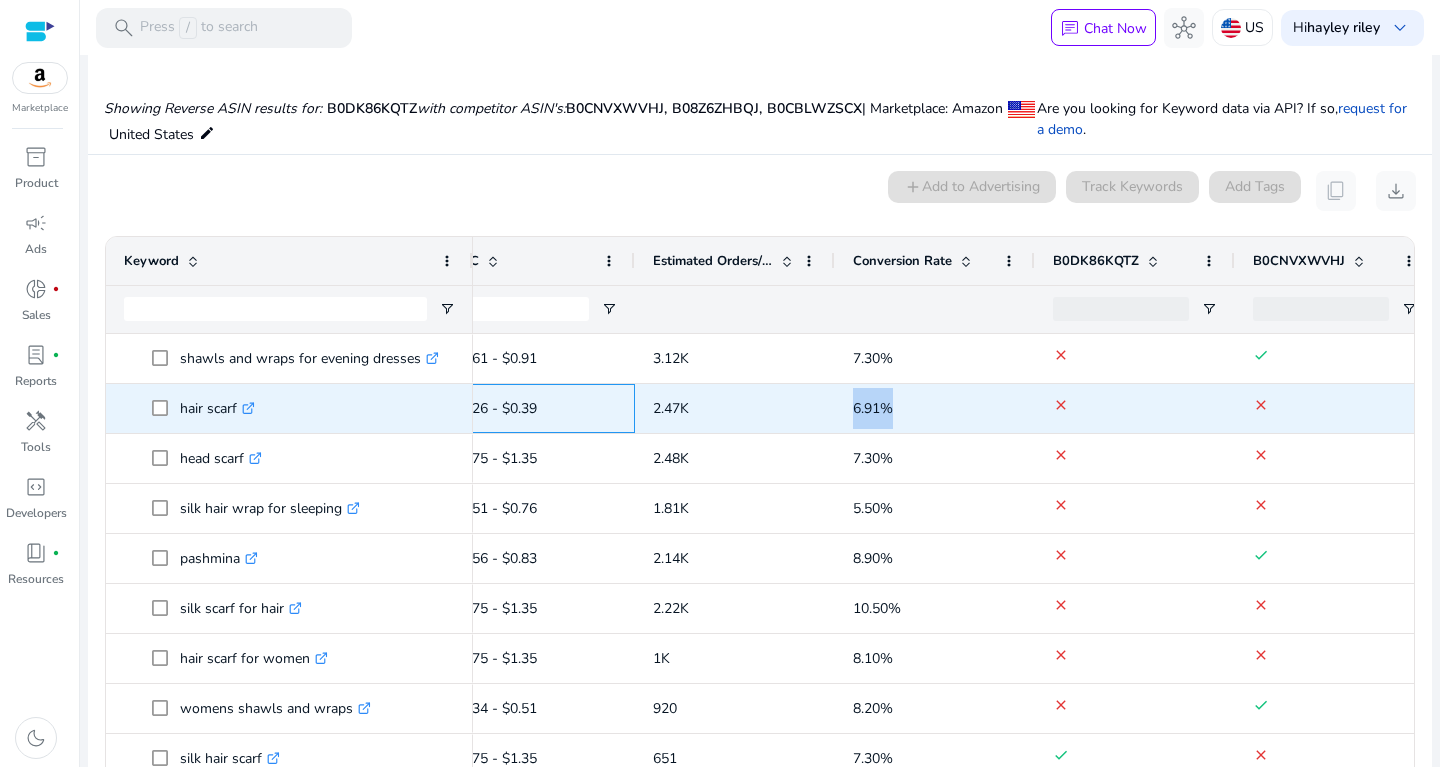 drag, startPoint x: 634, startPoint y: 414, endPoint x: 716, endPoint y: 412, distance: 82.02438 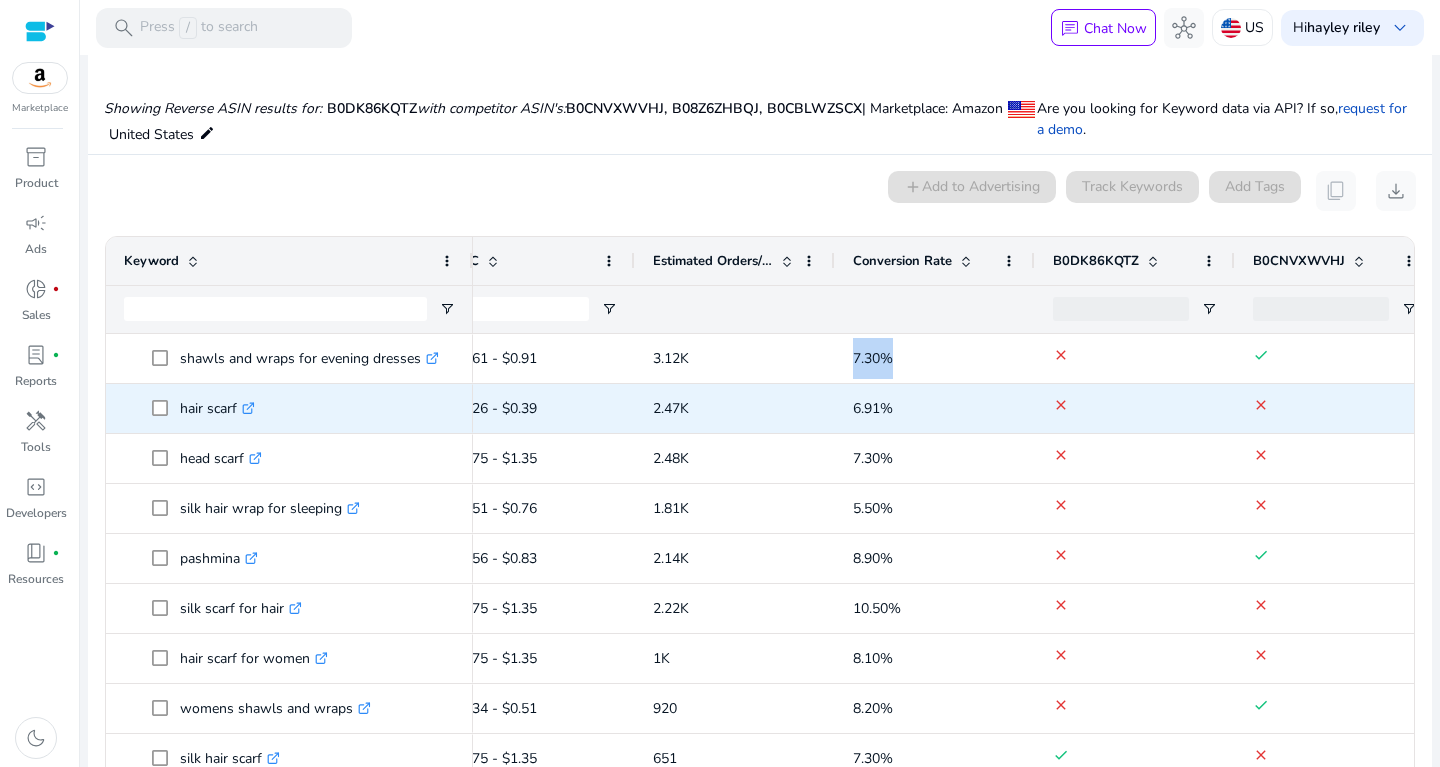 click on "2.47K" 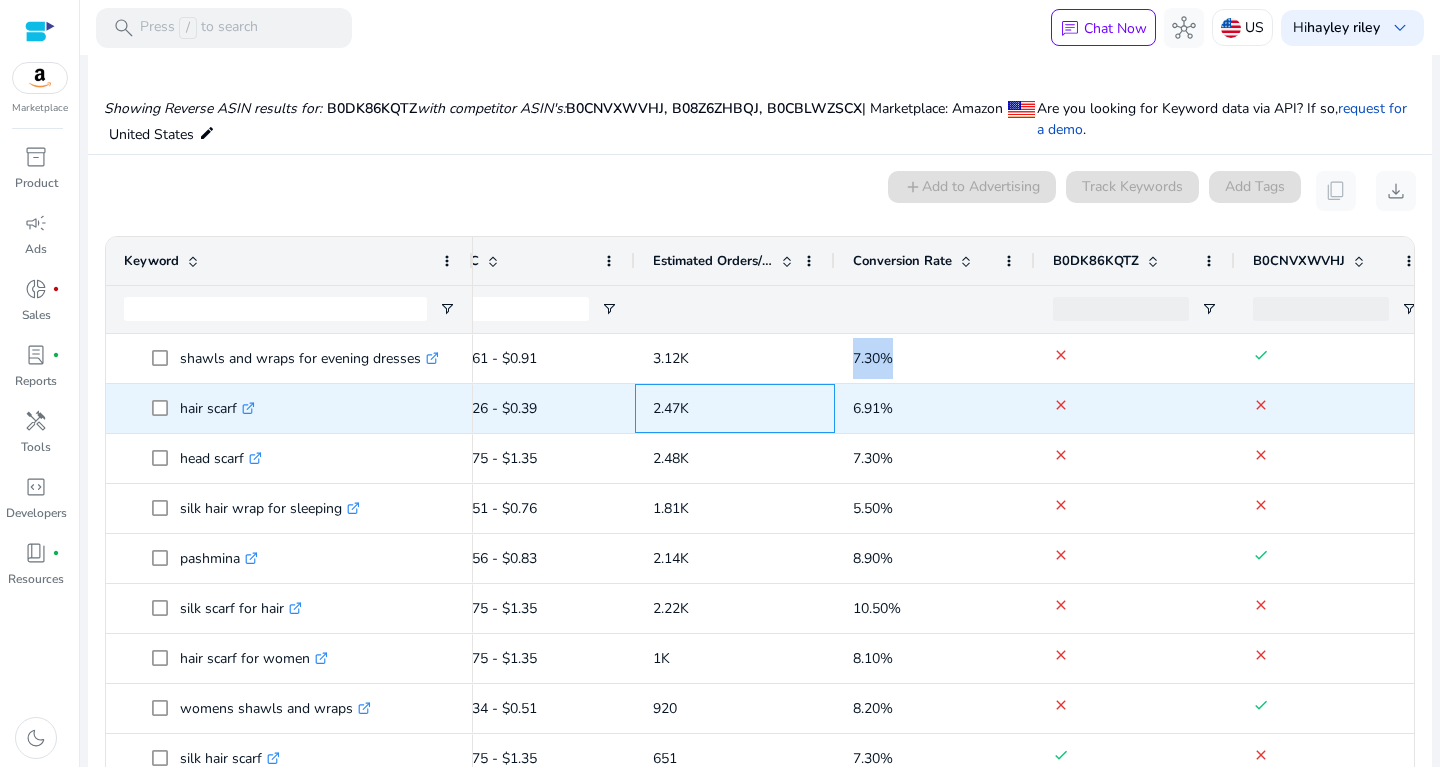click on "2.47K" 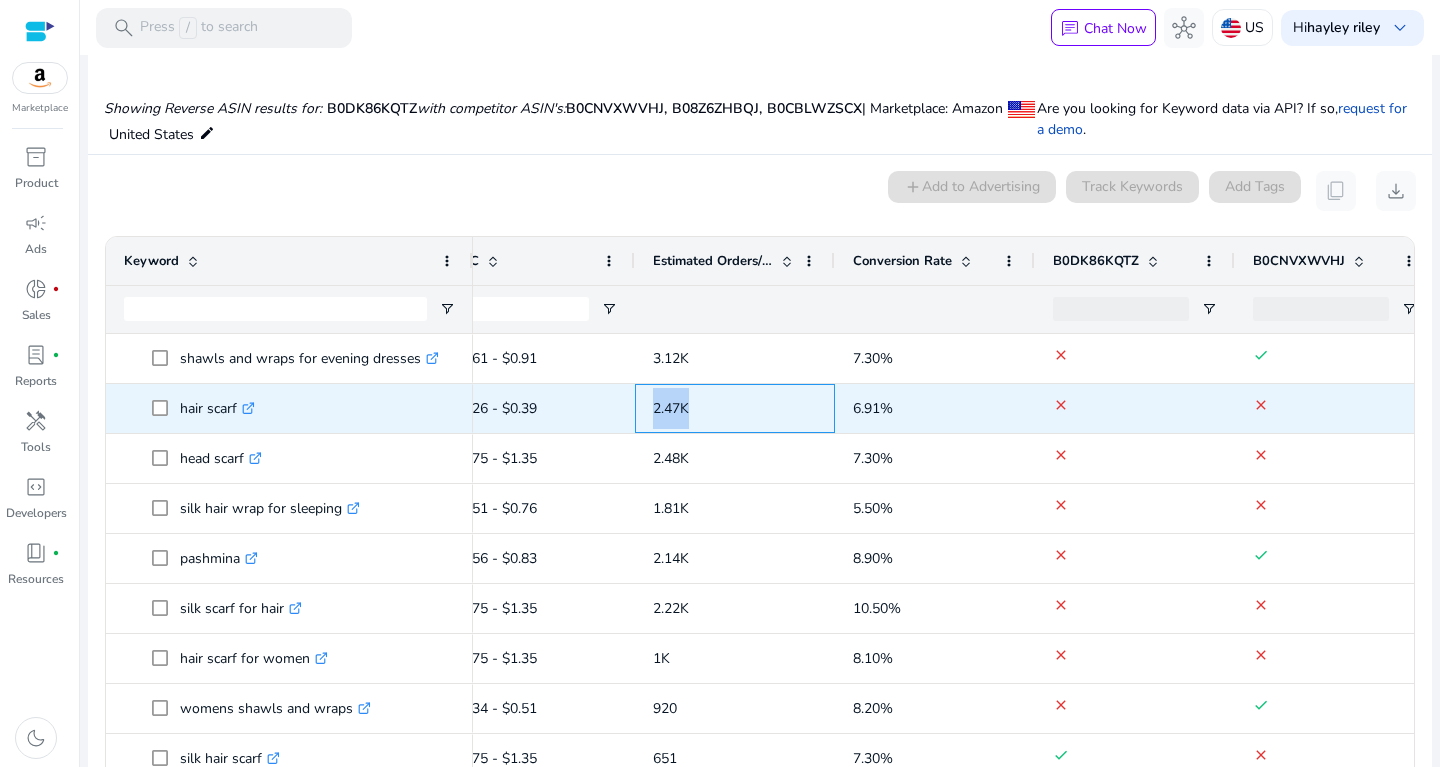 drag, startPoint x: 718, startPoint y: 407, endPoint x: 654, endPoint y: 407, distance: 64 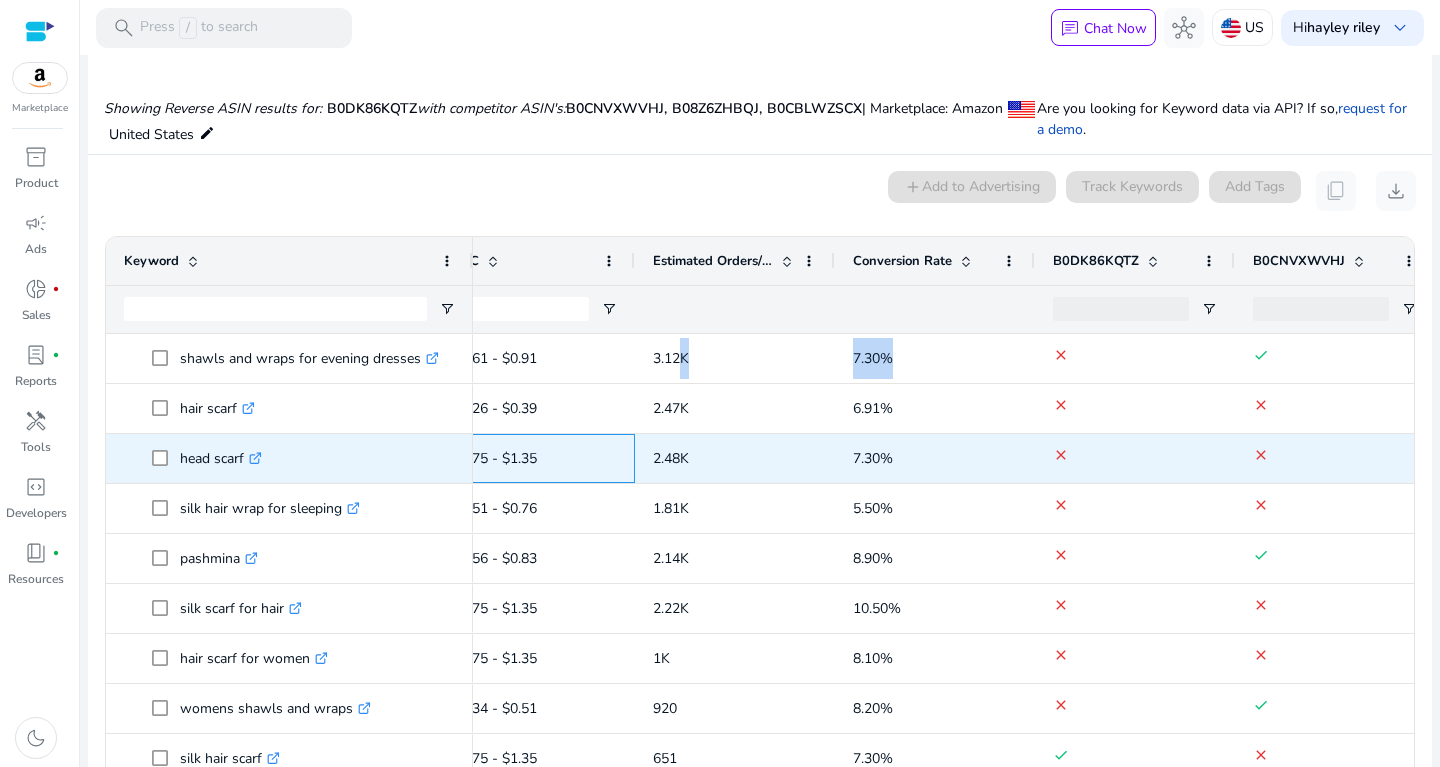 drag, startPoint x: 614, startPoint y: 456, endPoint x: 686, endPoint y: 456, distance: 72 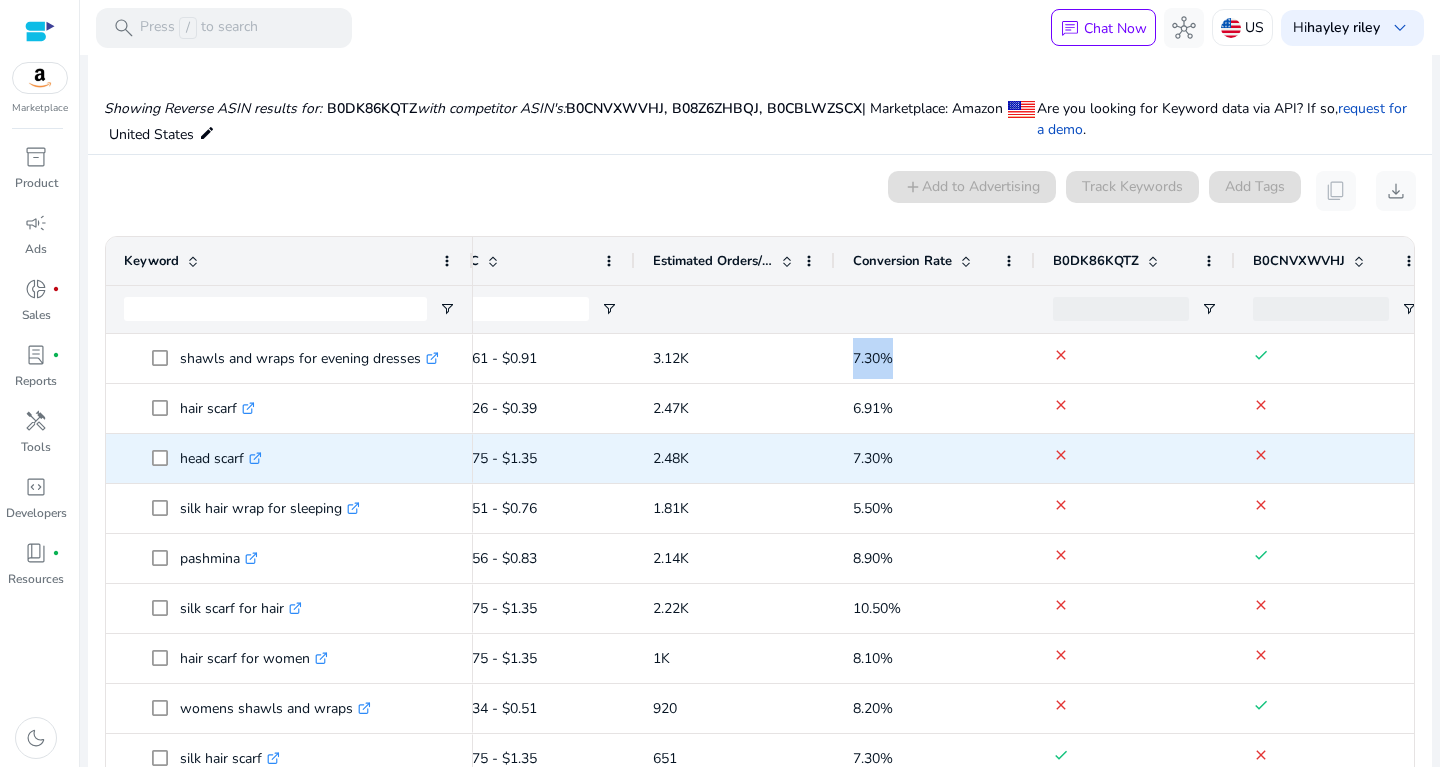 click on "2.48K" 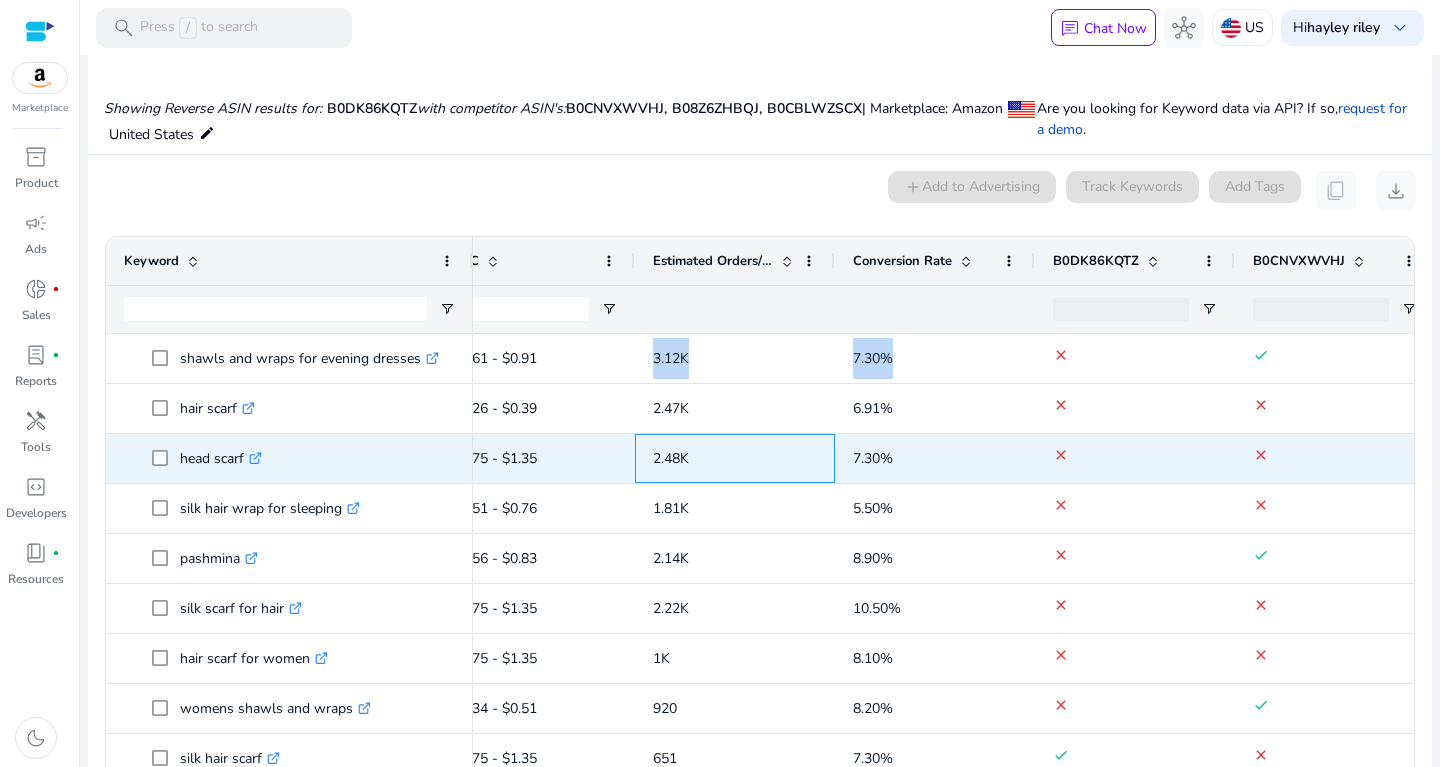 drag, startPoint x: 710, startPoint y: 454, endPoint x: 651, endPoint y: 459, distance: 59.211487 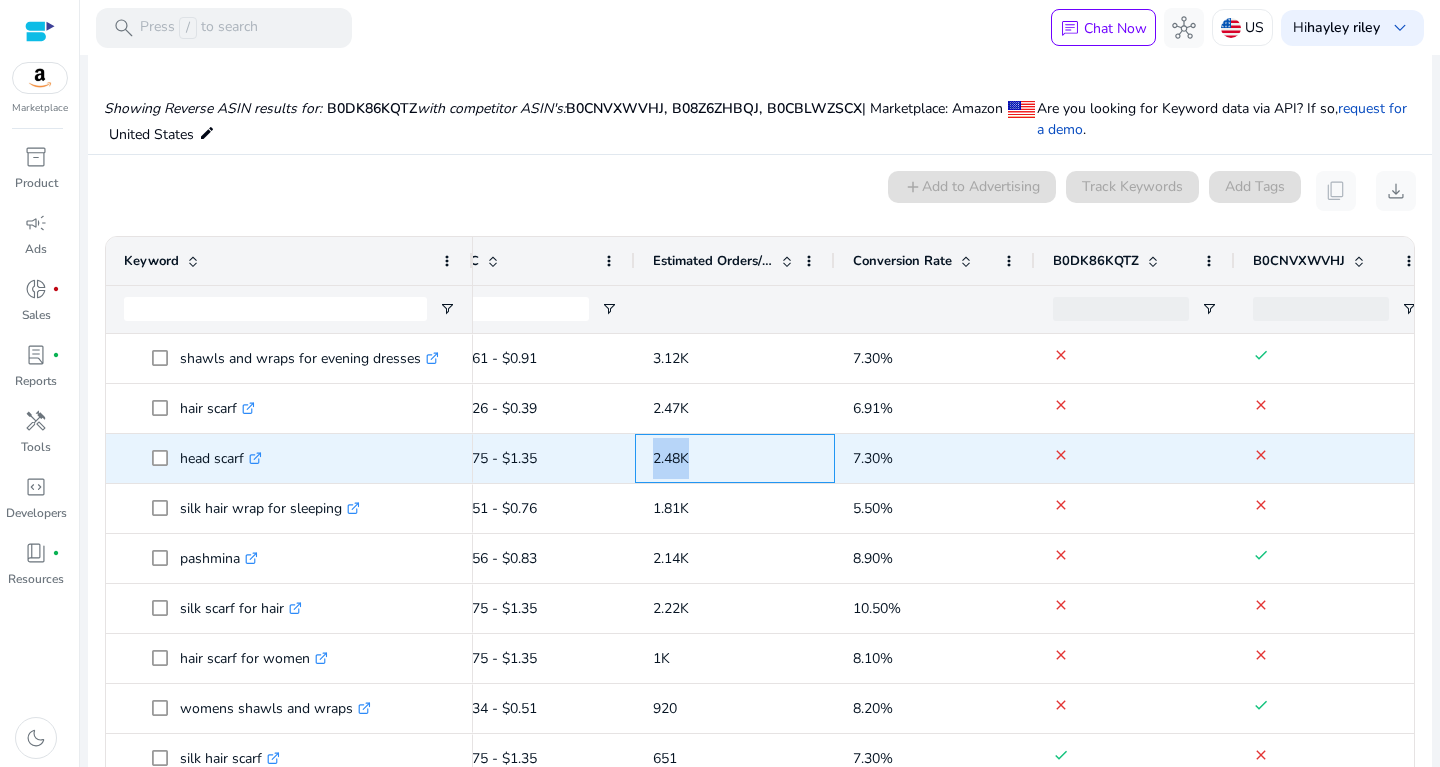 drag, startPoint x: 696, startPoint y: 456, endPoint x: 656, endPoint y: 459, distance: 40.112343 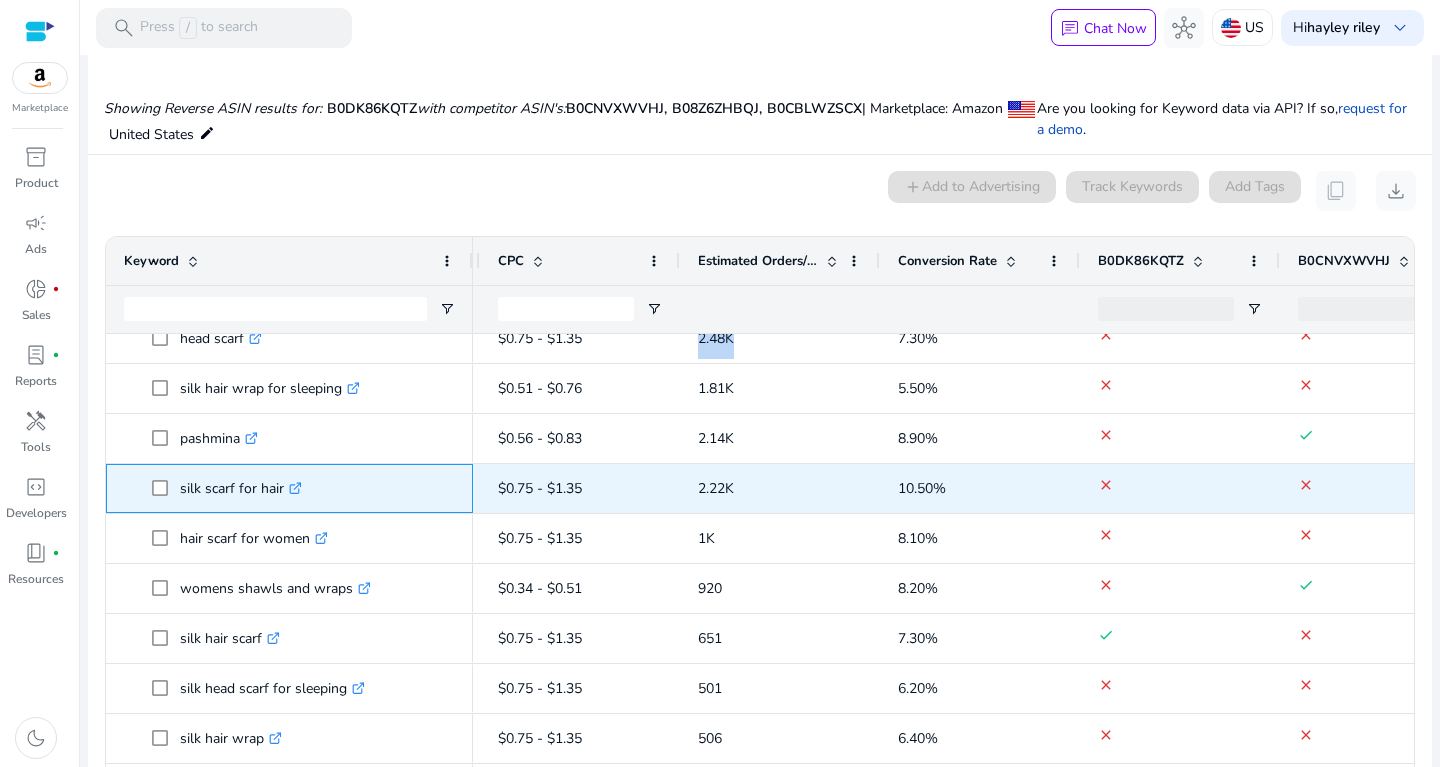 drag, startPoint x: 177, startPoint y: 490, endPoint x: 282, endPoint y: 493, distance: 105.04285 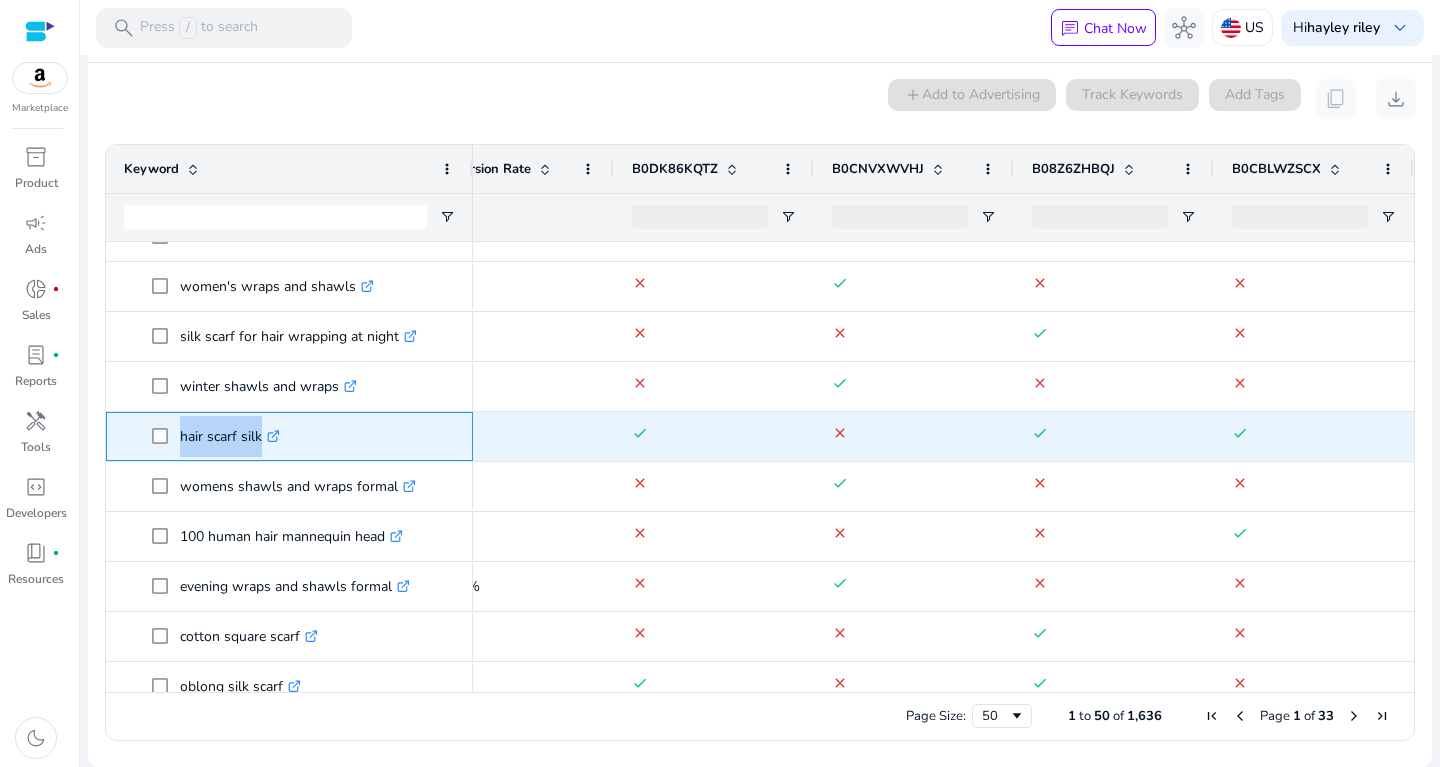 drag, startPoint x: 177, startPoint y: 440, endPoint x: 270, endPoint y: 442, distance: 93.0215 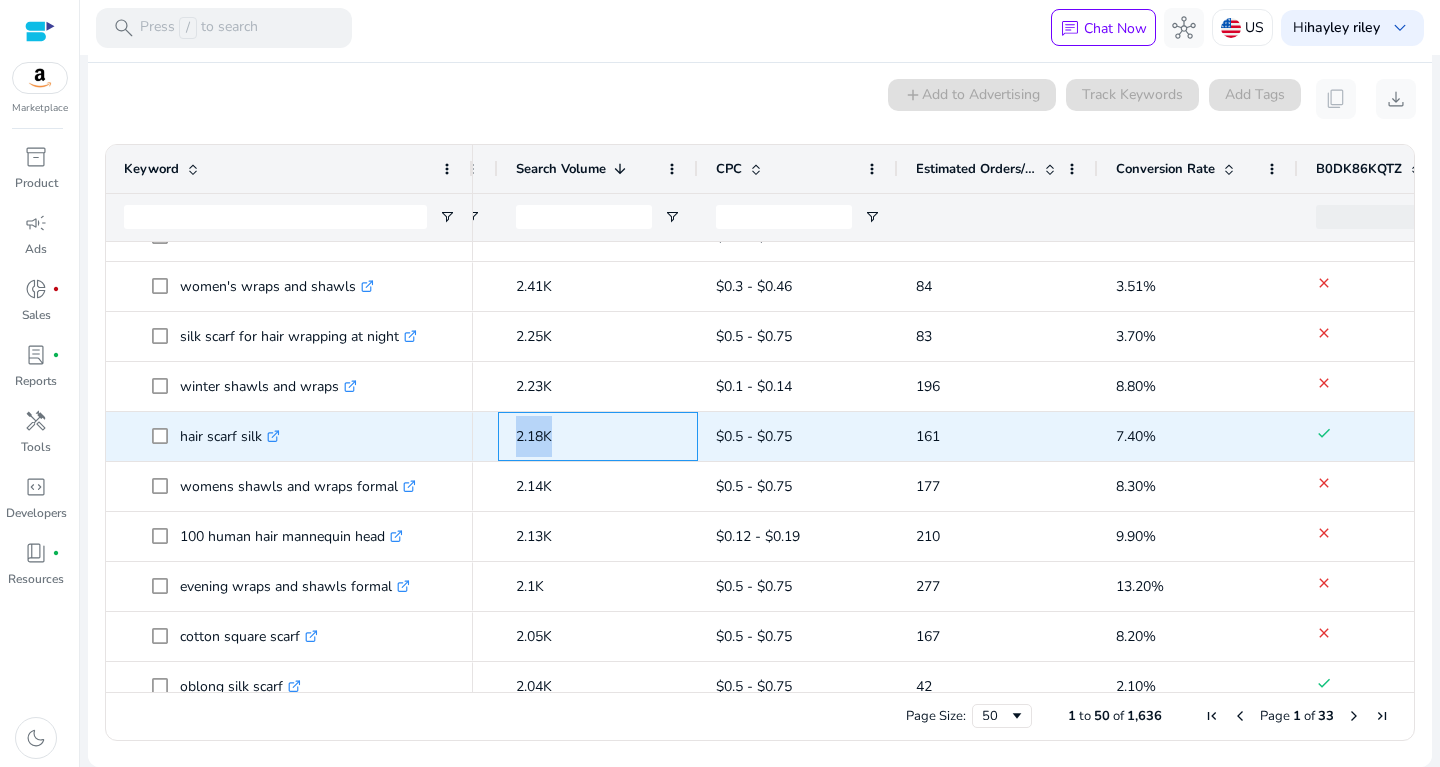 drag, startPoint x: 513, startPoint y: 437, endPoint x: 566, endPoint y: 435, distance: 53.037724 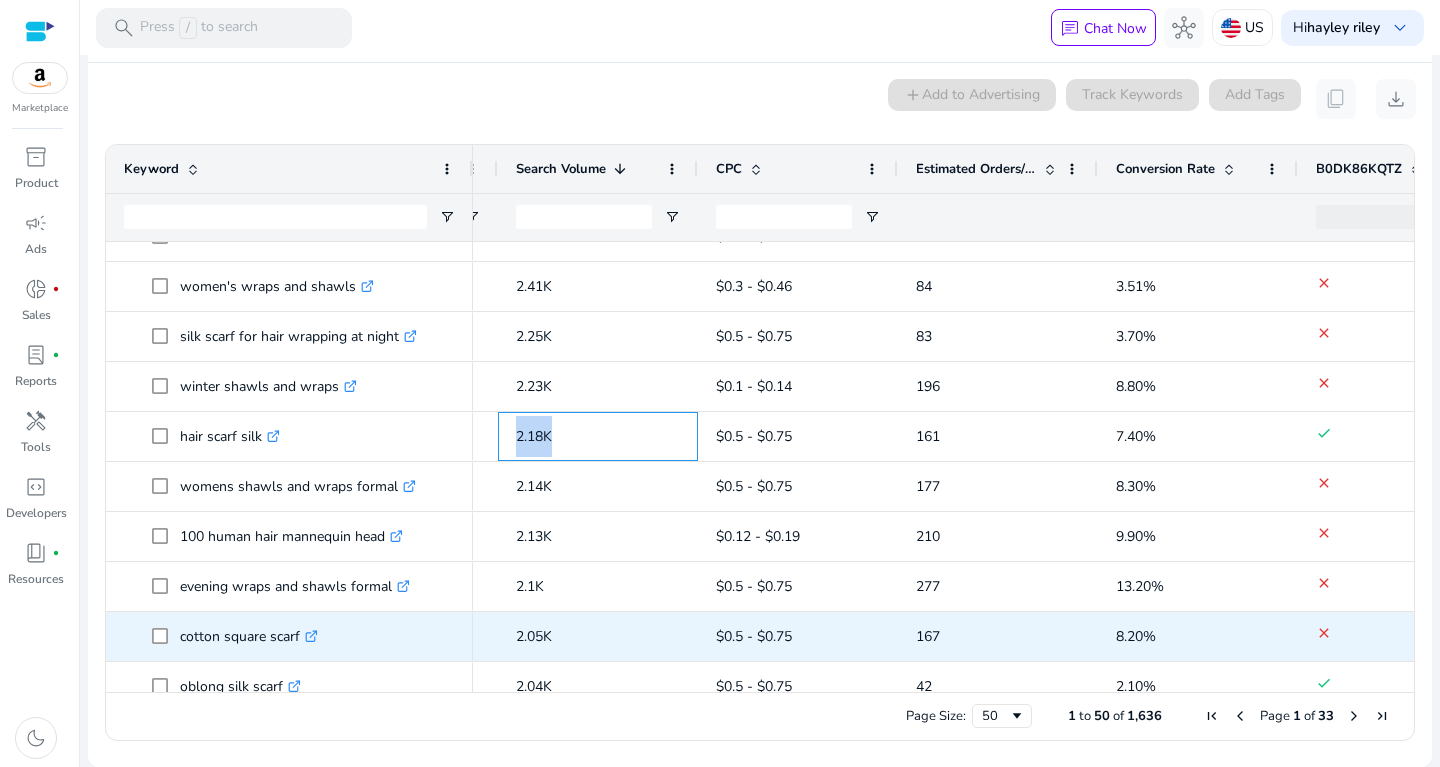 scroll, scrollTop: 1751, scrollLeft: 0, axis: vertical 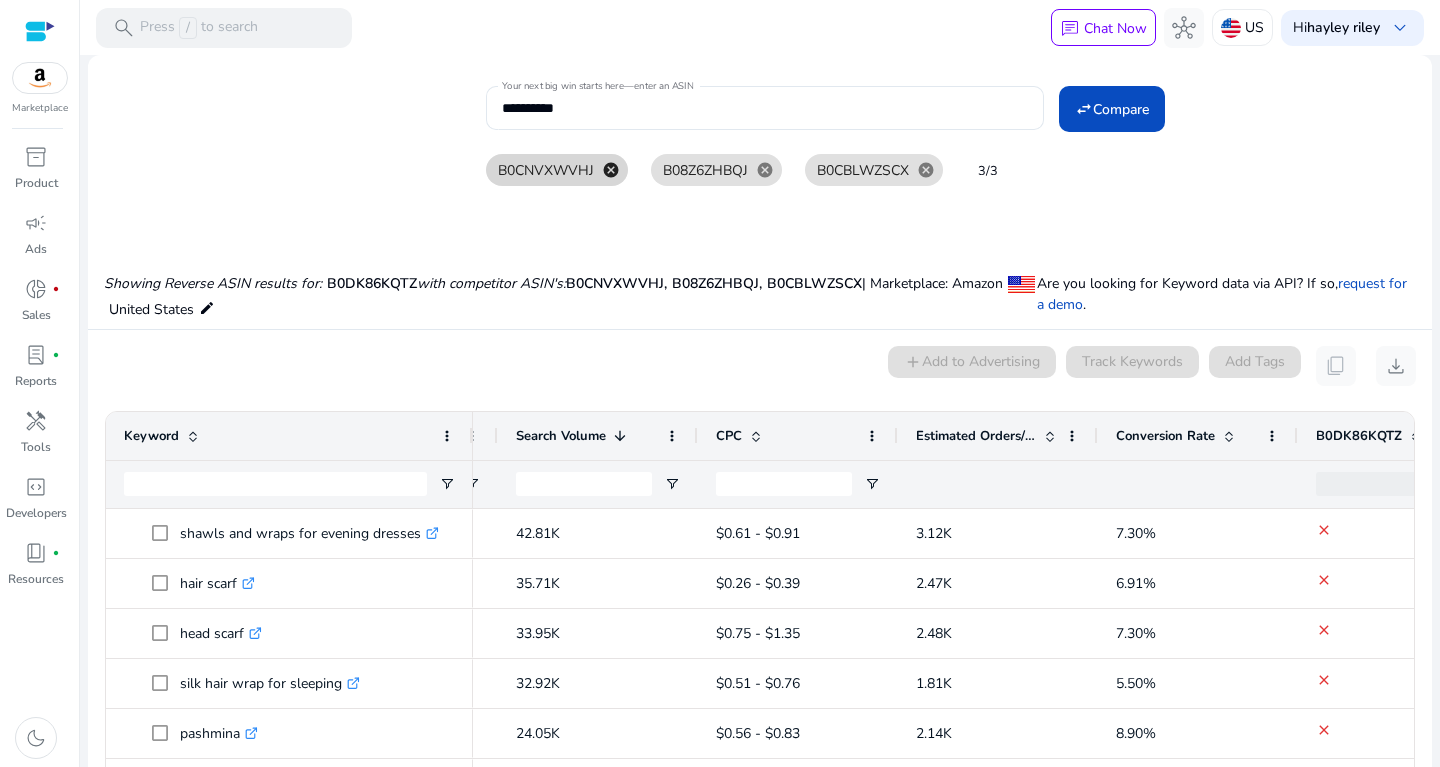 click on "cancel" at bounding box center (611, 170) 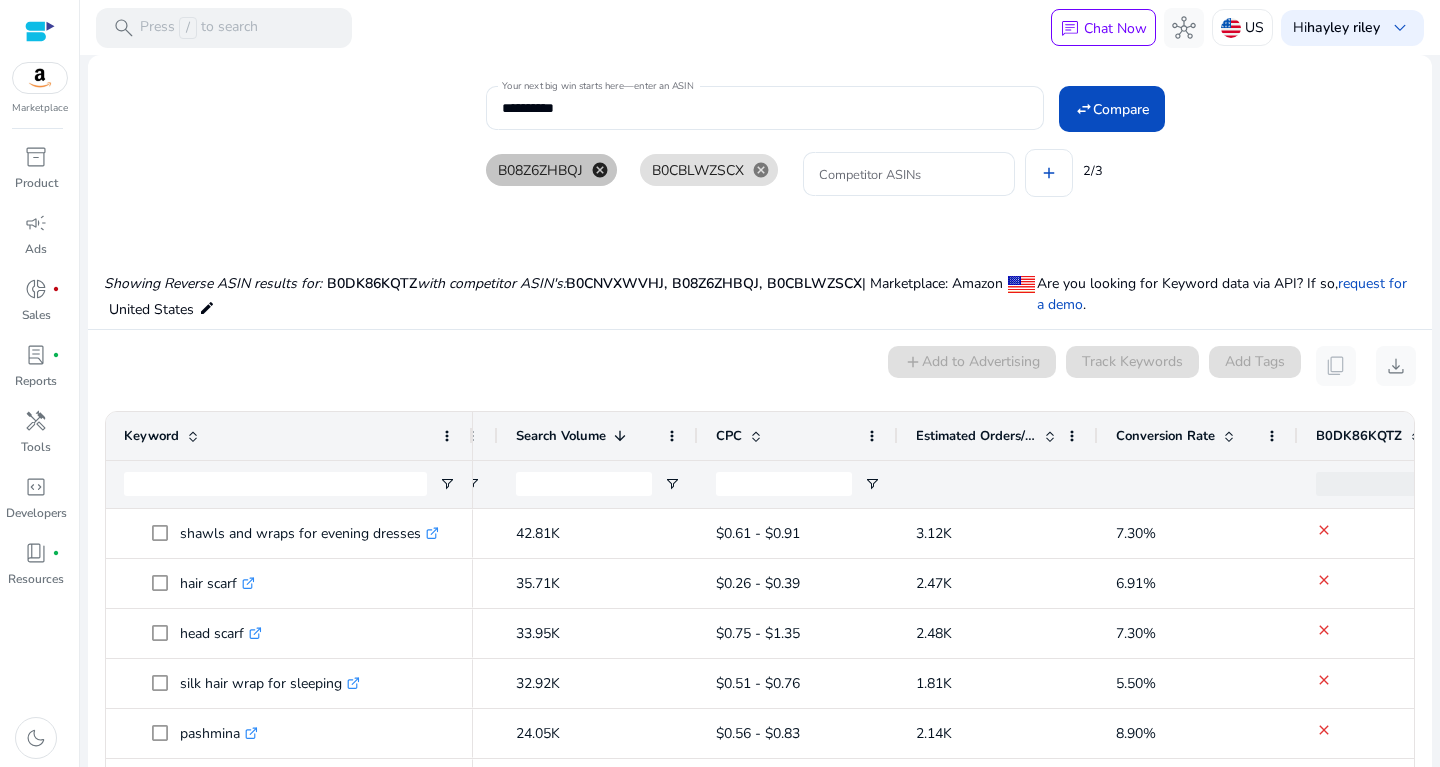 click on "cancel" at bounding box center [600, 170] 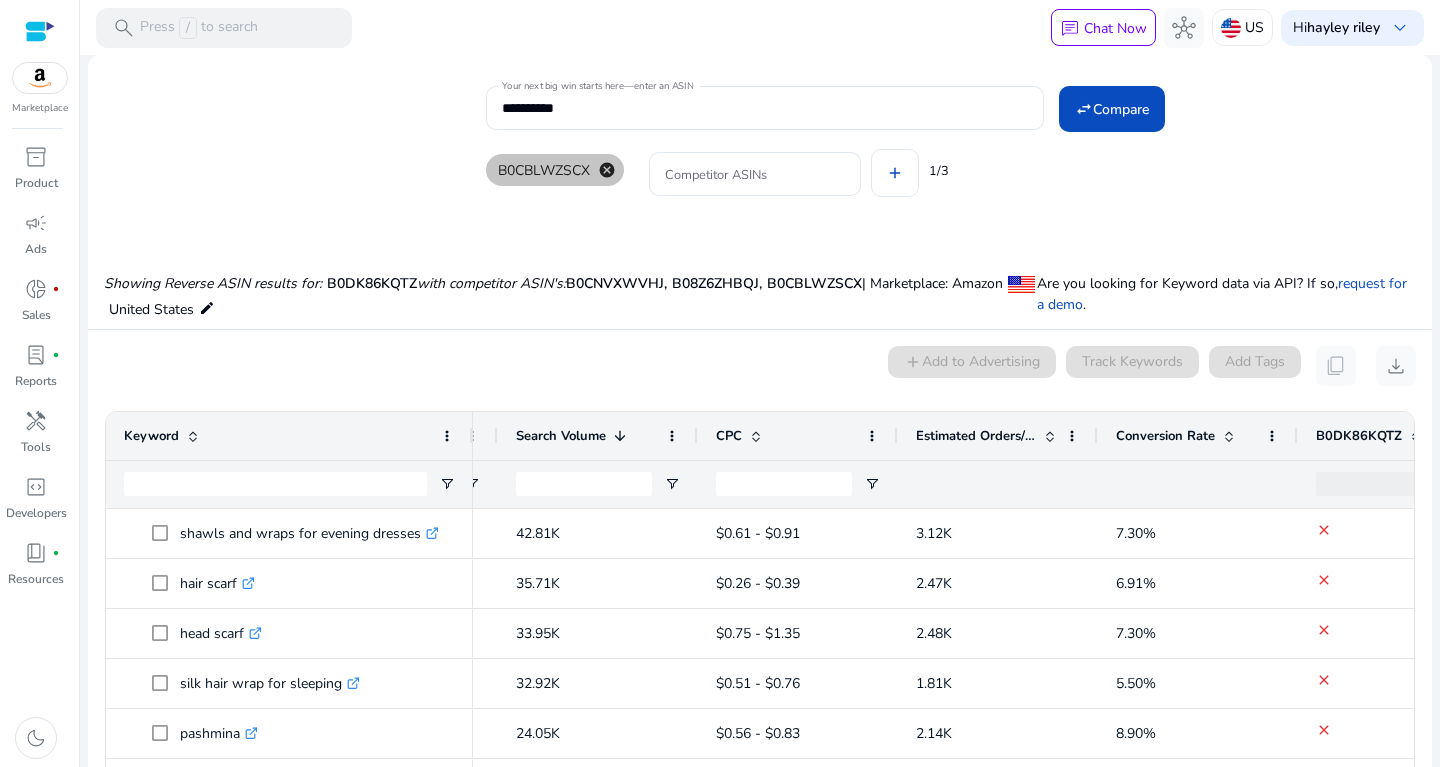 click on "cancel" at bounding box center [607, 170] 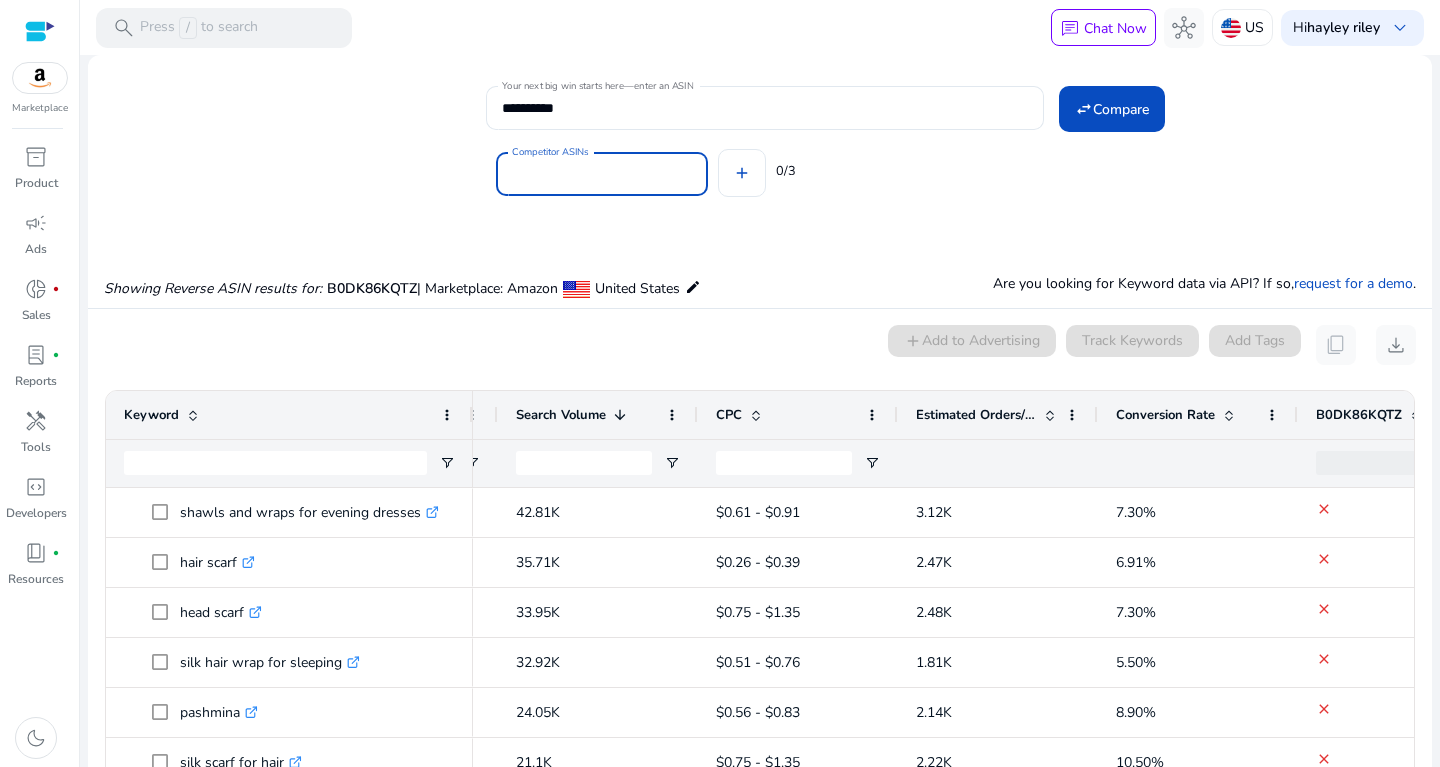 click on "Competitor ASINs" at bounding box center (602, 174) 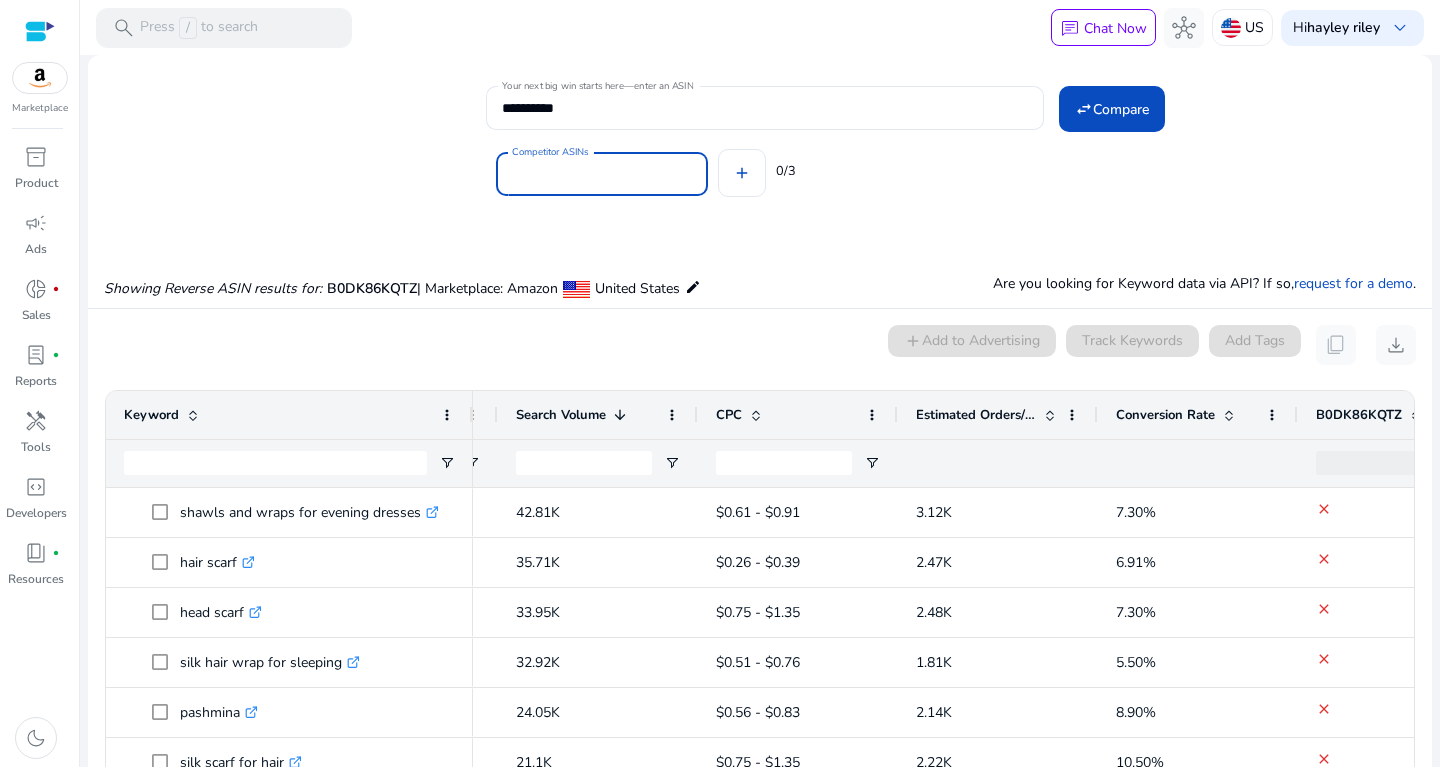paste on "**********" 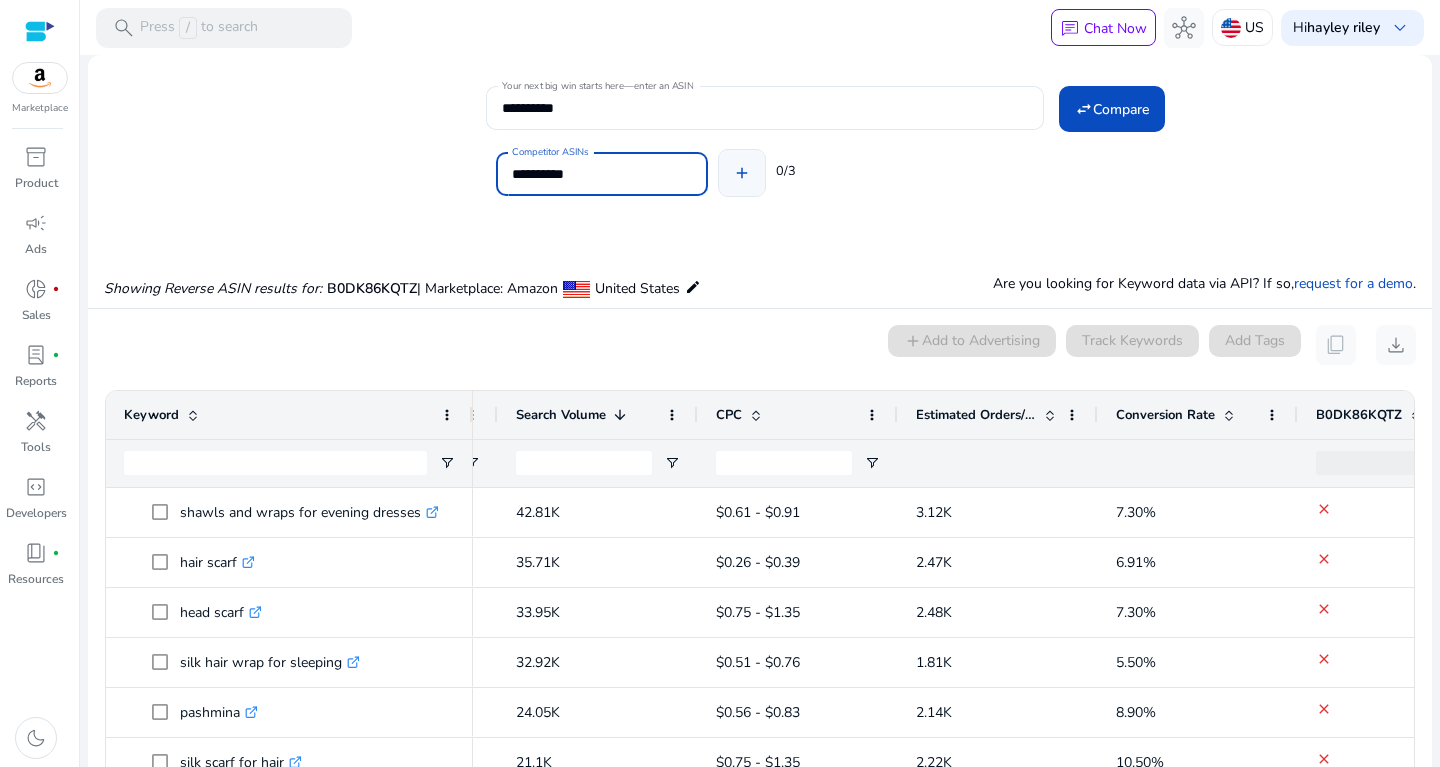 type on "**********" 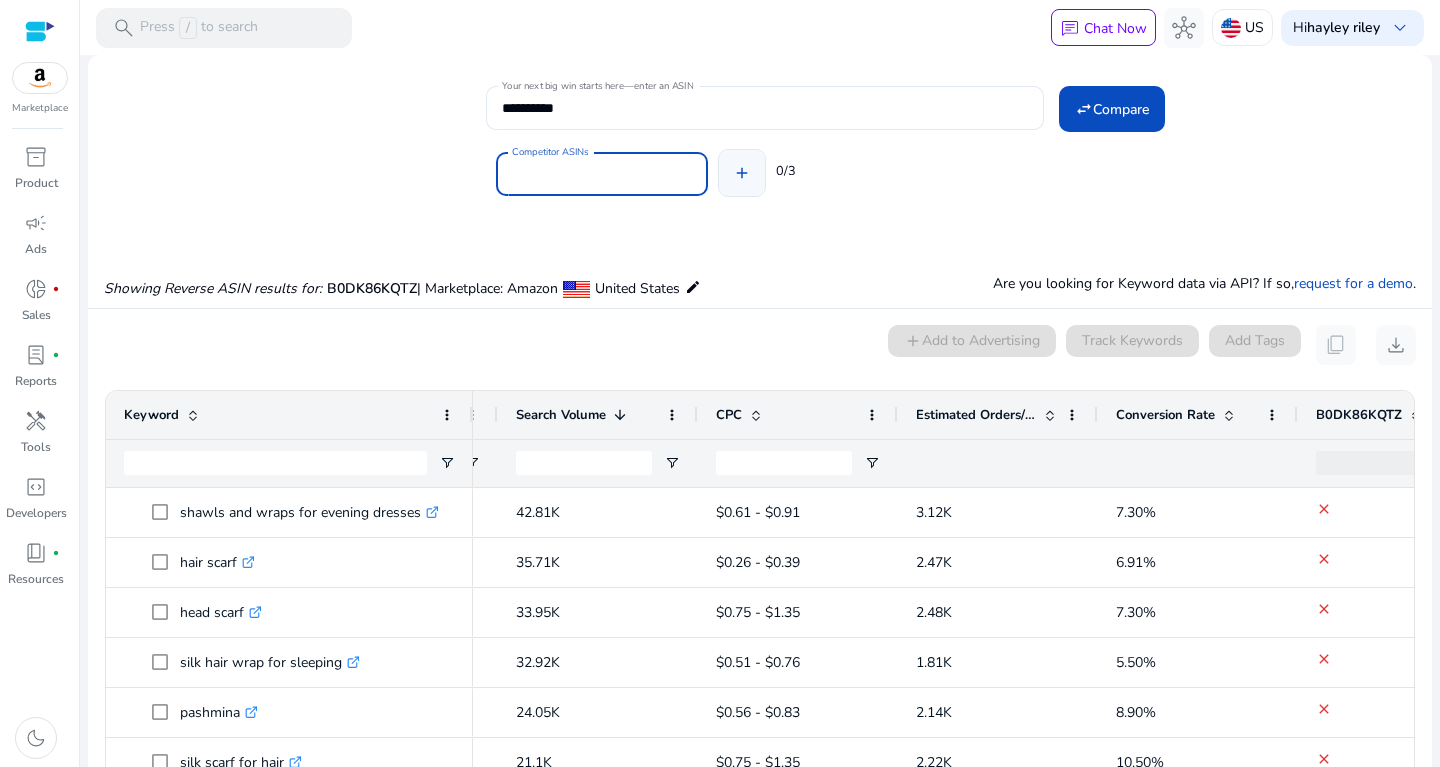 click on "Competitor ASINs add 0/3" 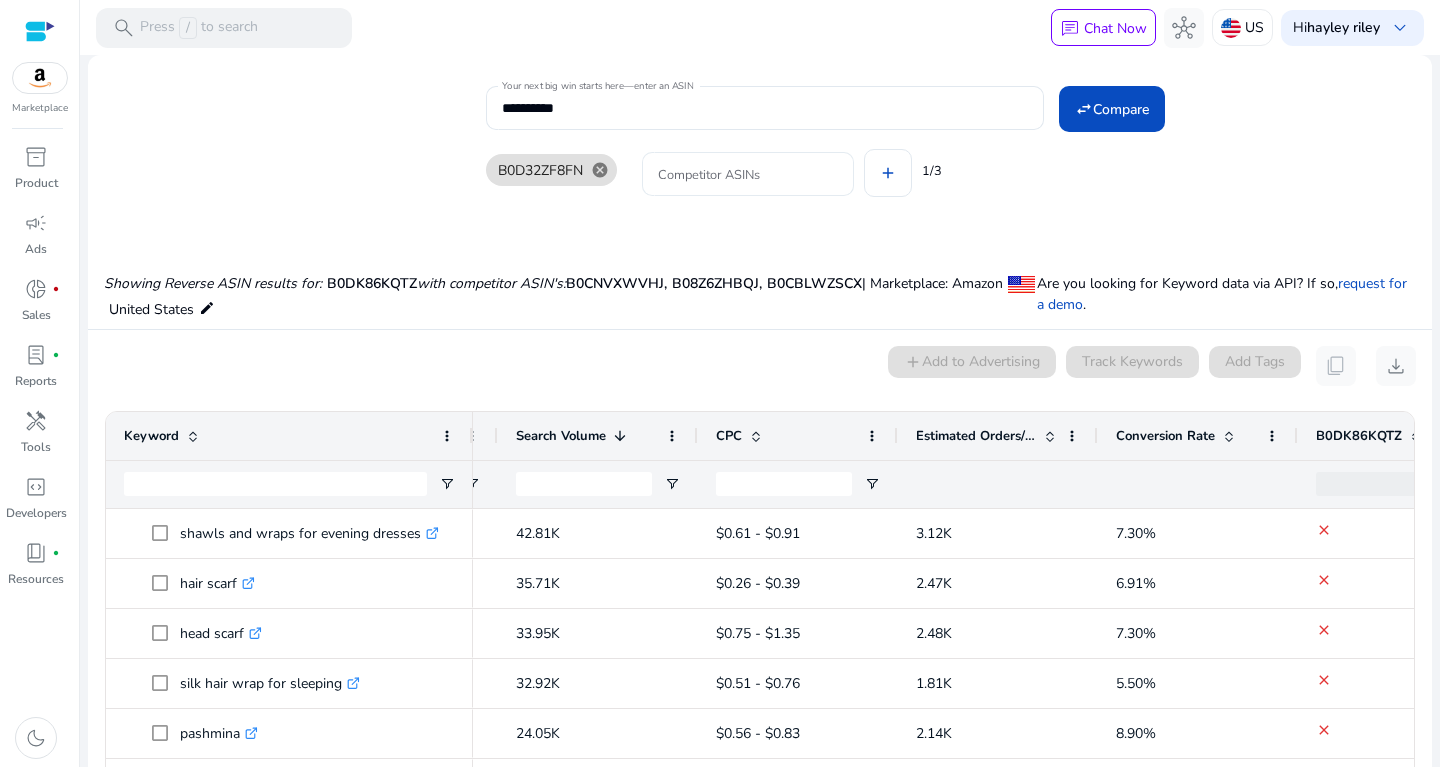 click on "Competitor ASINs" at bounding box center [748, 174] 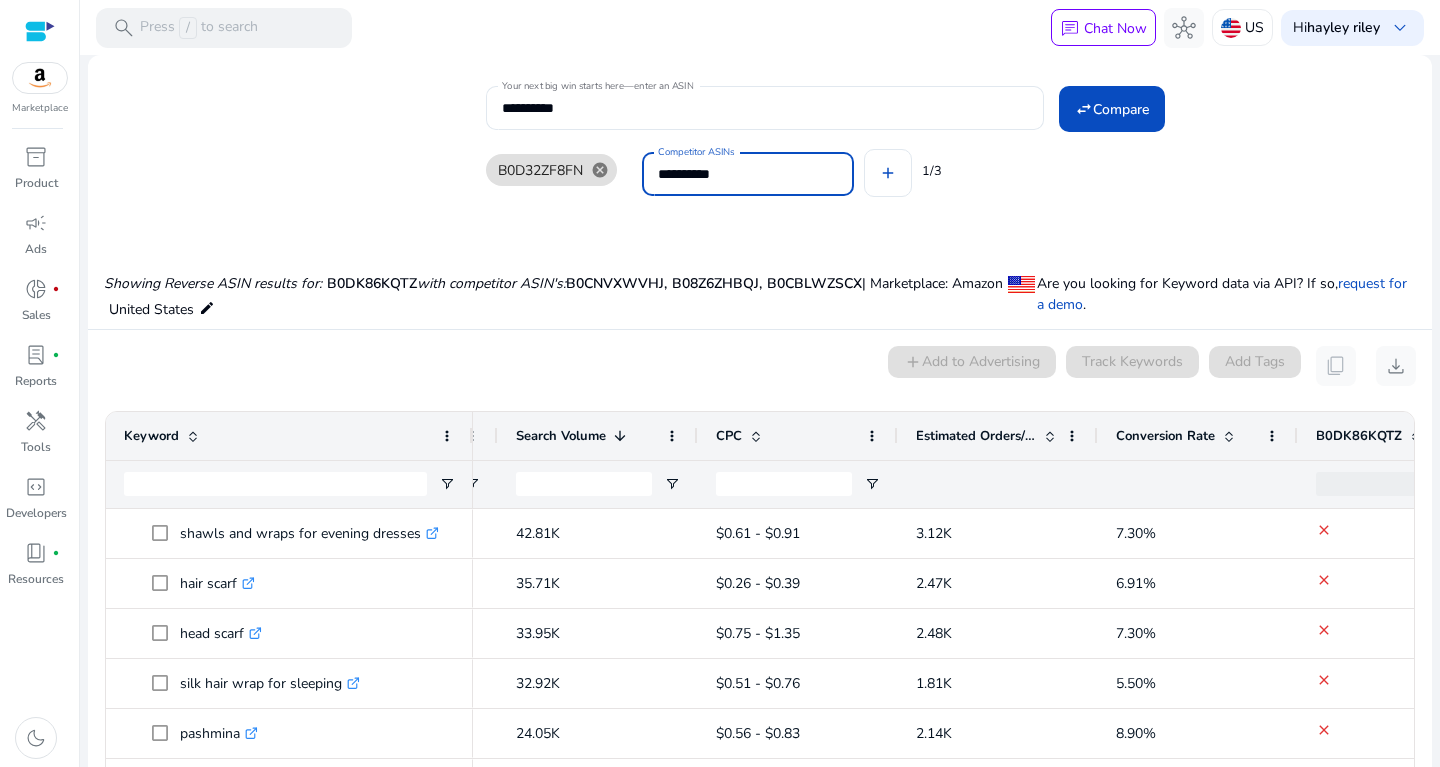 type on "**********" 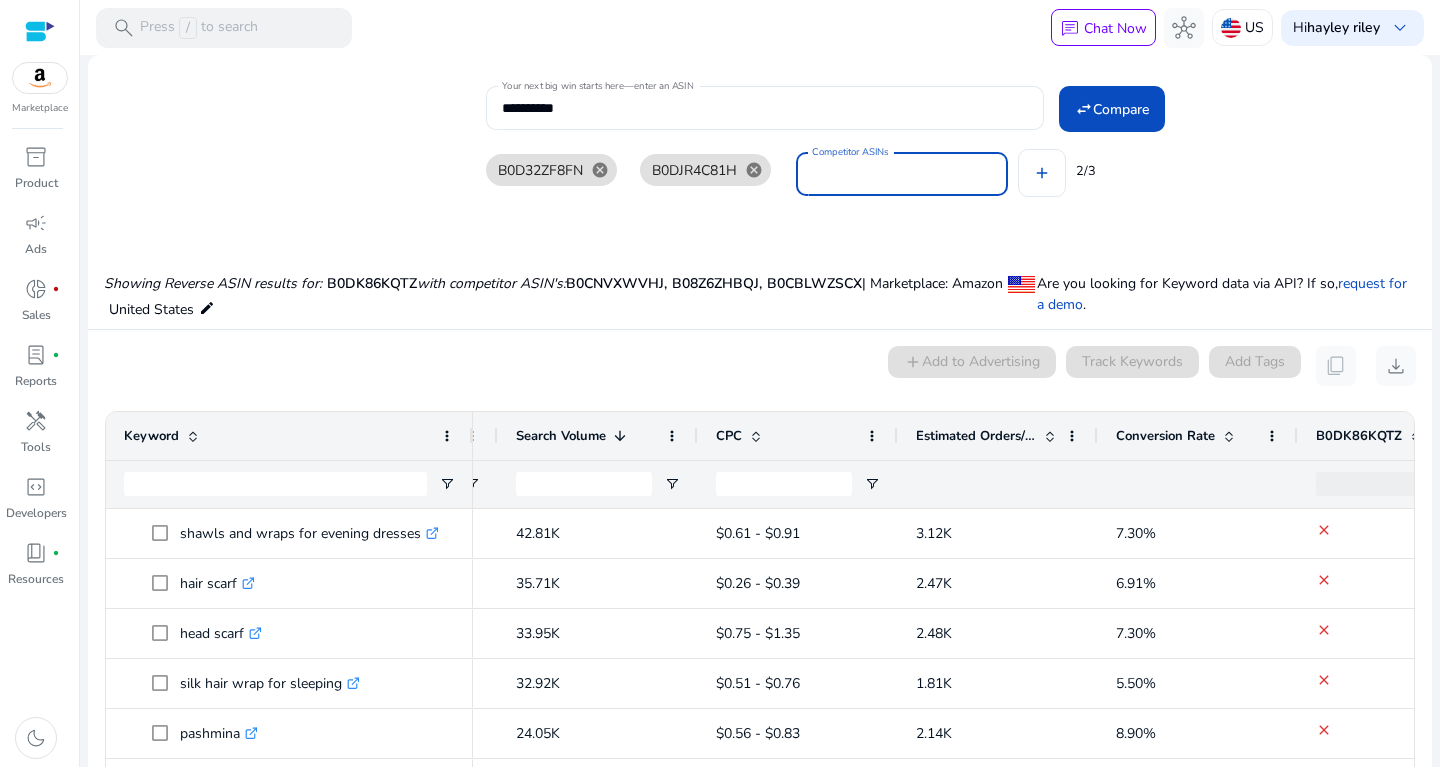 paste on "**********" 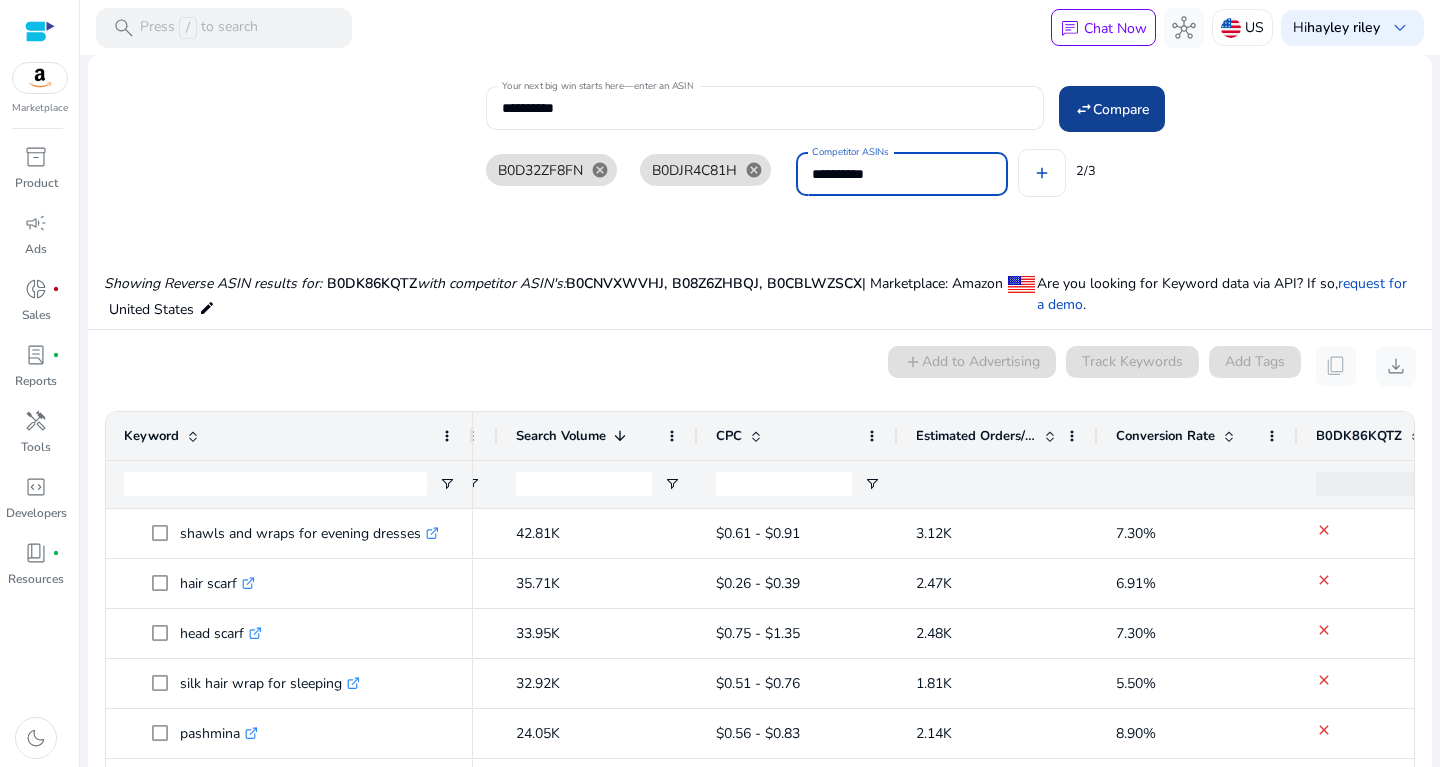 click on "Compare" 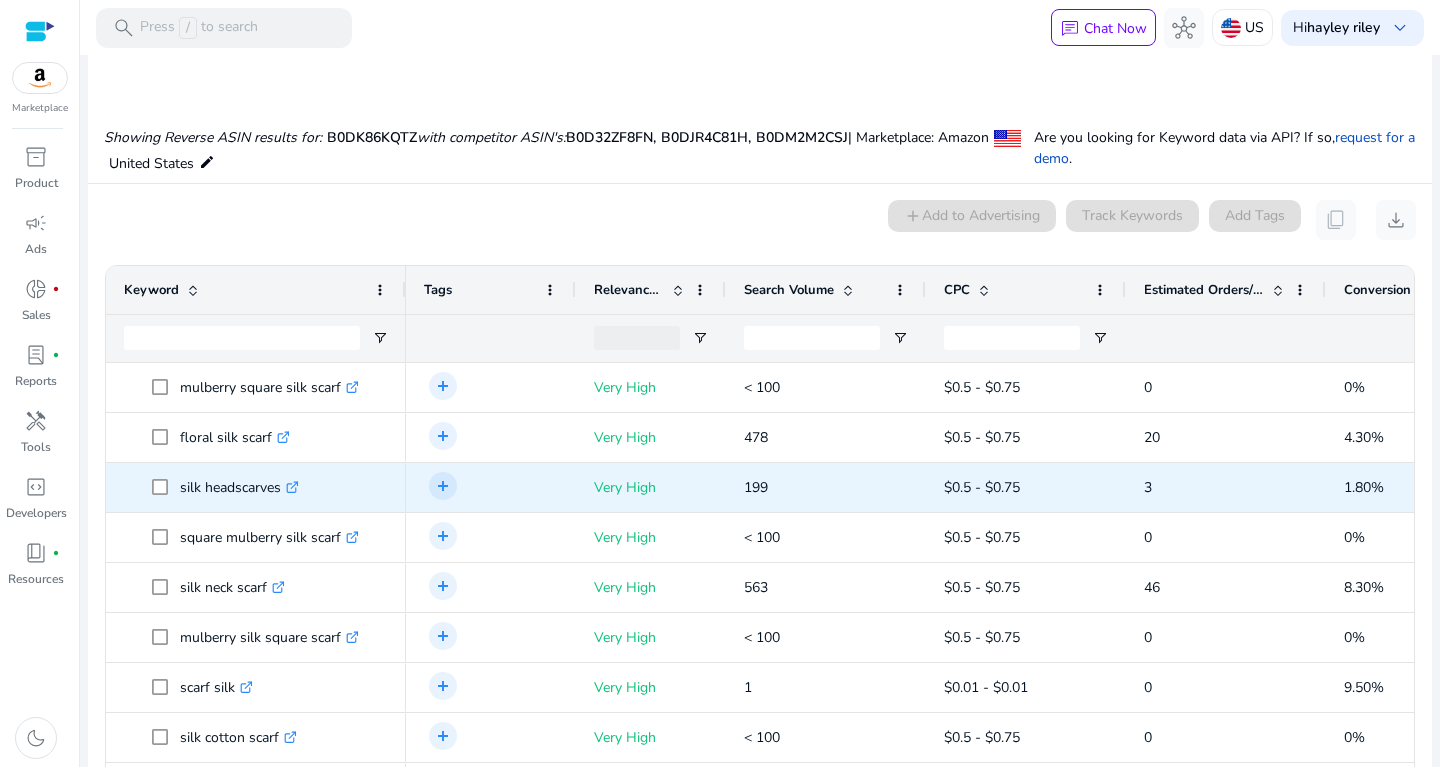 scroll, scrollTop: 148, scrollLeft: 0, axis: vertical 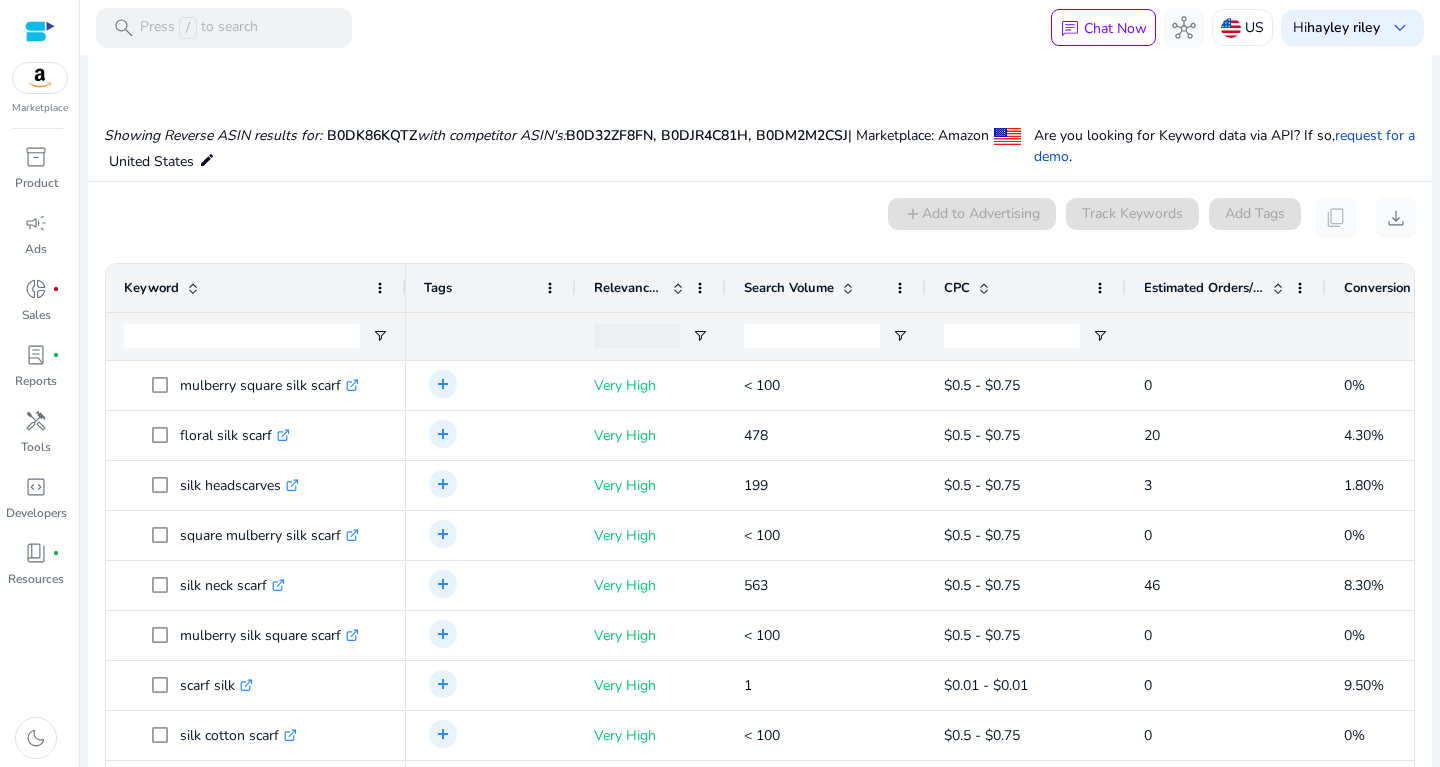 click 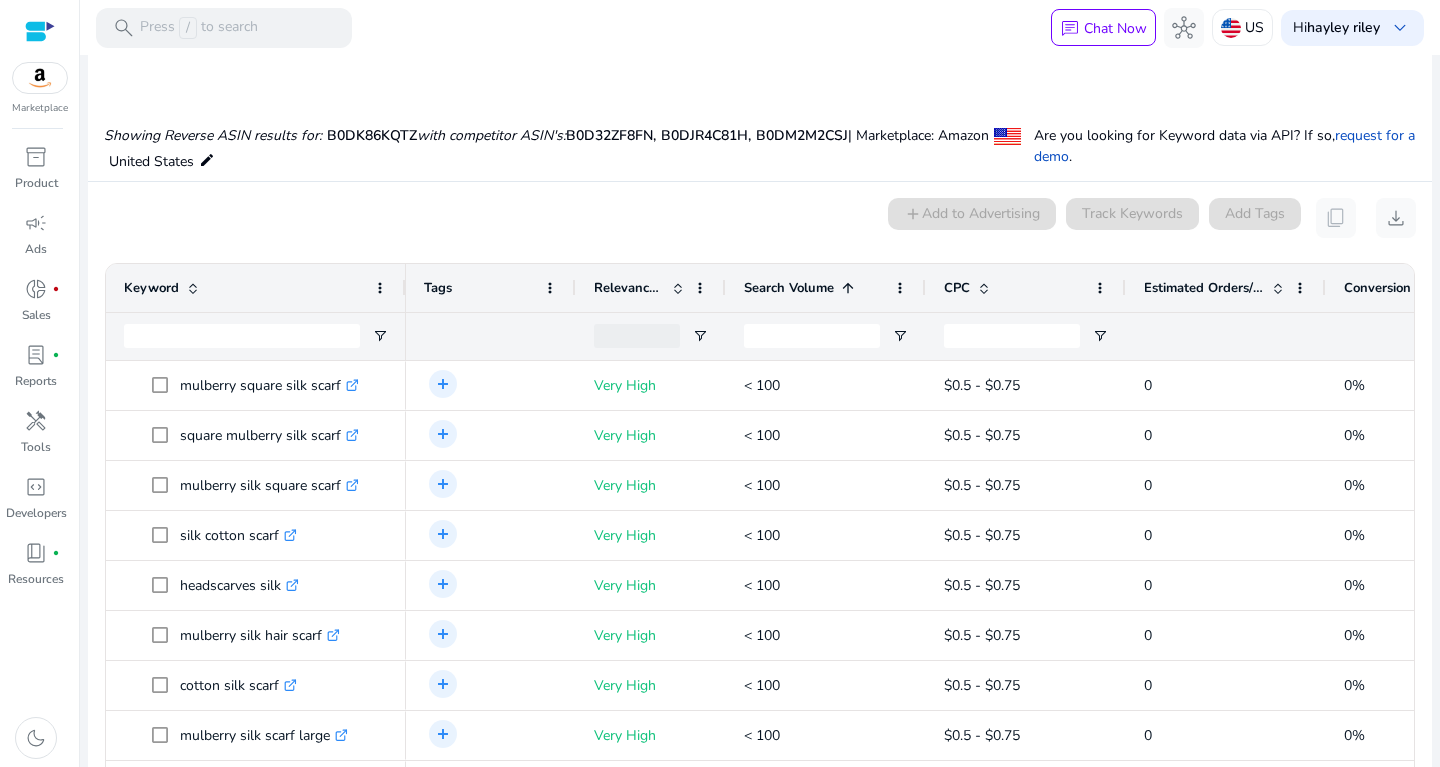 click 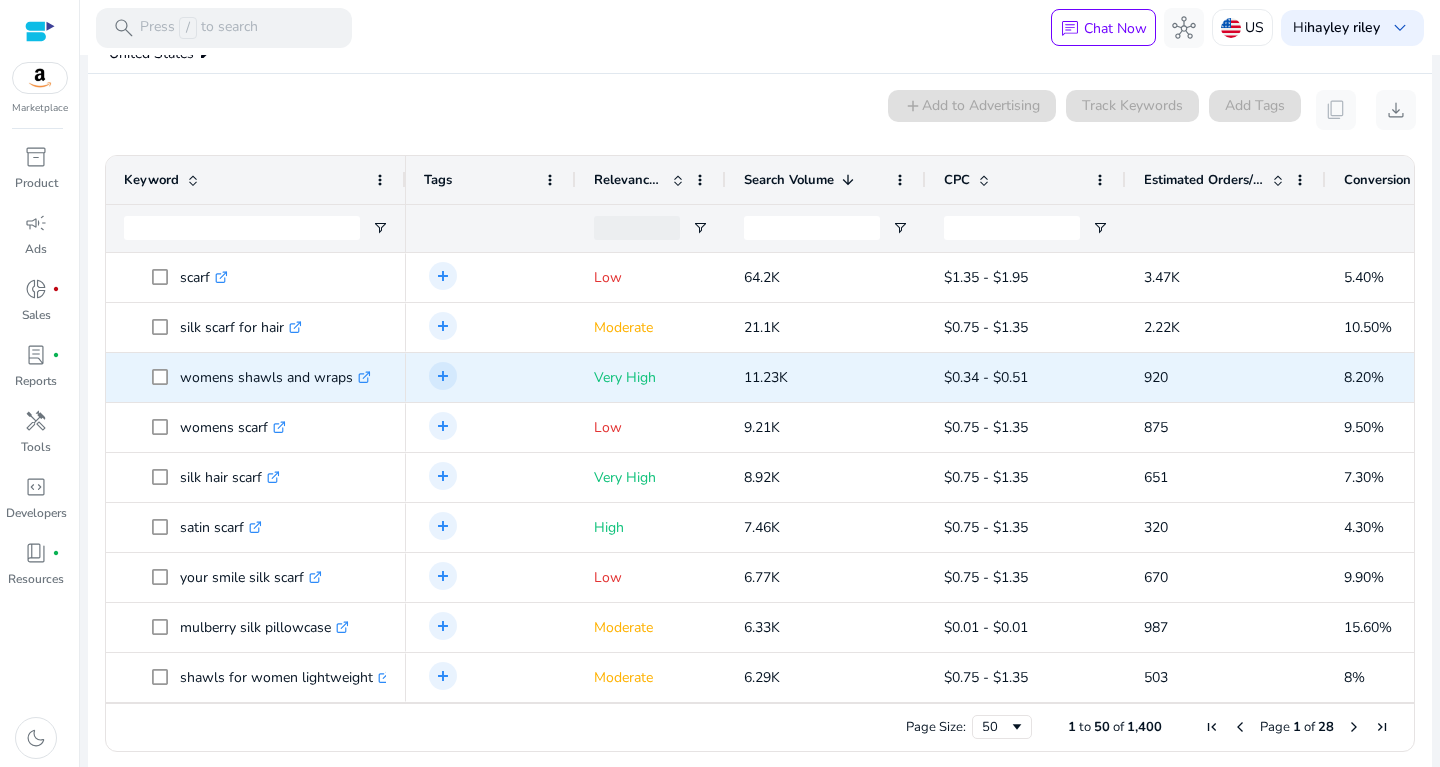 scroll, scrollTop: 257, scrollLeft: 0, axis: vertical 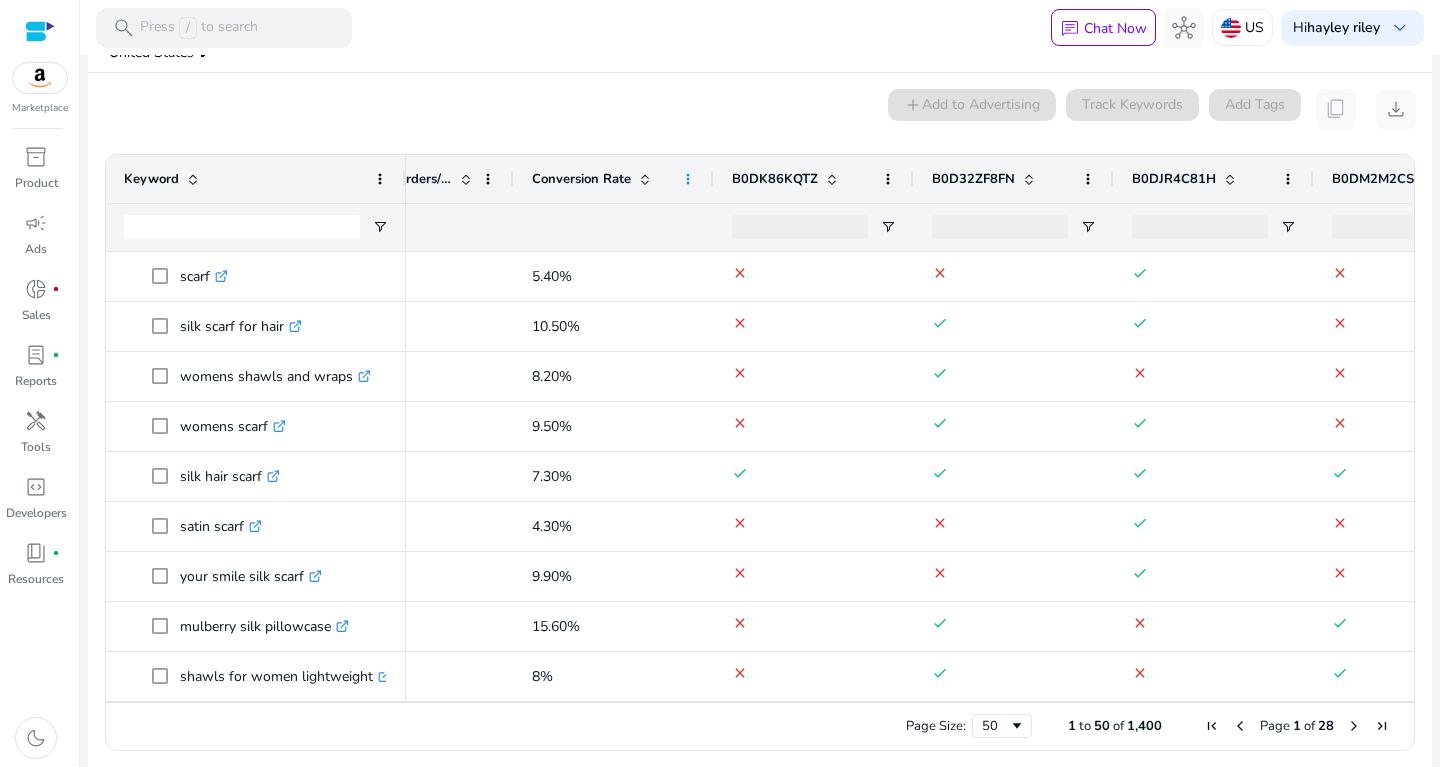 click 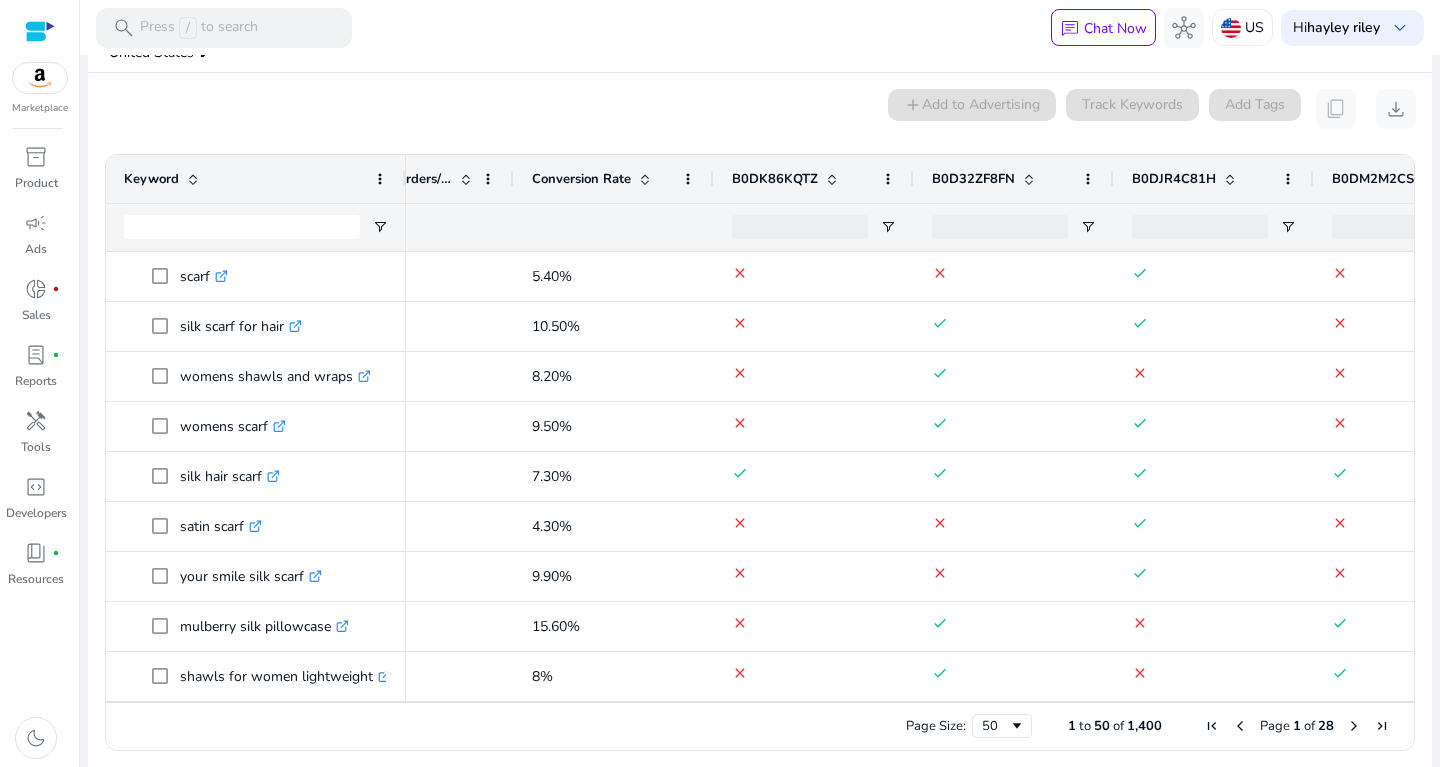 click on "Conversion Rate" 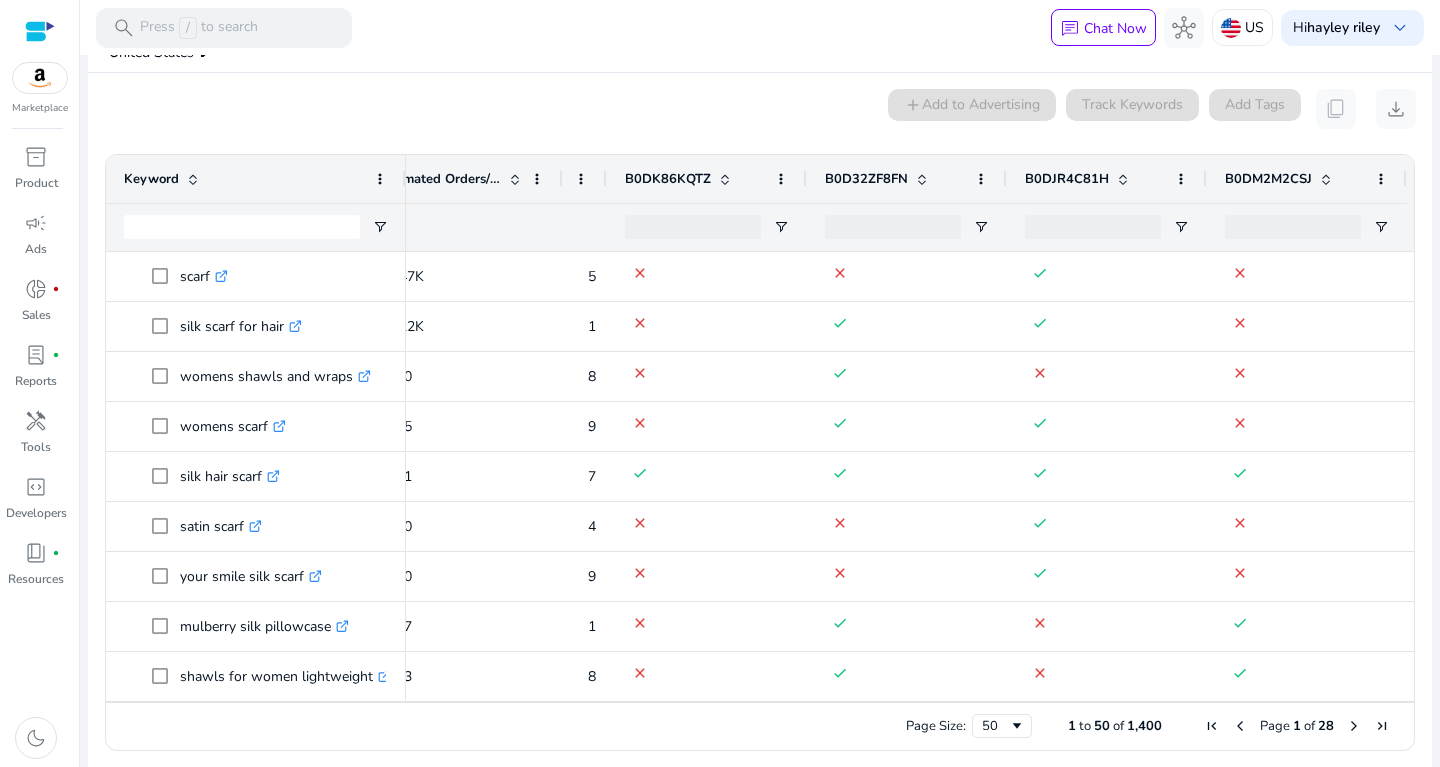 scroll, scrollTop: 0, scrollLeft: 752, axis: horizontal 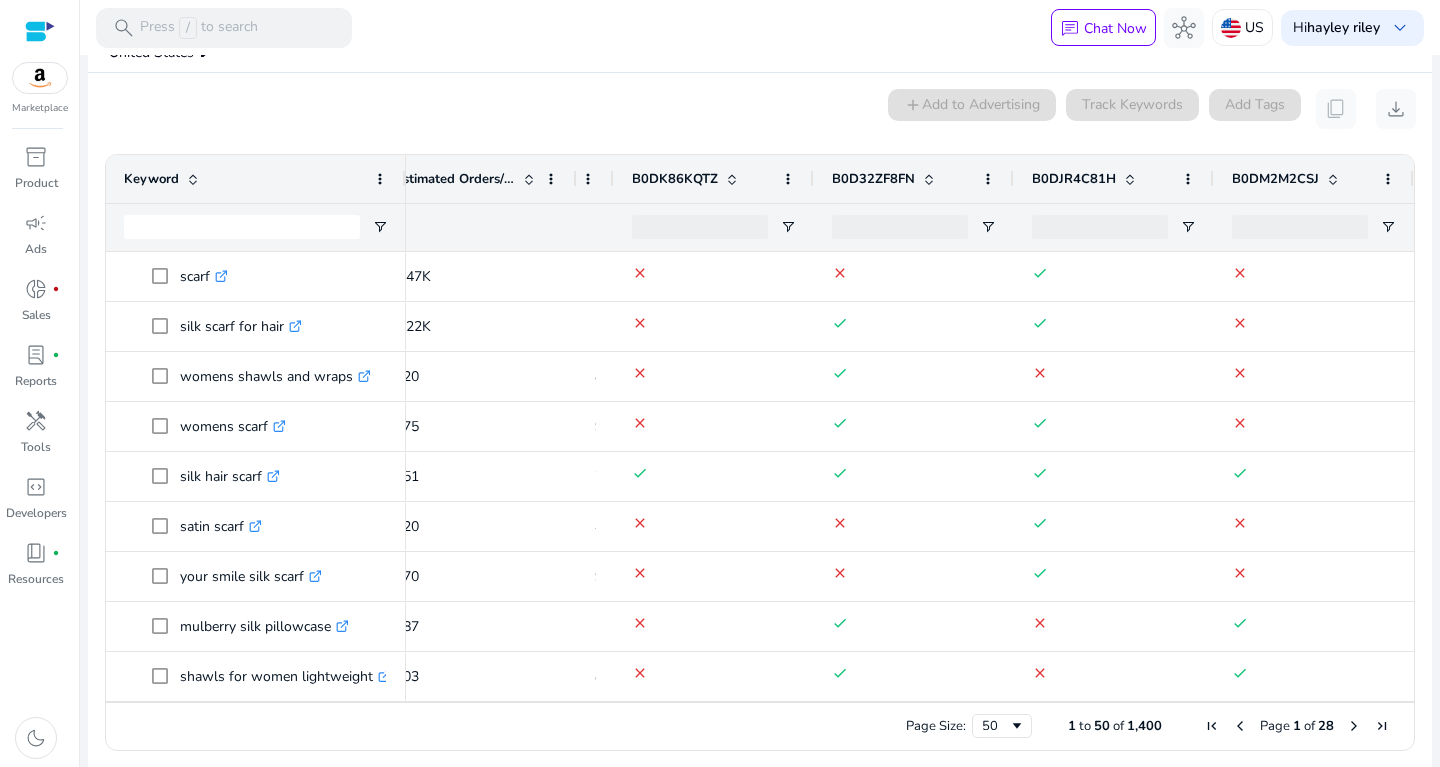 drag, startPoint x: 712, startPoint y: 180, endPoint x: 536, endPoint y: 208, distance: 178.21335 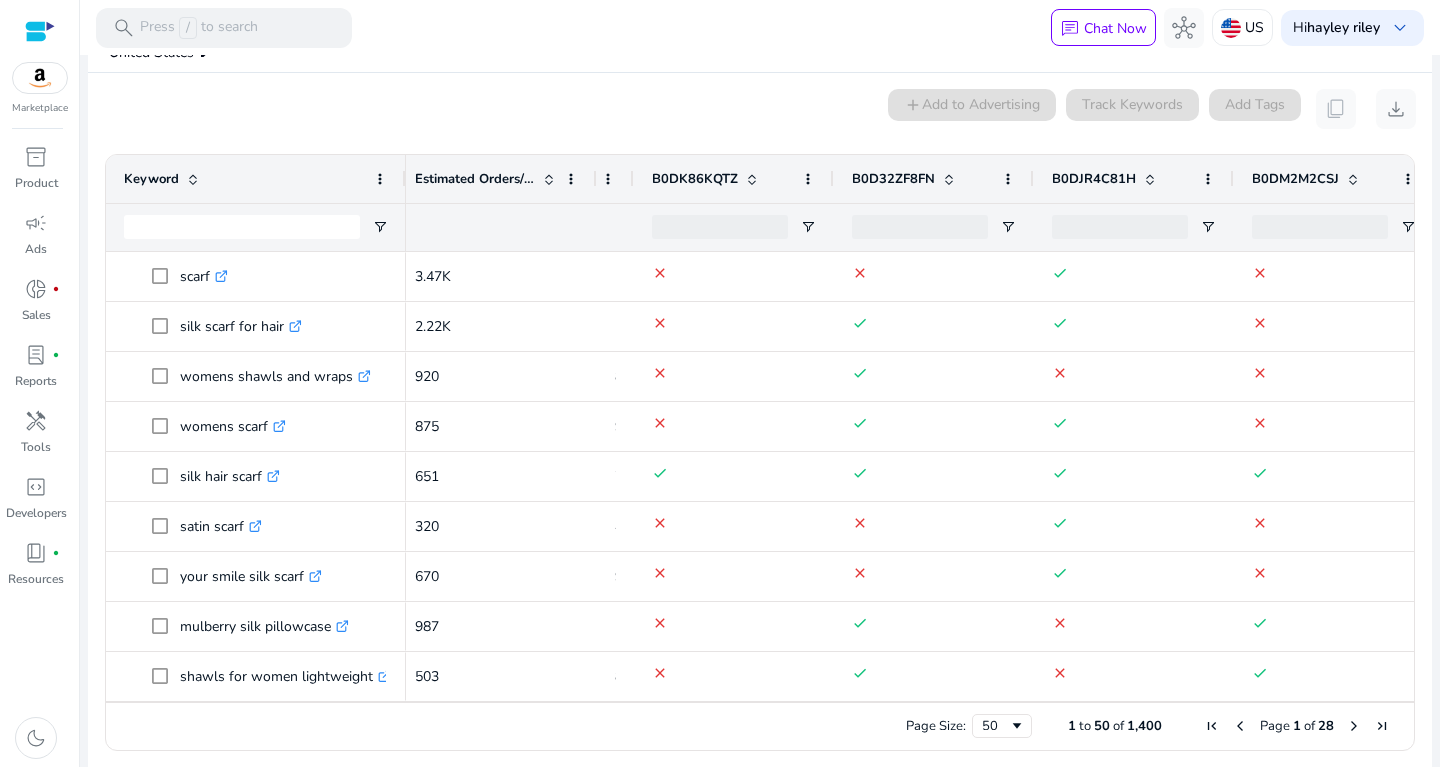 scroll, scrollTop: 0, scrollLeft: 716, axis: horizontal 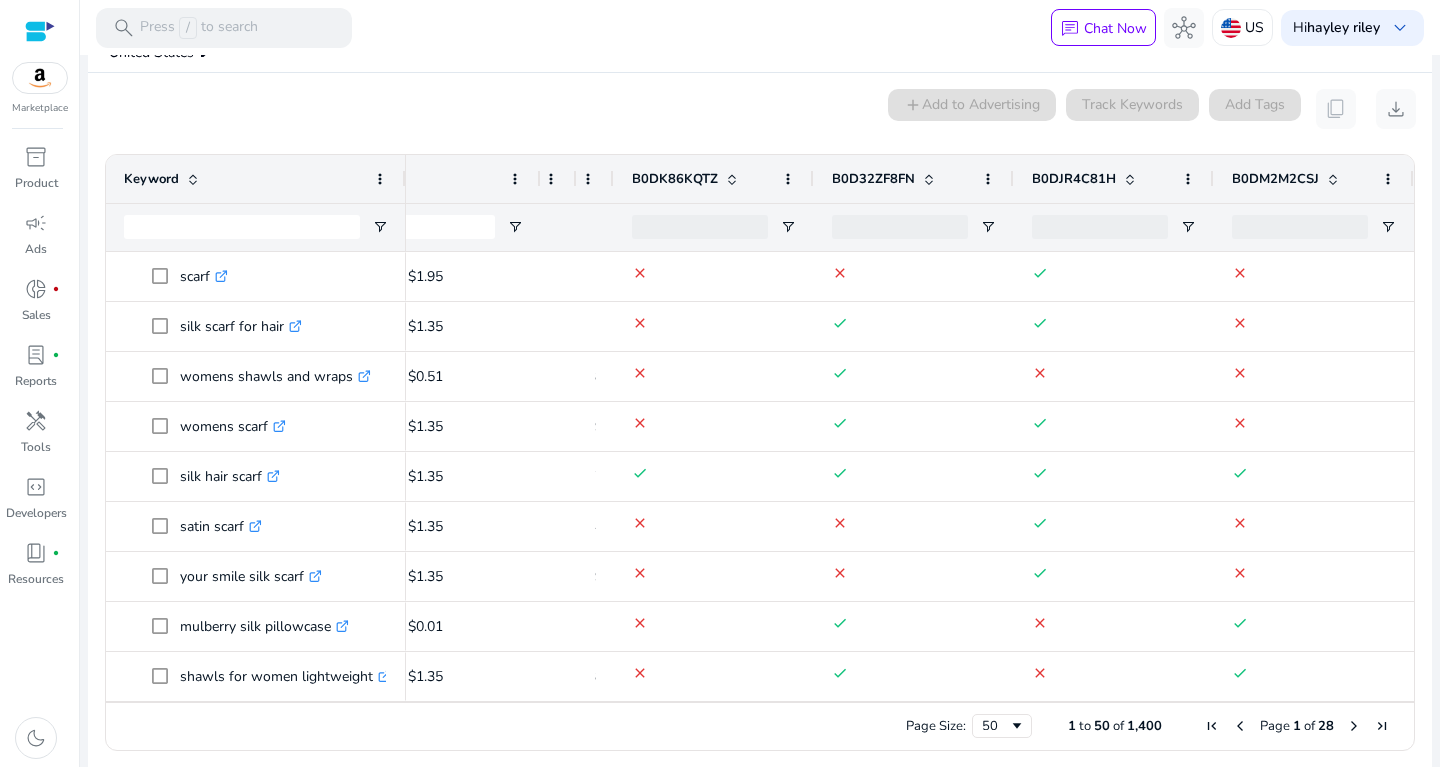 drag, startPoint x: 632, startPoint y: 179, endPoint x: 445, endPoint y: 211, distance: 189.71822 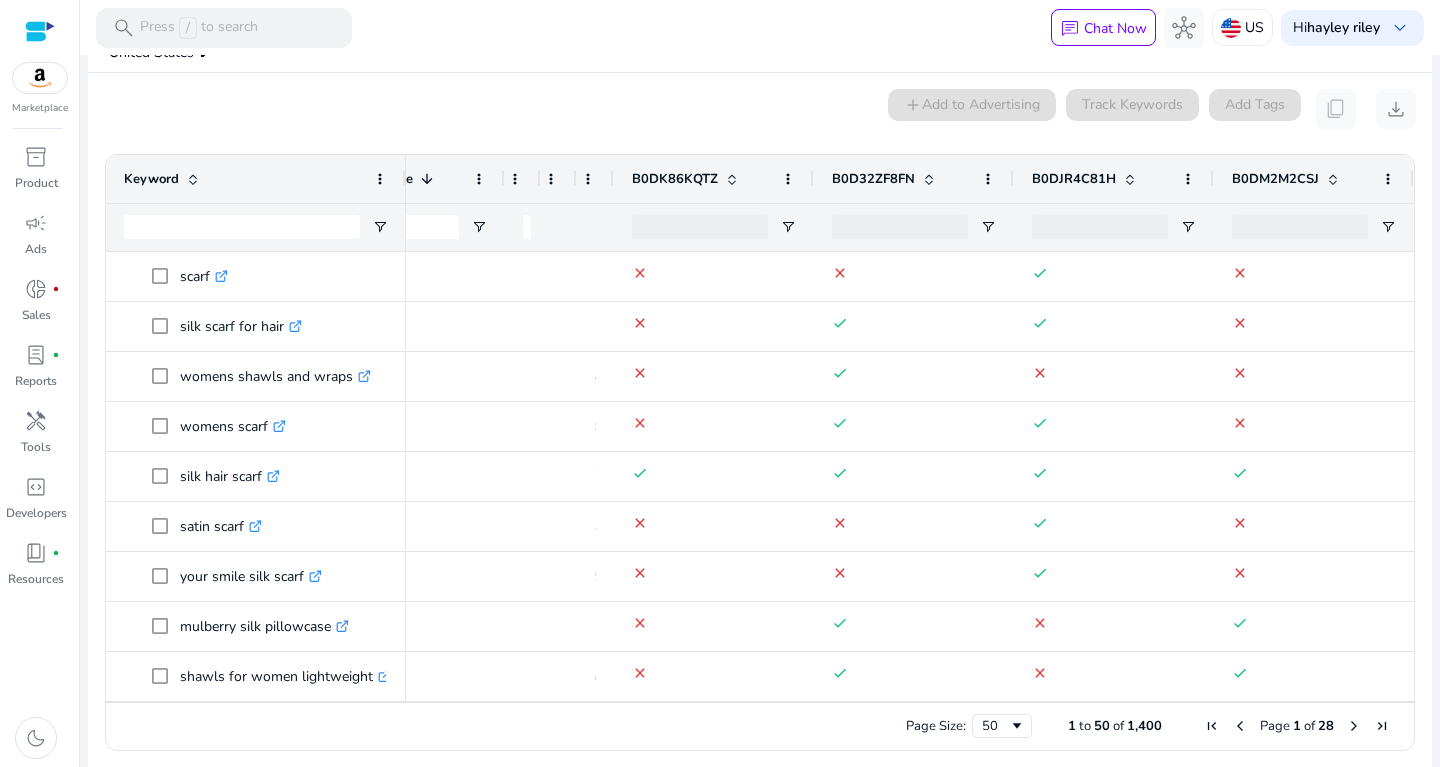 drag, startPoint x: 539, startPoint y: 178, endPoint x: 339, endPoint y: 167, distance: 200.30228 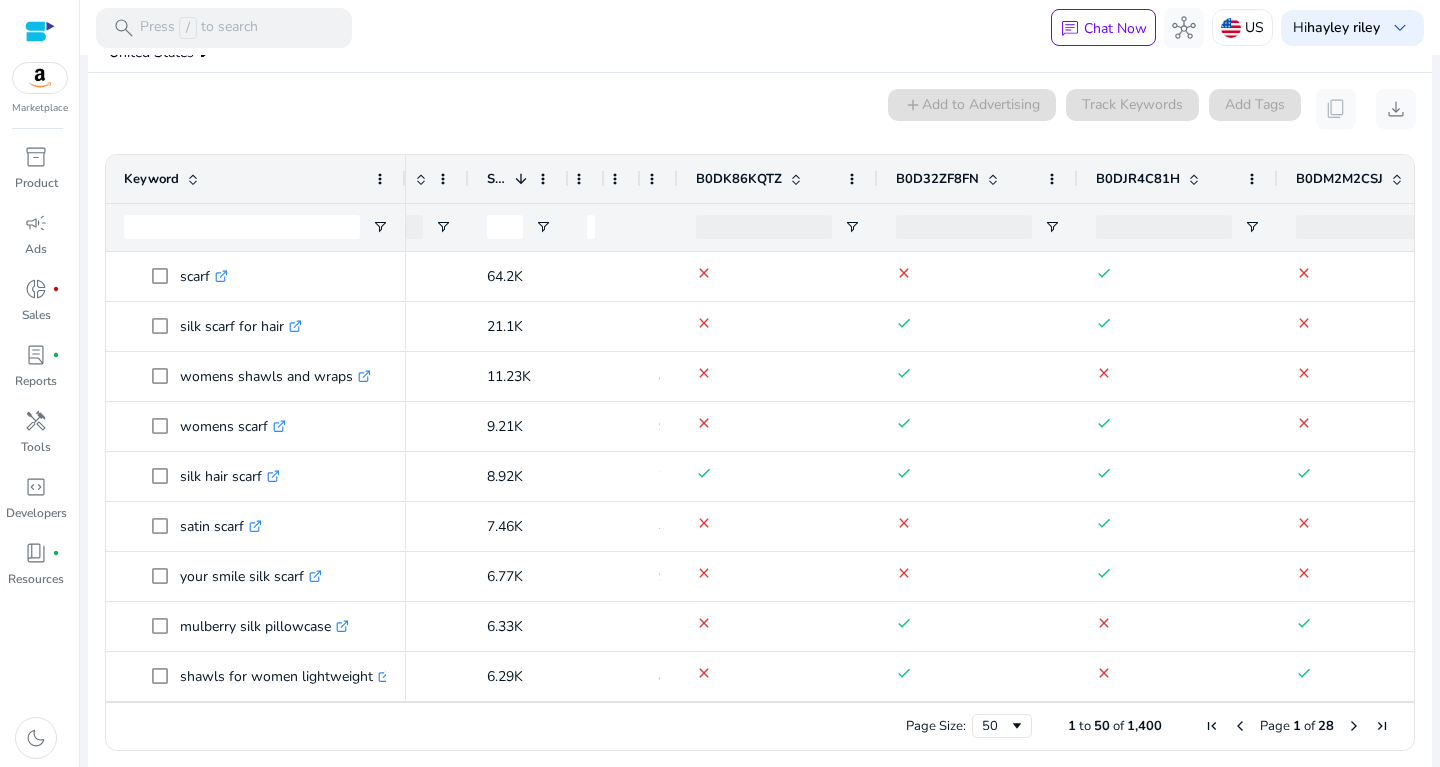drag, startPoint x: 629, startPoint y: 180, endPoint x: 528, endPoint y: 224, distance: 110.16805 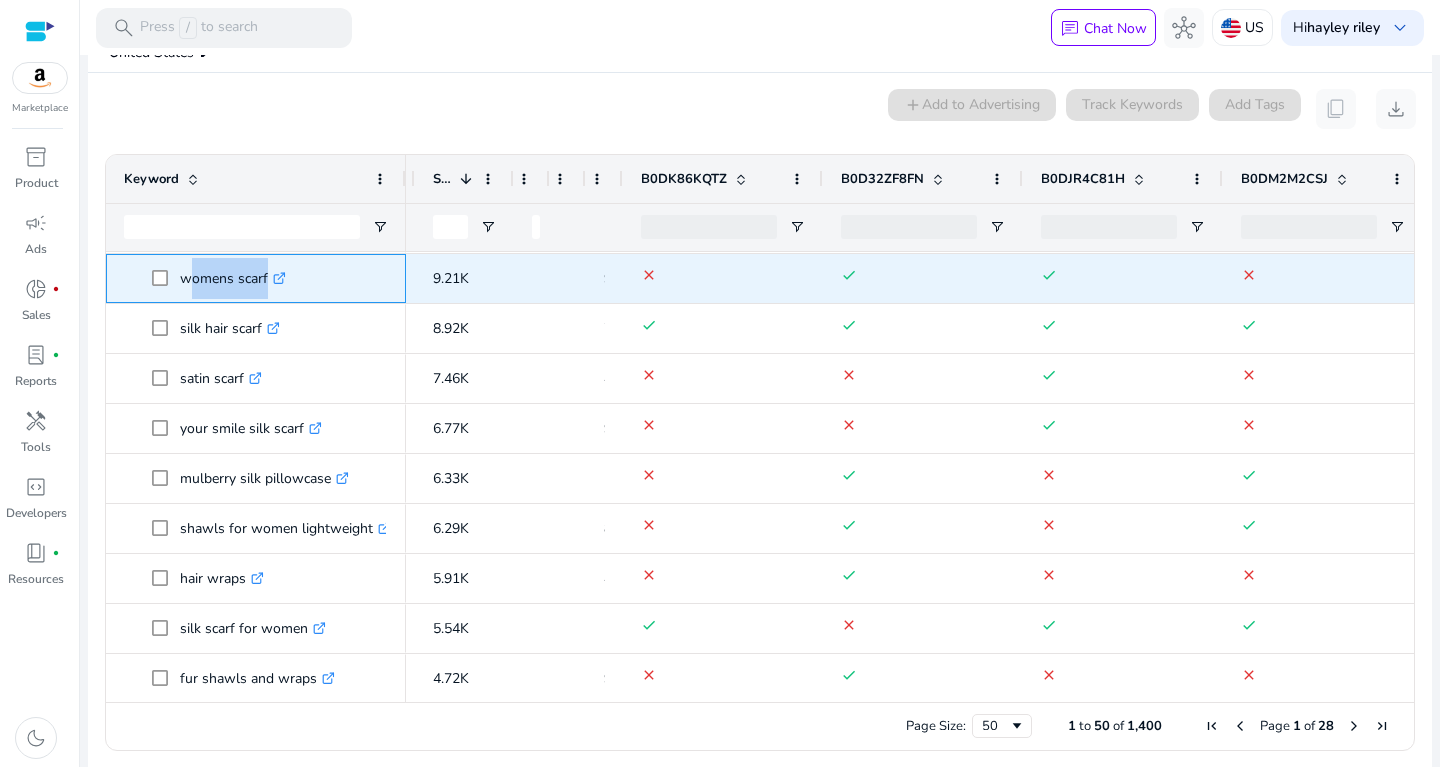 drag, startPoint x: 182, startPoint y: 282, endPoint x: 279, endPoint y: 287, distance: 97.128784 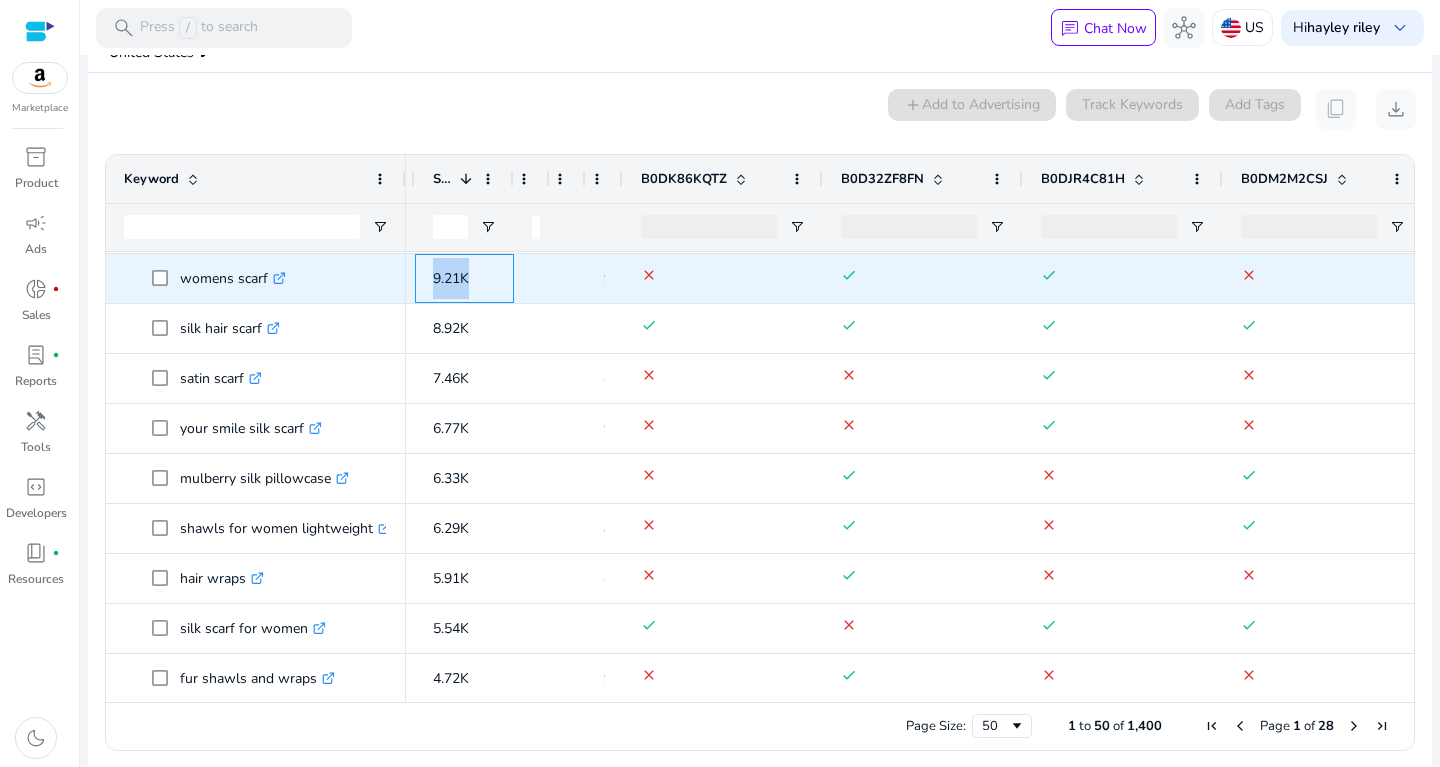 drag, startPoint x: 424, startPoint y: 270, endPoint x: 498, endPoint y: 265, distance: 74.168724 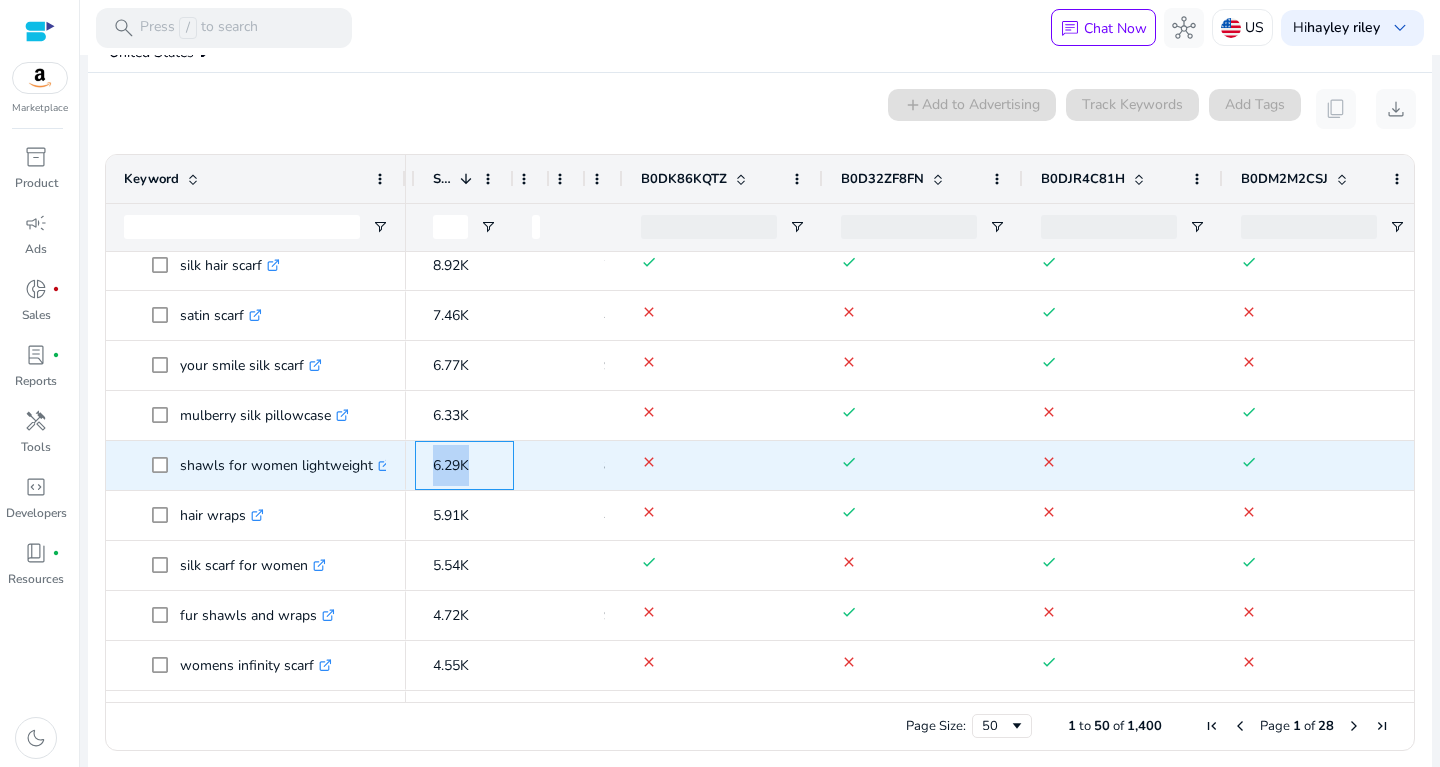 drag, startPoint x: 425, startPoint y: 459, endPoint x: 483, endPoint y: 464, distance: 58.21512 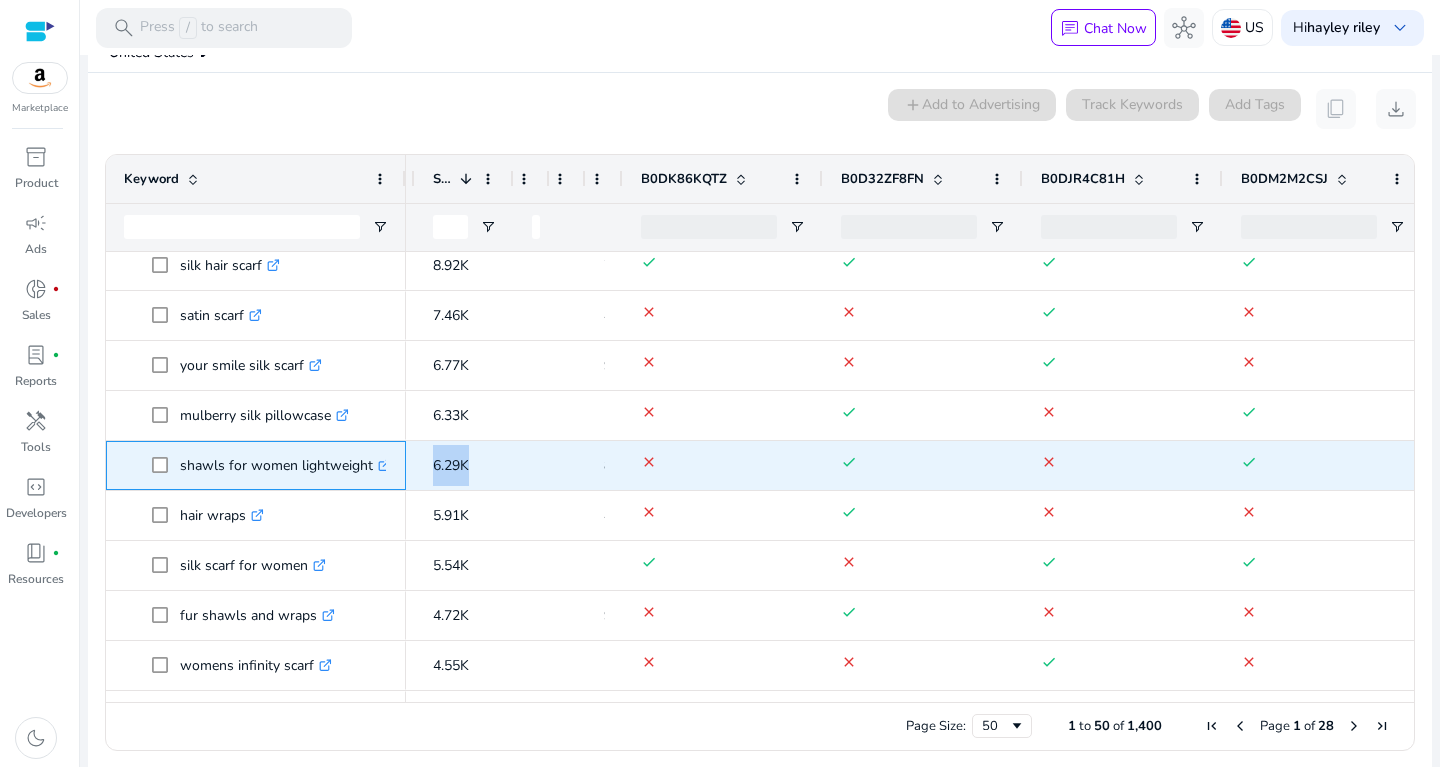 drag, startPoint x: 180, startPoint y: 464, endPoint x: 370, endPoint y: 467, distance: 190.02368 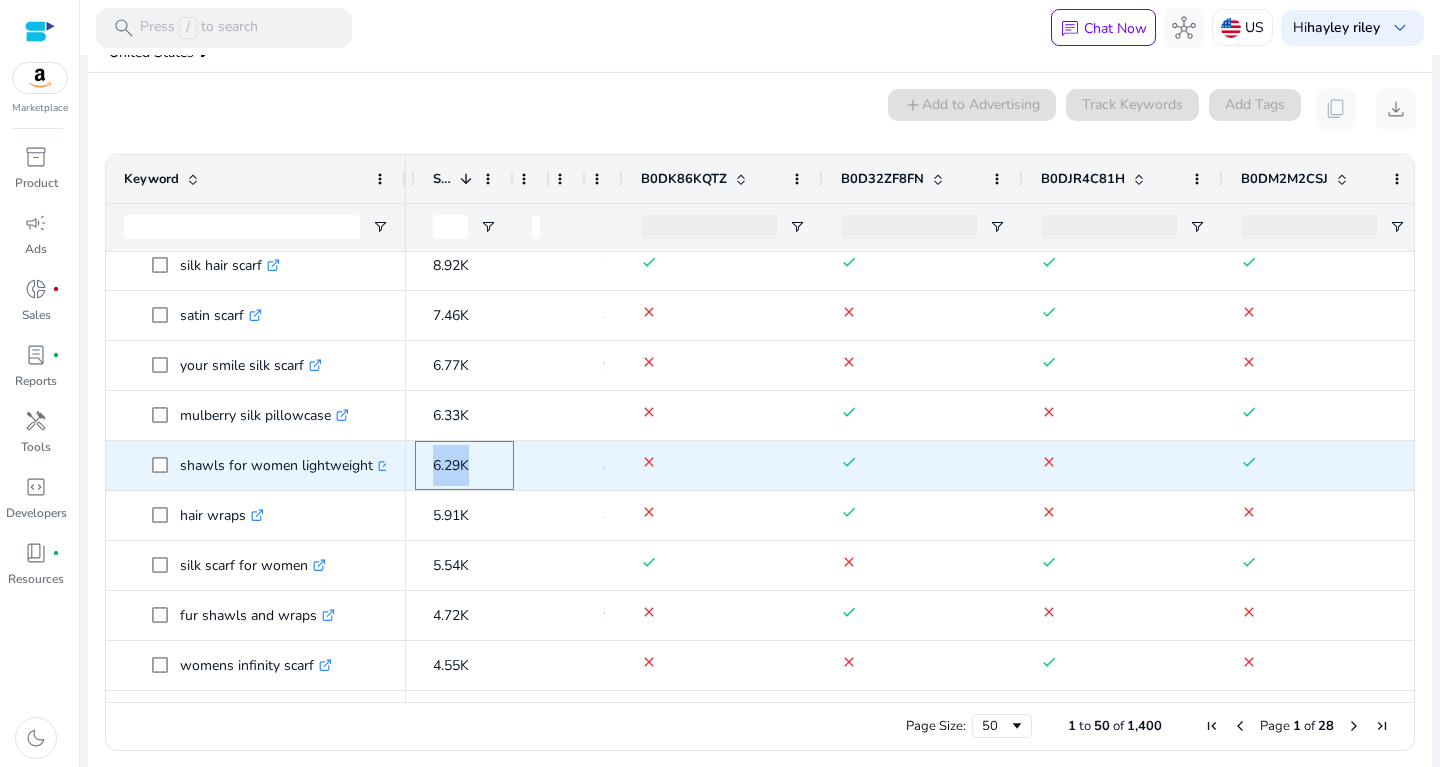 drag, startPoint x: 437, startPoint y: 458, endPoint x: 468, endPoint y: 456, distance: 31.06445 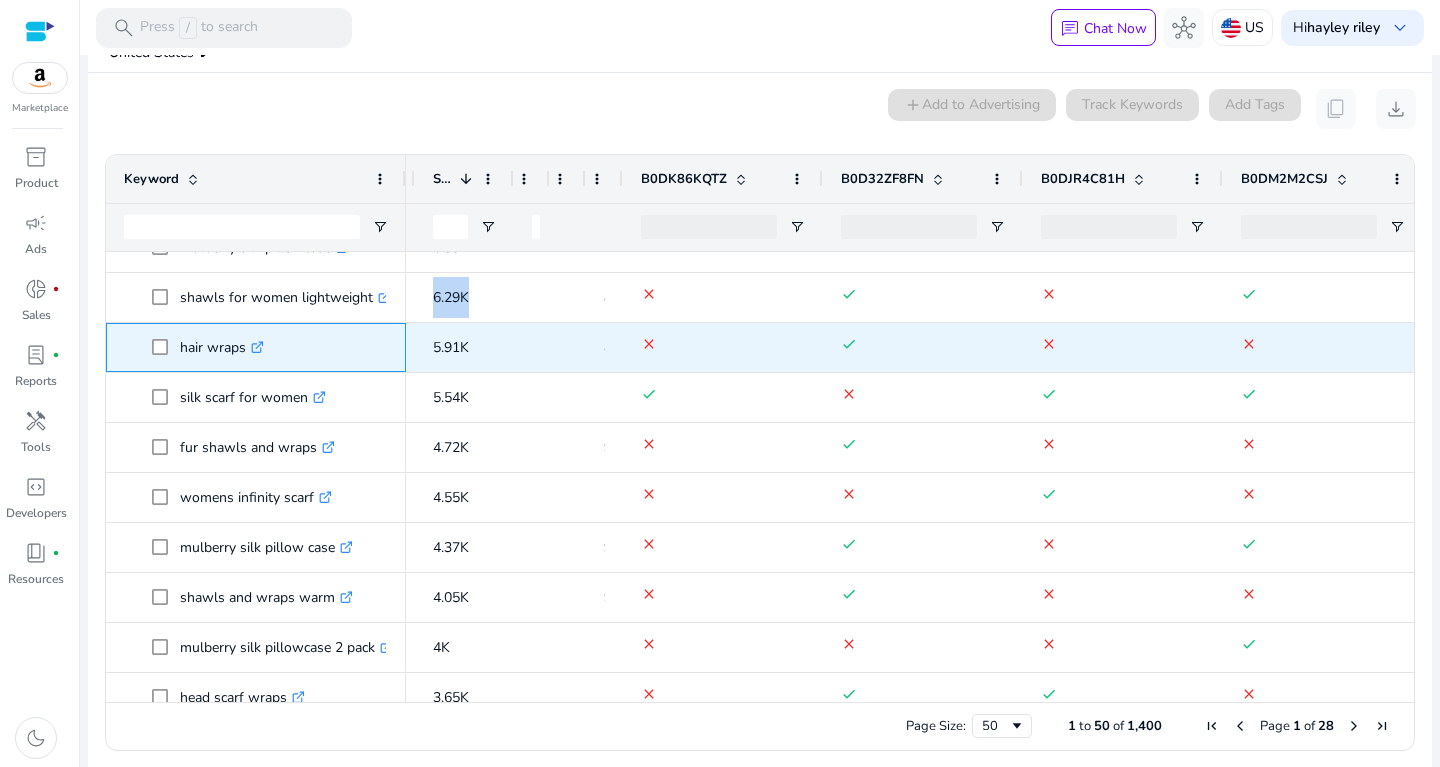 drag, startPoint x: 178, startPoint y: 345, endPoint x: 245, endPoint y: 356, distance: 67.89698 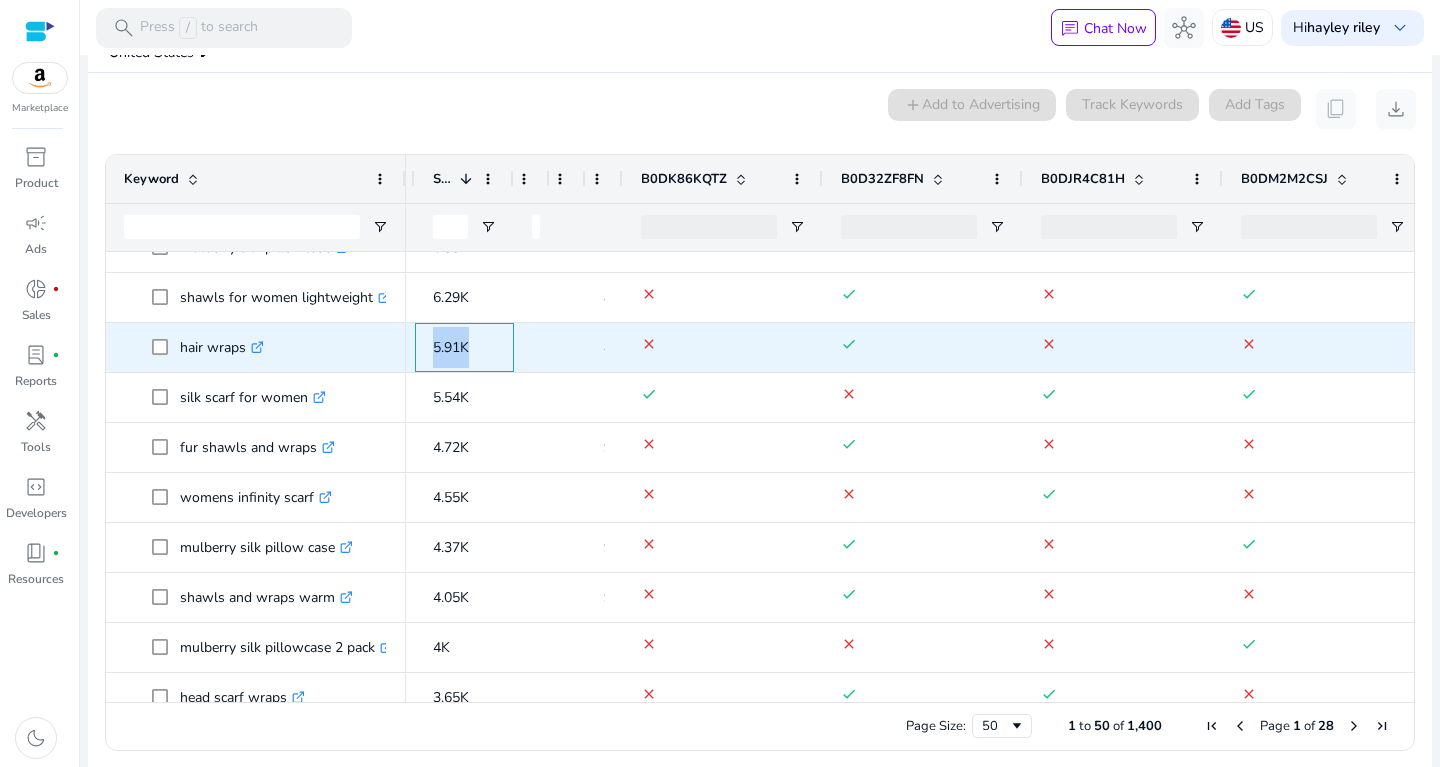 drag, startPoint x: 432, startPoint y: 355, endPoint x: 474, endPoint y: 352, distance: 42.107006 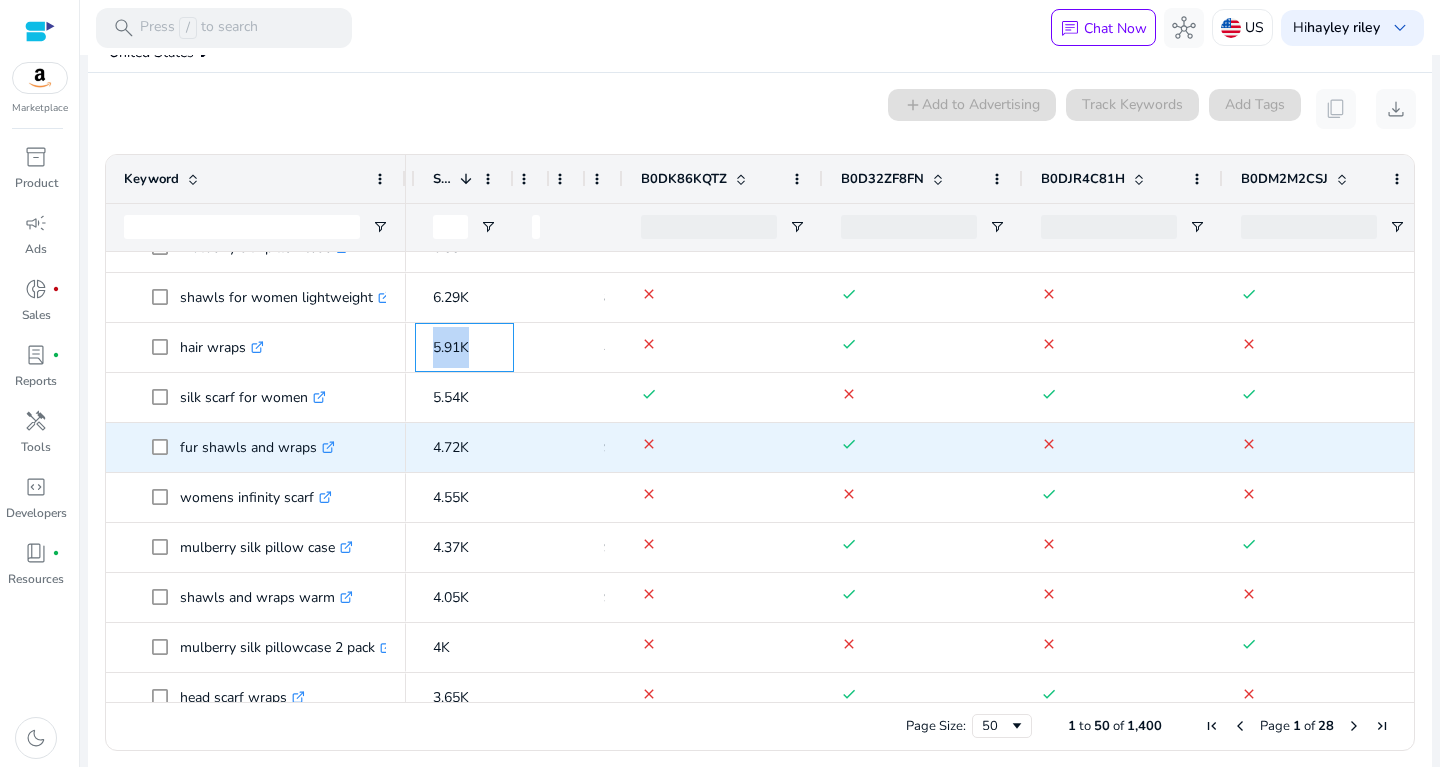 scroll, scrollTop: 421, scrollLeft: 0, axis: vertical 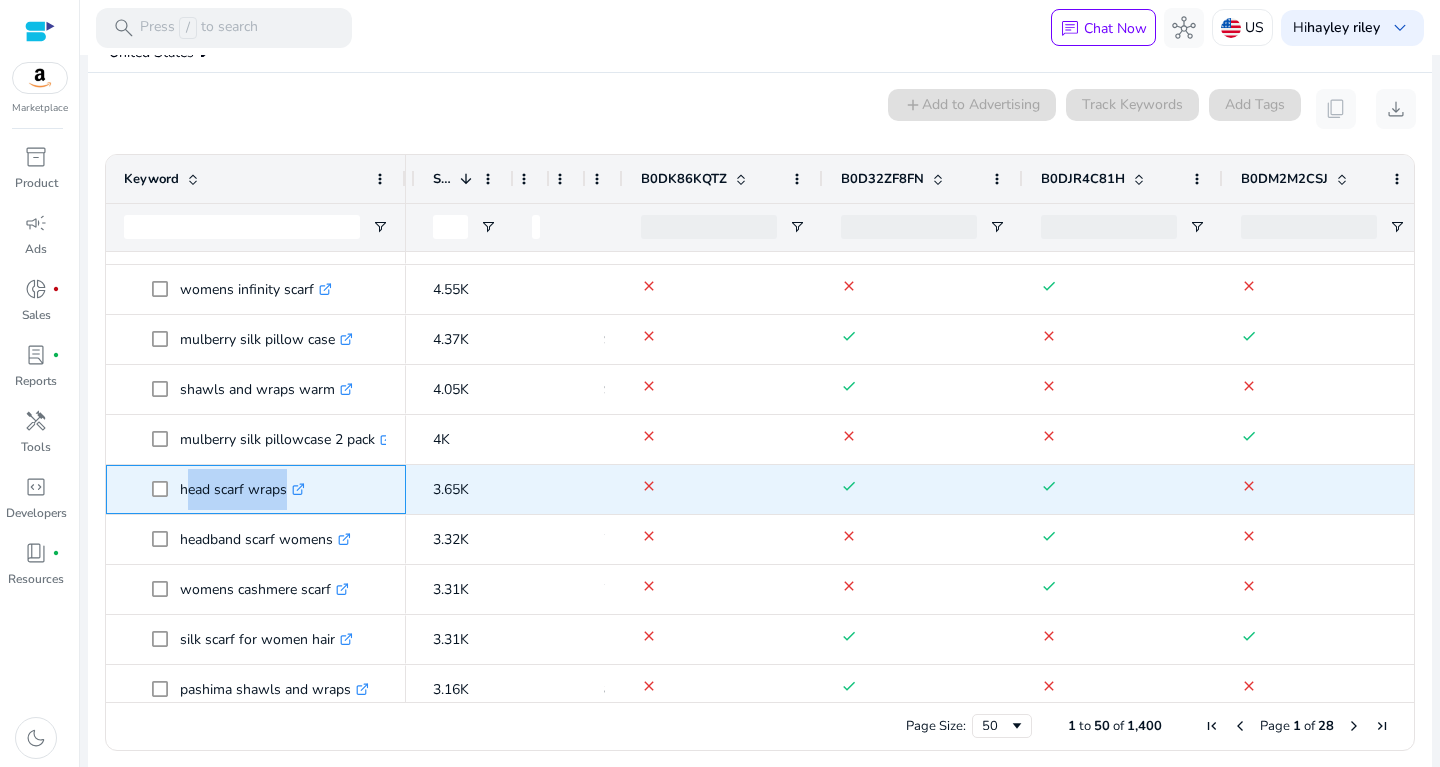 drag, startPoint x: 181, startPoint y: 487, endPoint x: 297, endPoint y: 495, distance: 116.275536 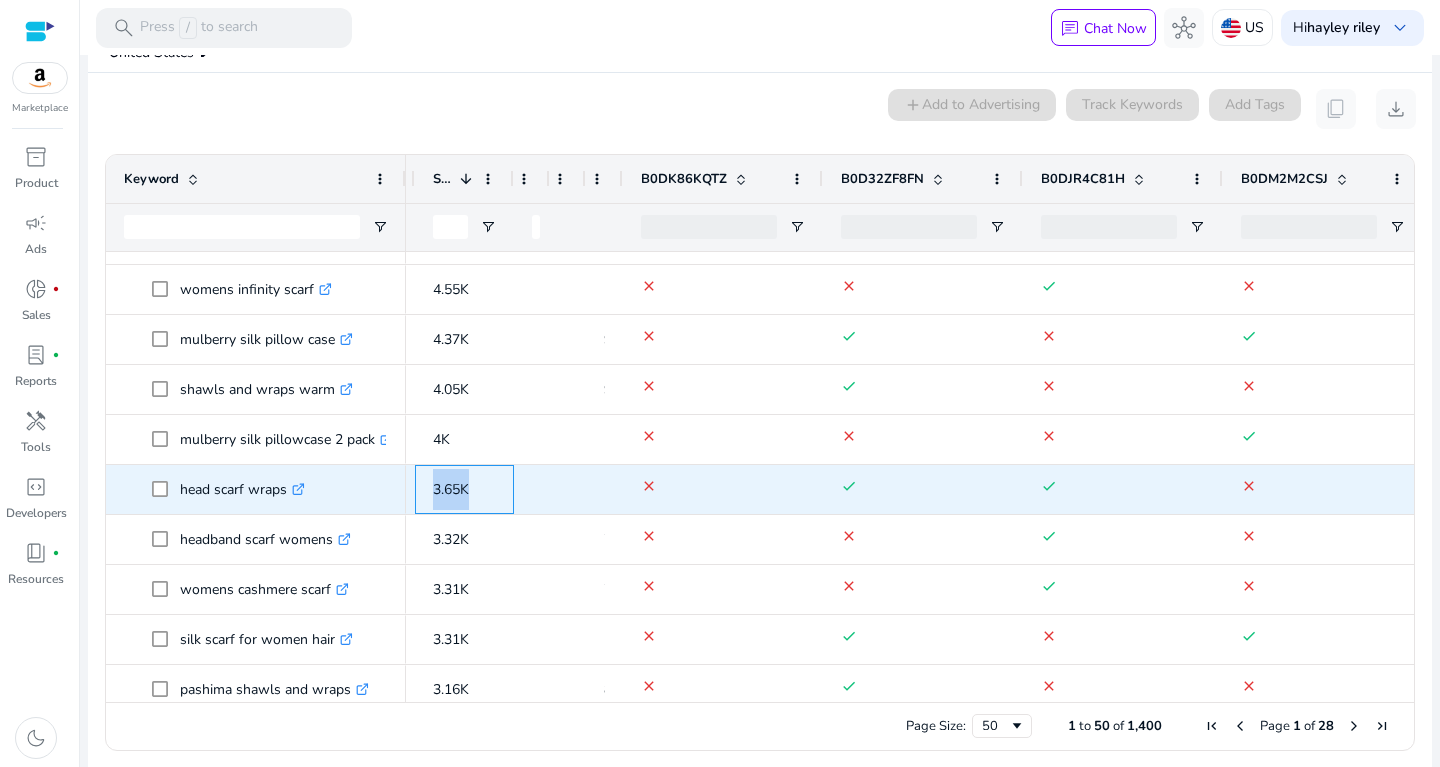 drag, startPoint x: 424, startPoint y: 487, endPoint x: 489, endPoint y: 494, distance: 65.37584 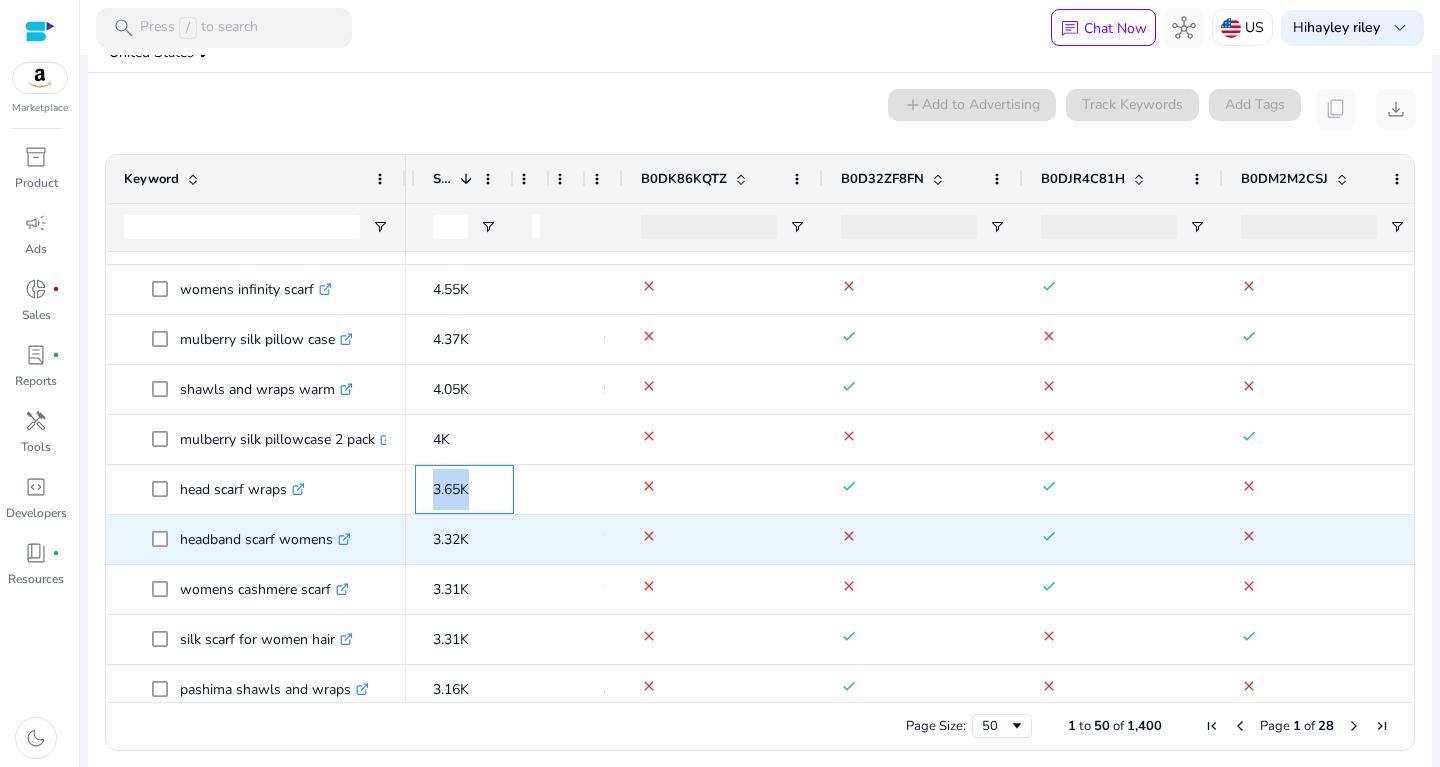 scroll, scrollTop: 598, scrollLeft: 0, axis: vertical 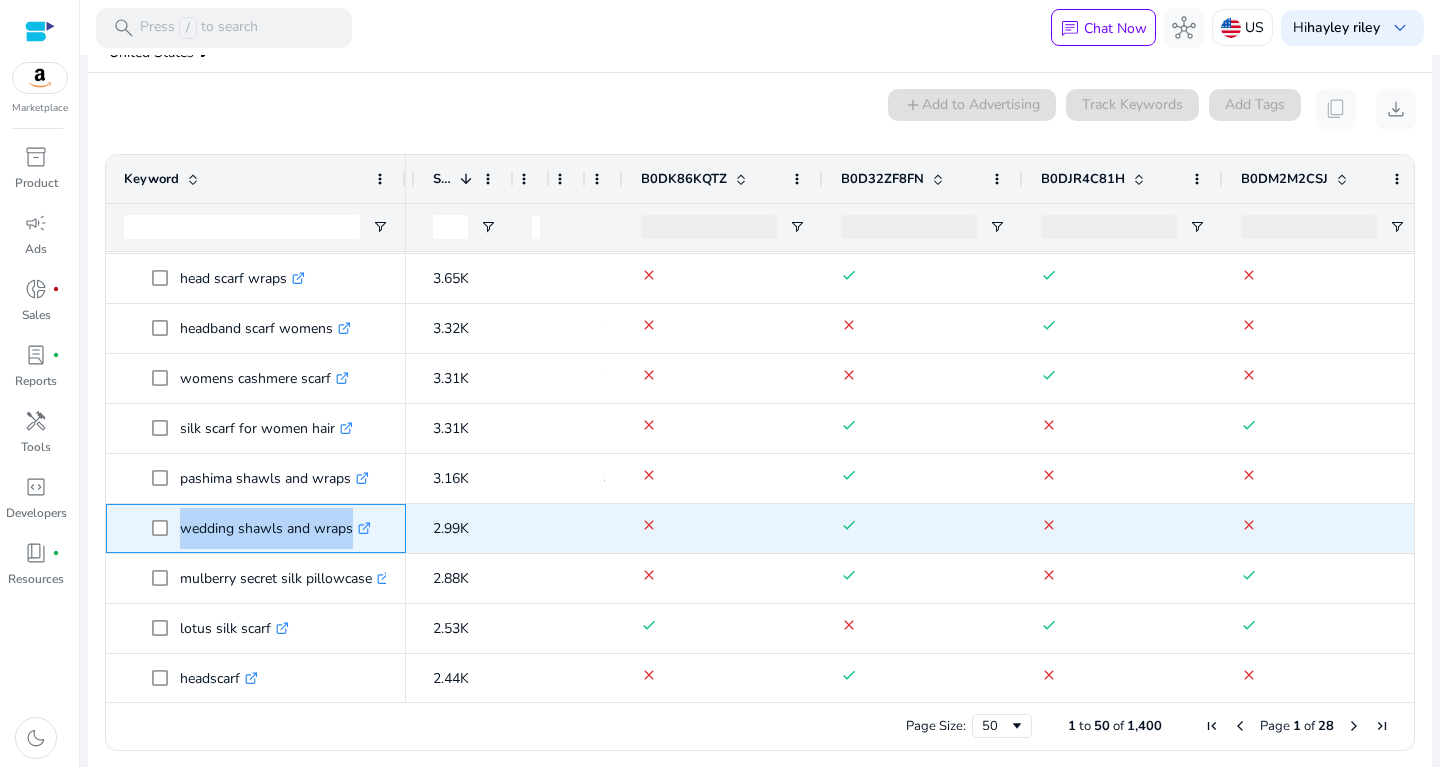 drag, startPoint x: 179, startPoint y: 523, endPoint x: 357, endPoint y: 547, distance: 179.61069 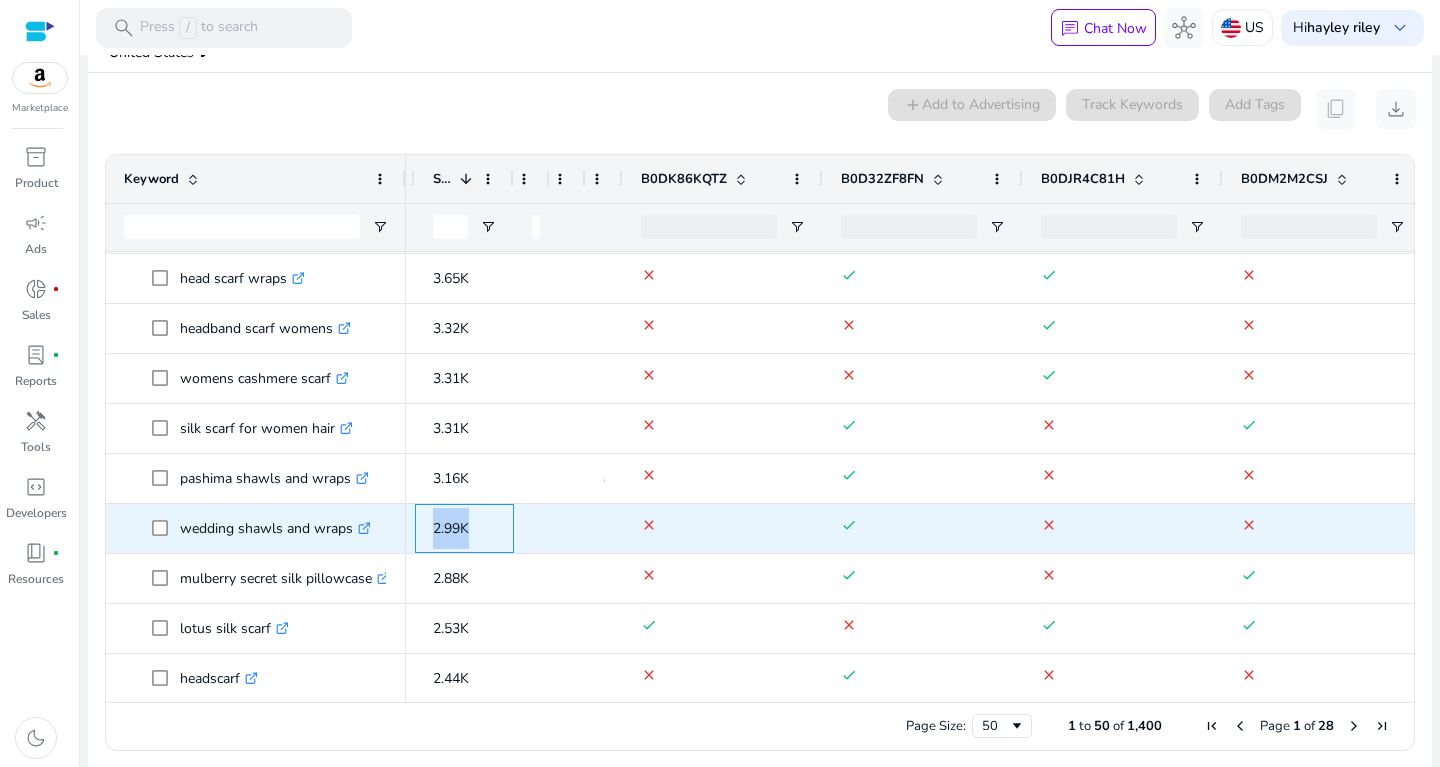 drag, startPoint x: 431, startPoint y: 530, endPoint x: 475, endPoint y: 527, distance: 44.102154 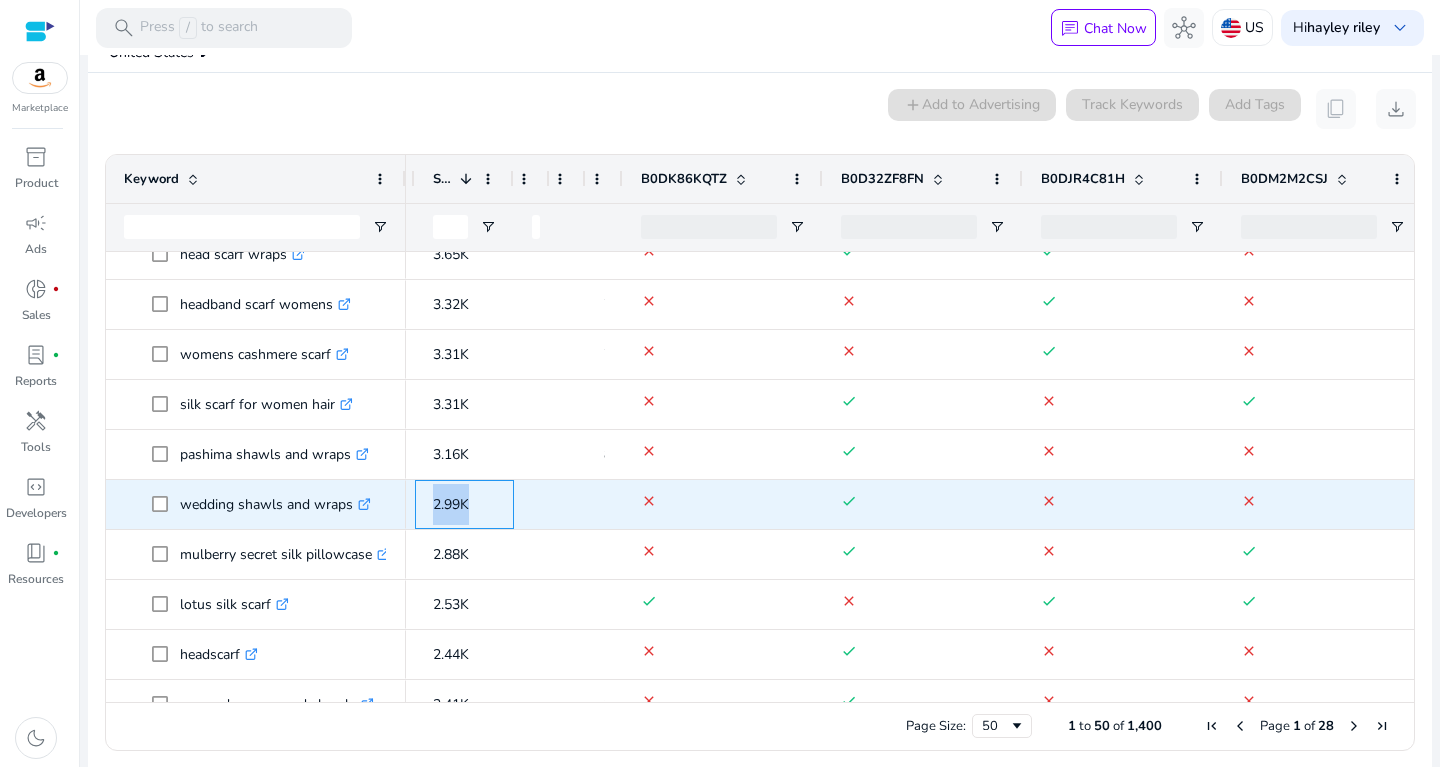 scroll, scrollTop: 826, scrollLeft: 0, axis: vertical 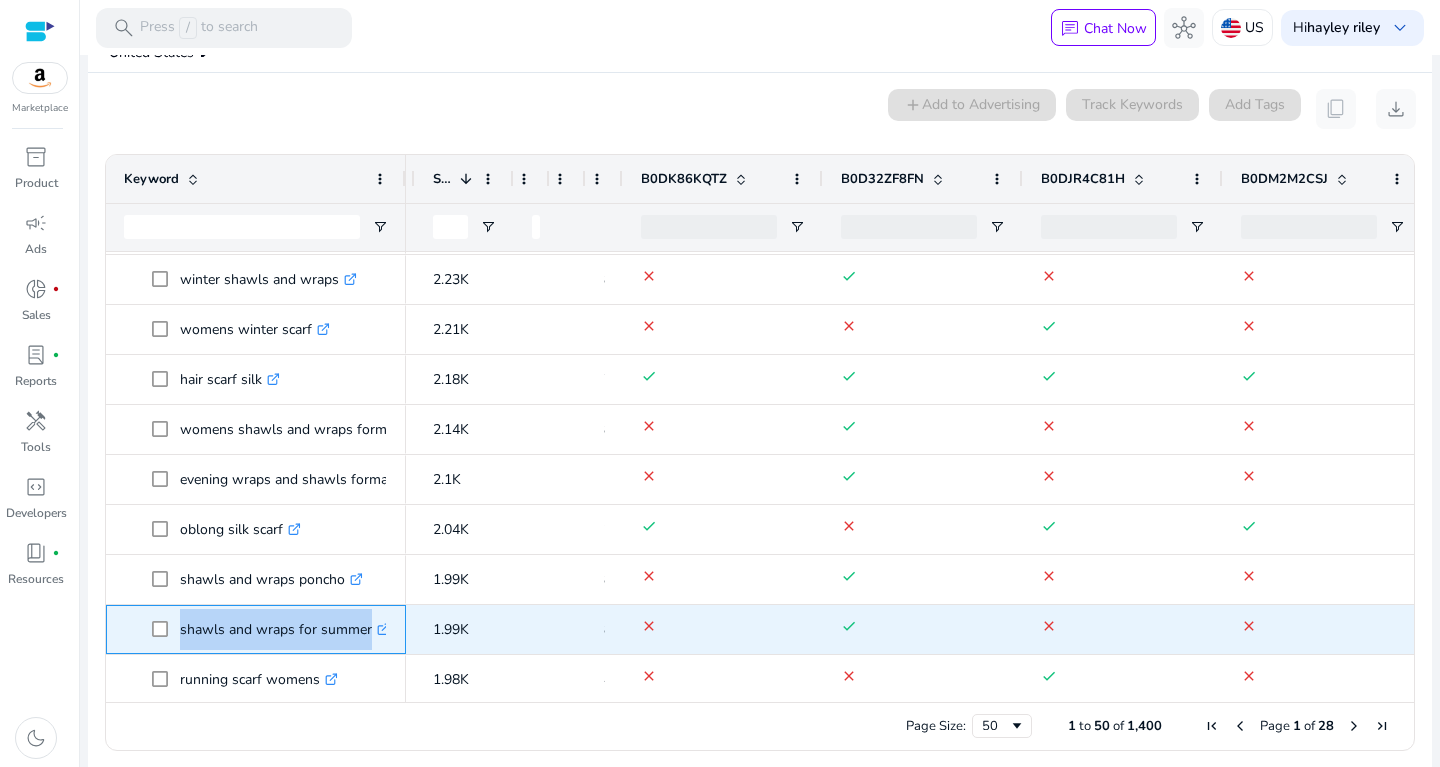 drag, startPoint x: 177, startPoint y: 628, endPoint x: 388, endPoint y: 630, distance: 211.00948 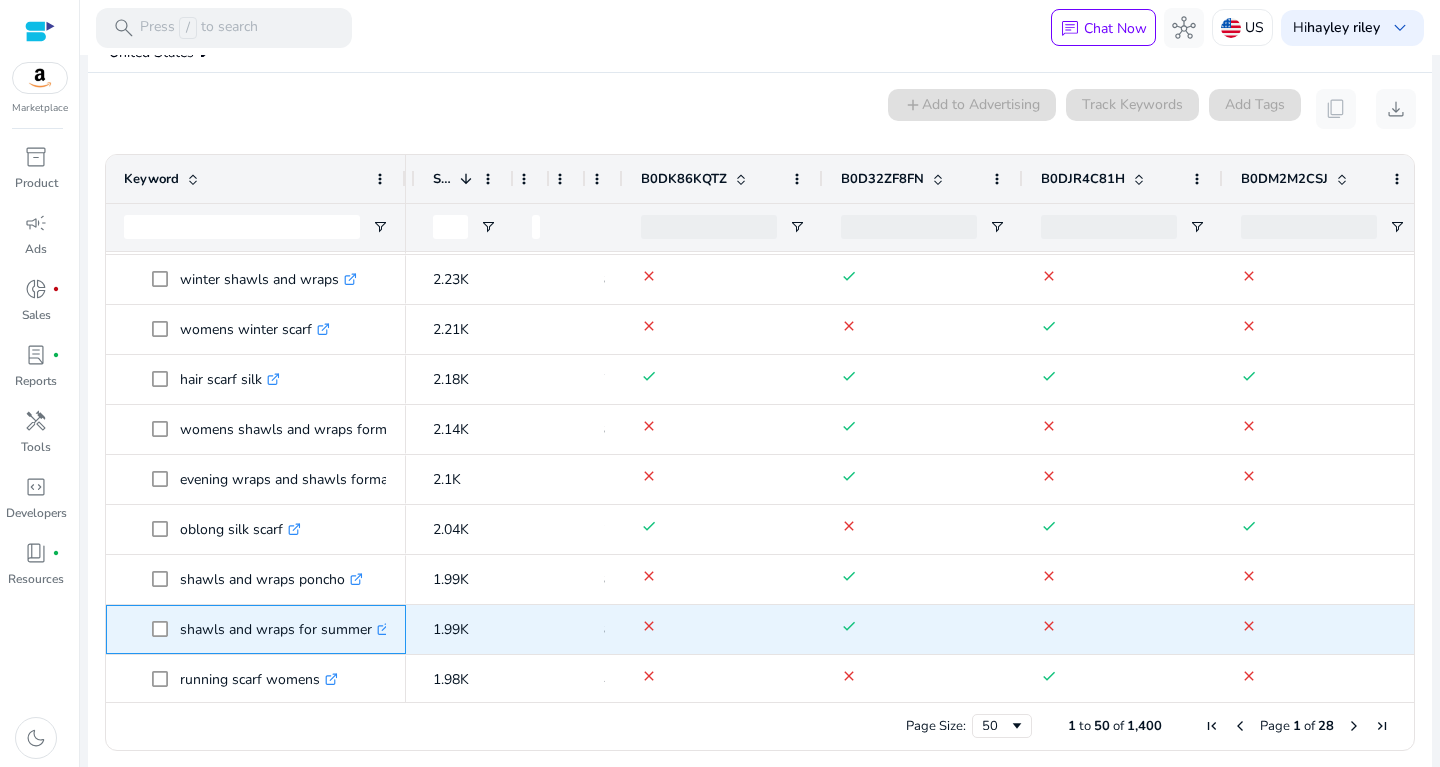 click on "shawls and wraps for summer  .st0{fill:#2c8af8}" 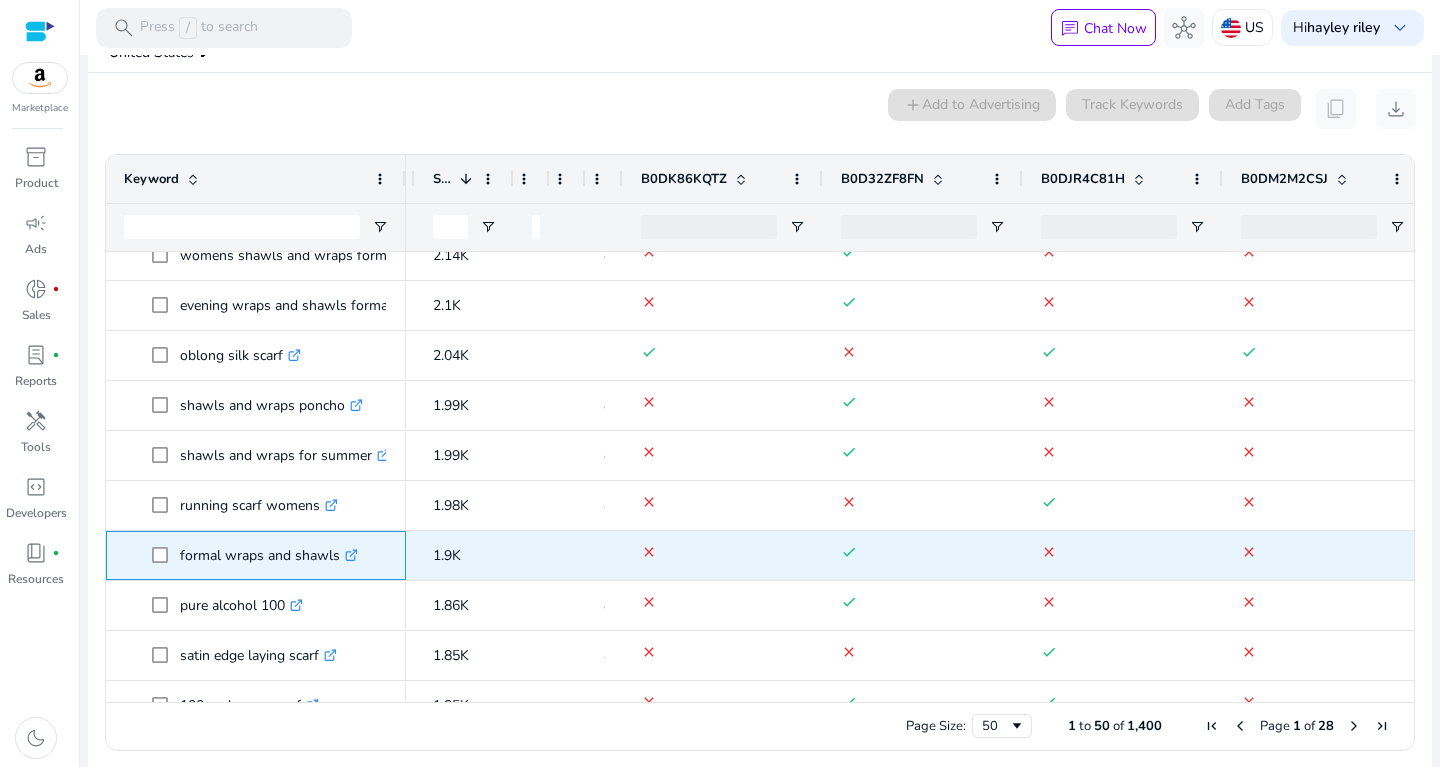 drag, startPoint x: 181, startPoint y: 552, endPoint x: 339, endPoint y: 559, distance: 158.15498 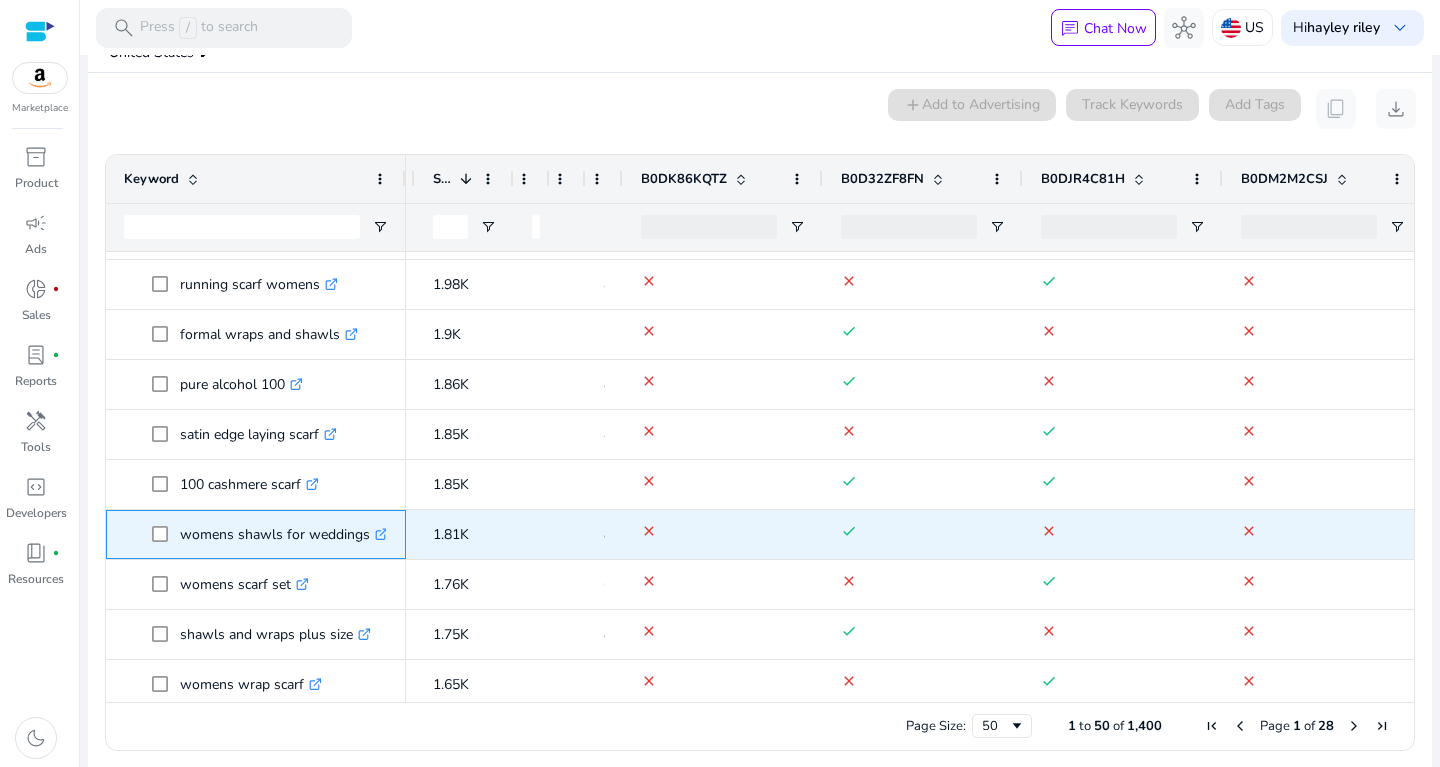 drag, startPoint x: 175, startPoint y: 531, endPoint x: 369, endPoint y: 537, distance: 194.09276 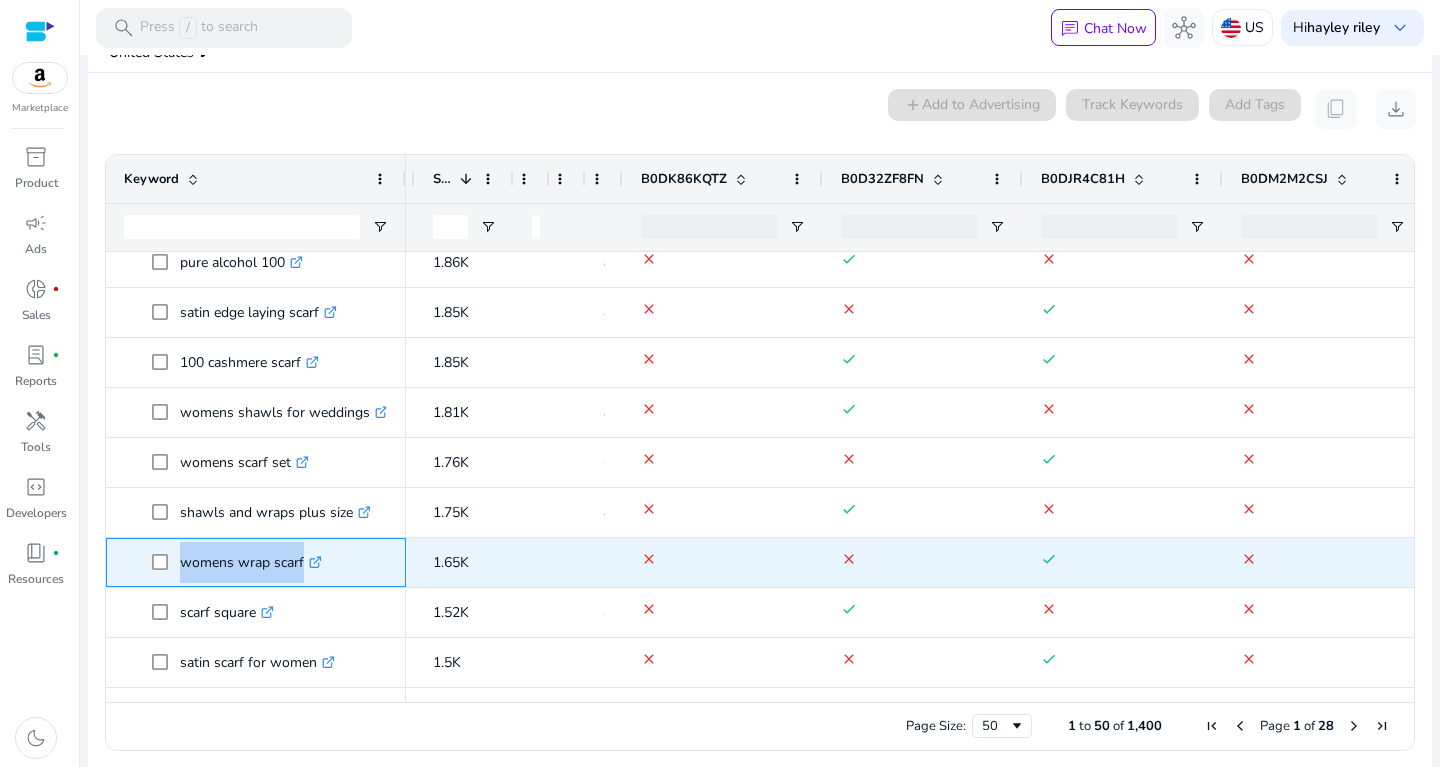 drag, startPoint x: 180, startPoint y: 555, endPoint x: 308, endPoint y: 566, distance: 128.47179 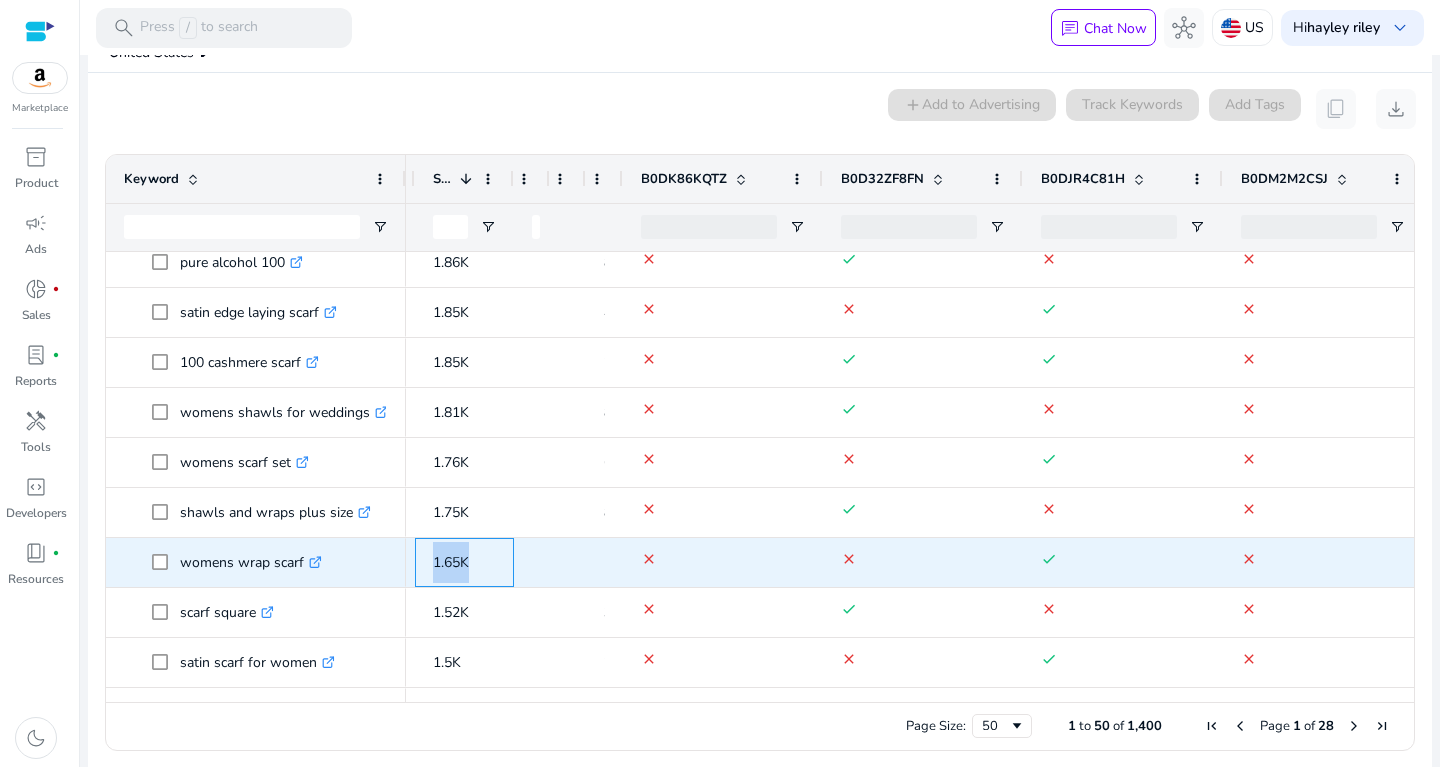 drag, startPoint x: 433, startPoint y: 553, endPoint x: 495, endPoint y: 549, distance: 62.1289 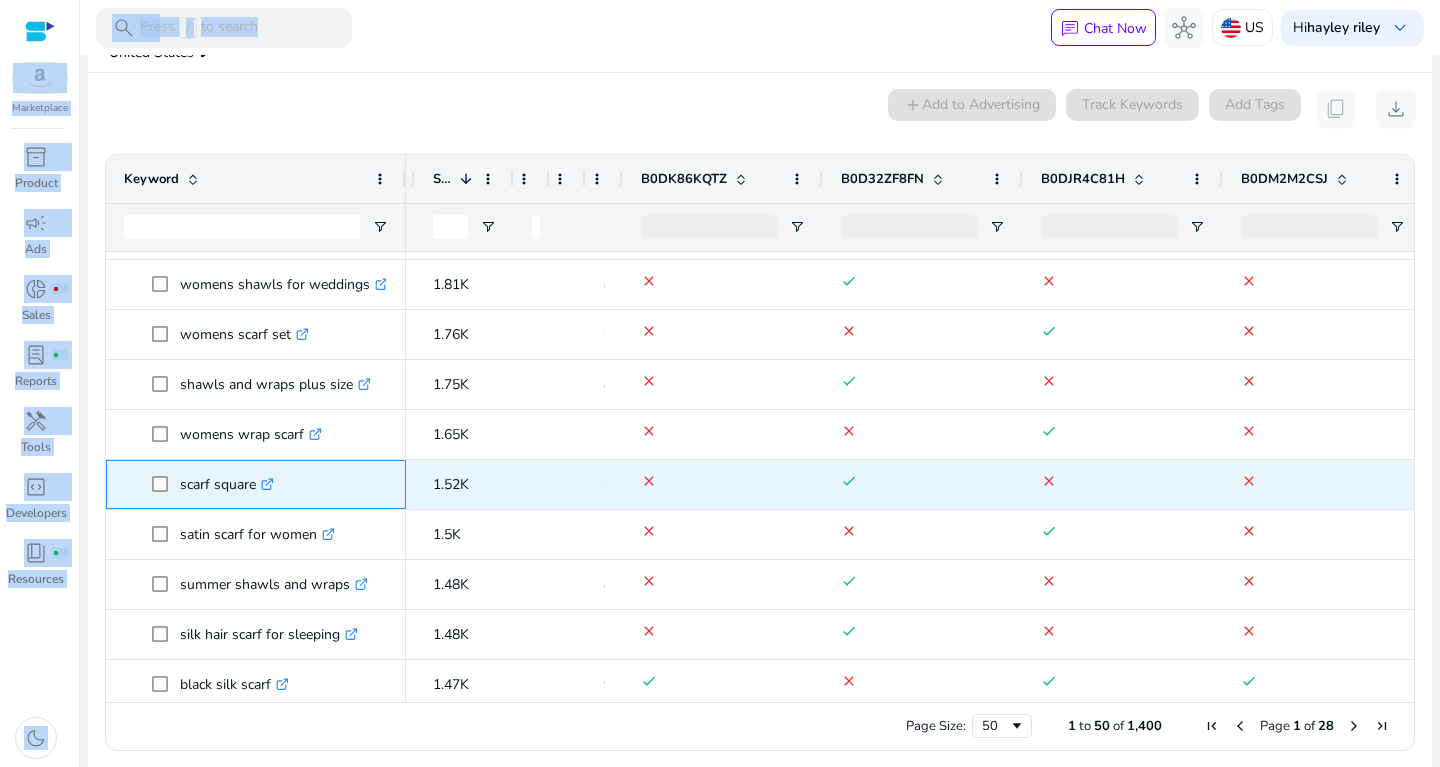 drag, startPoint x: 185, startPoint y: 481, endPoint x: 289, endPoint y: 482, distance: 104.00481 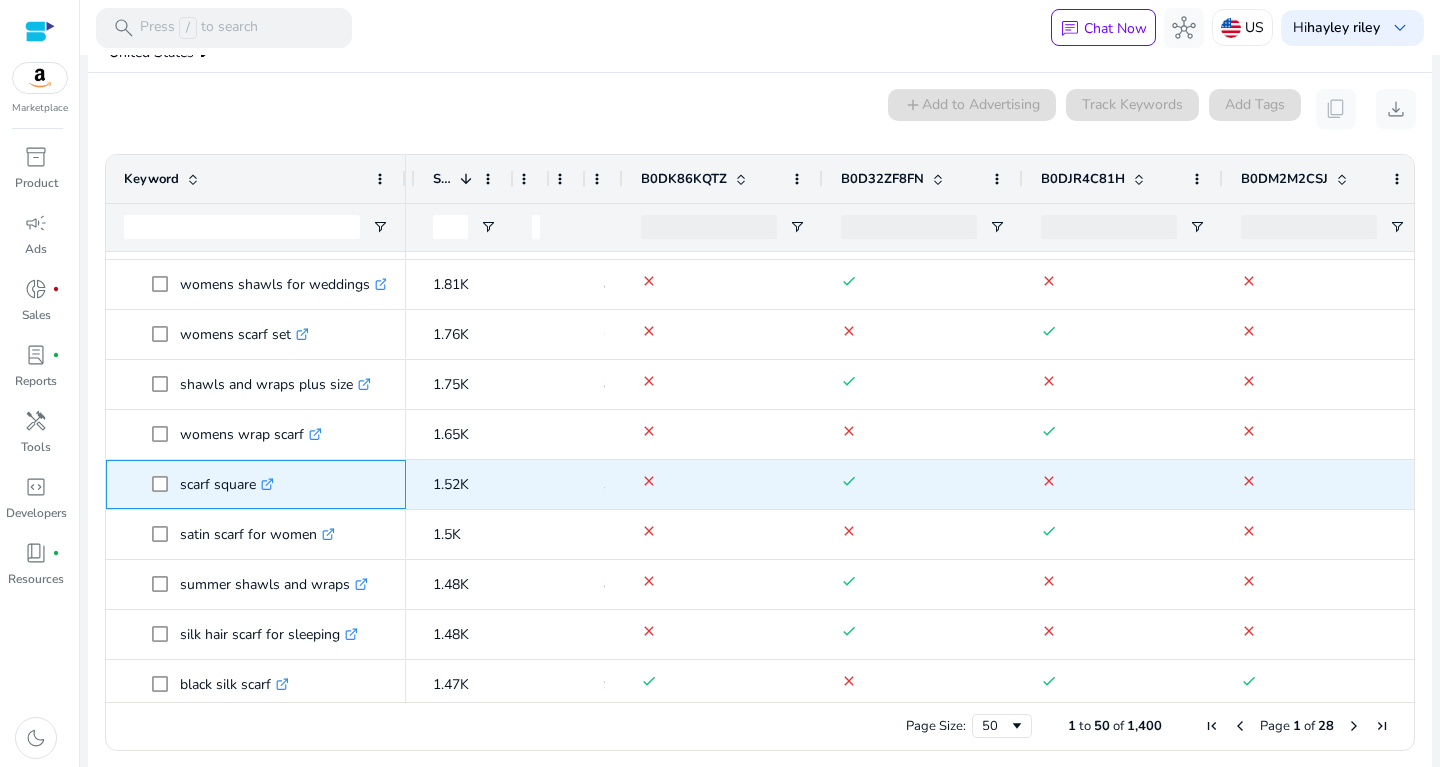 click on "scarf square  .st0{fill:#2c8af8}" 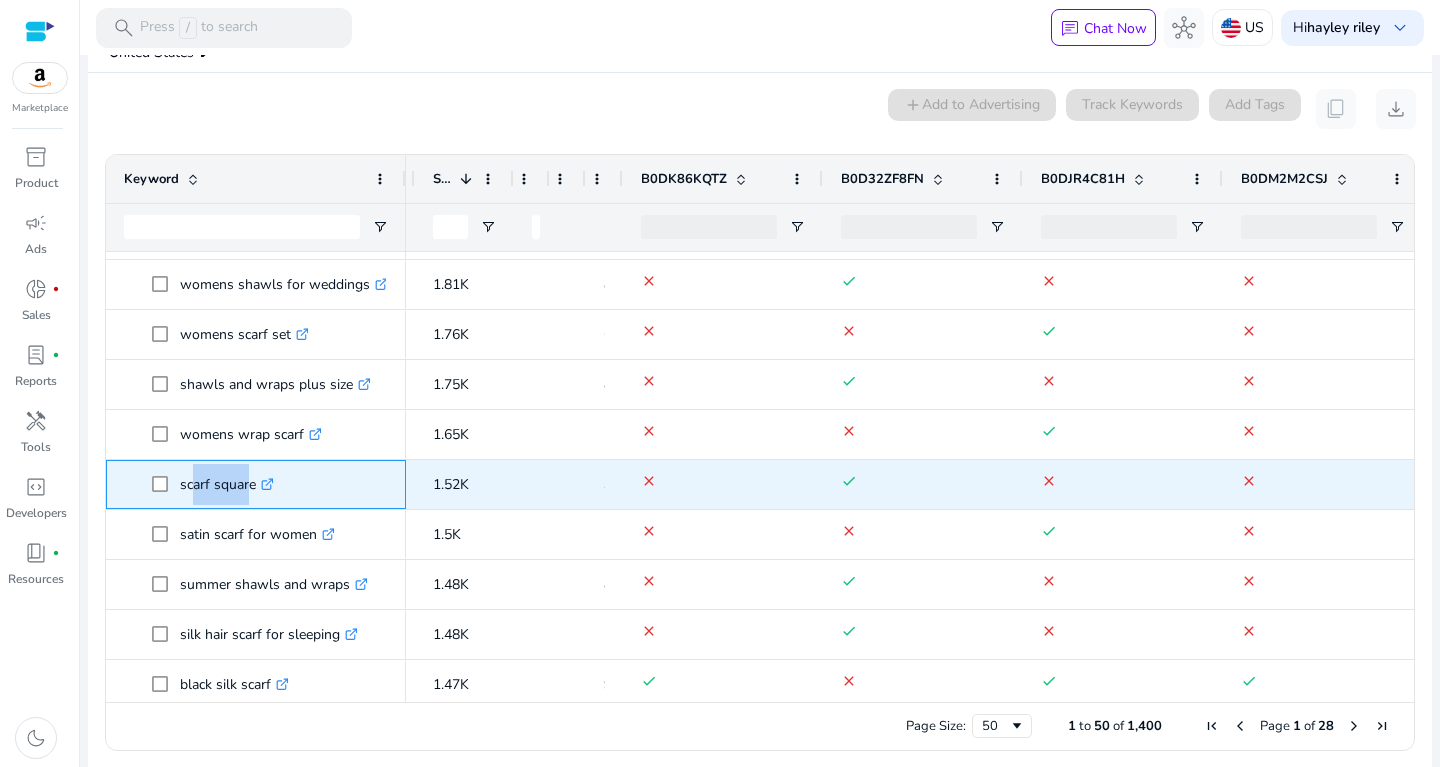 drag, startPoint x: 184, startPoint y: 483, endPoint x: 246, endPoint y: 481, distance: 62.03225 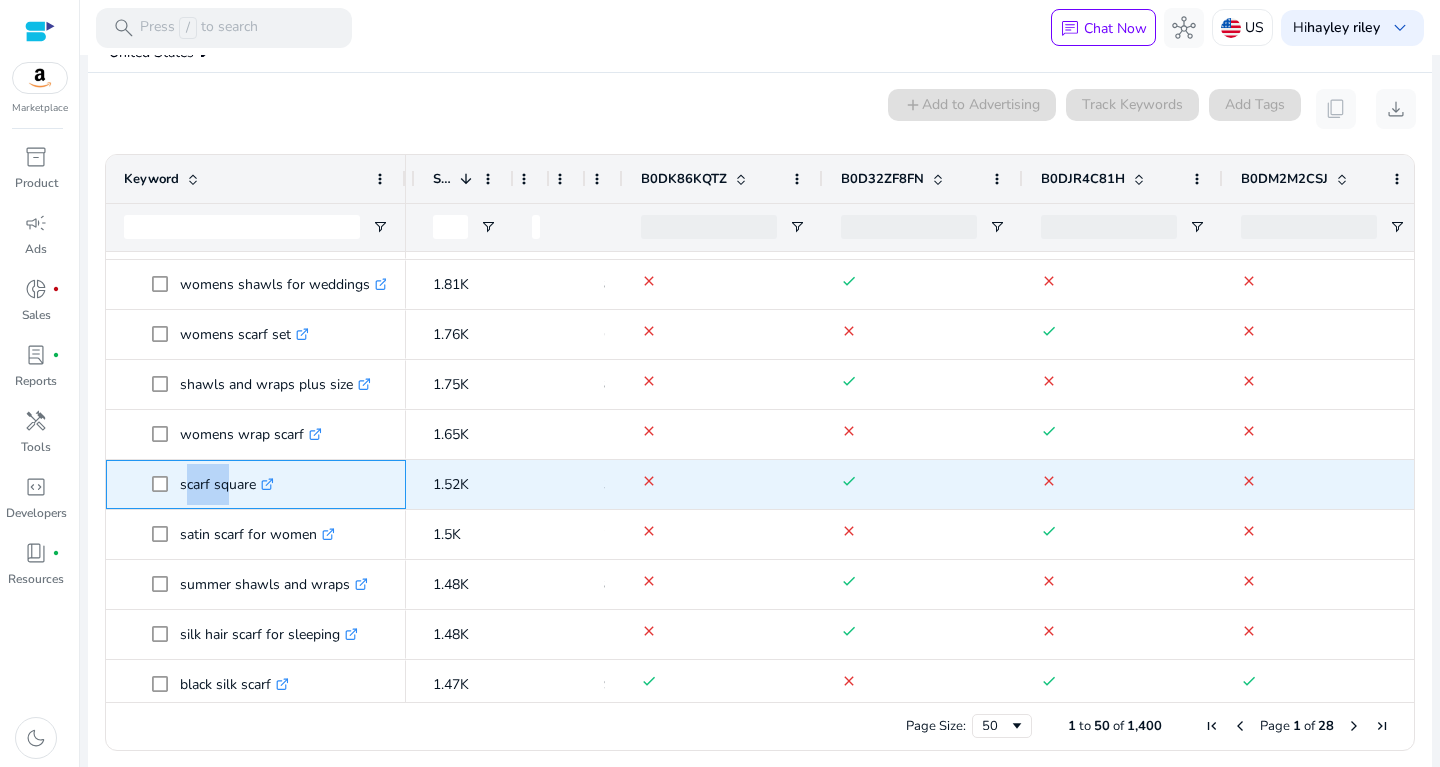 drag, startPoint x: 182, startPoint y: 484, endPoint x: 221, endPoint y: 484, distance: 39 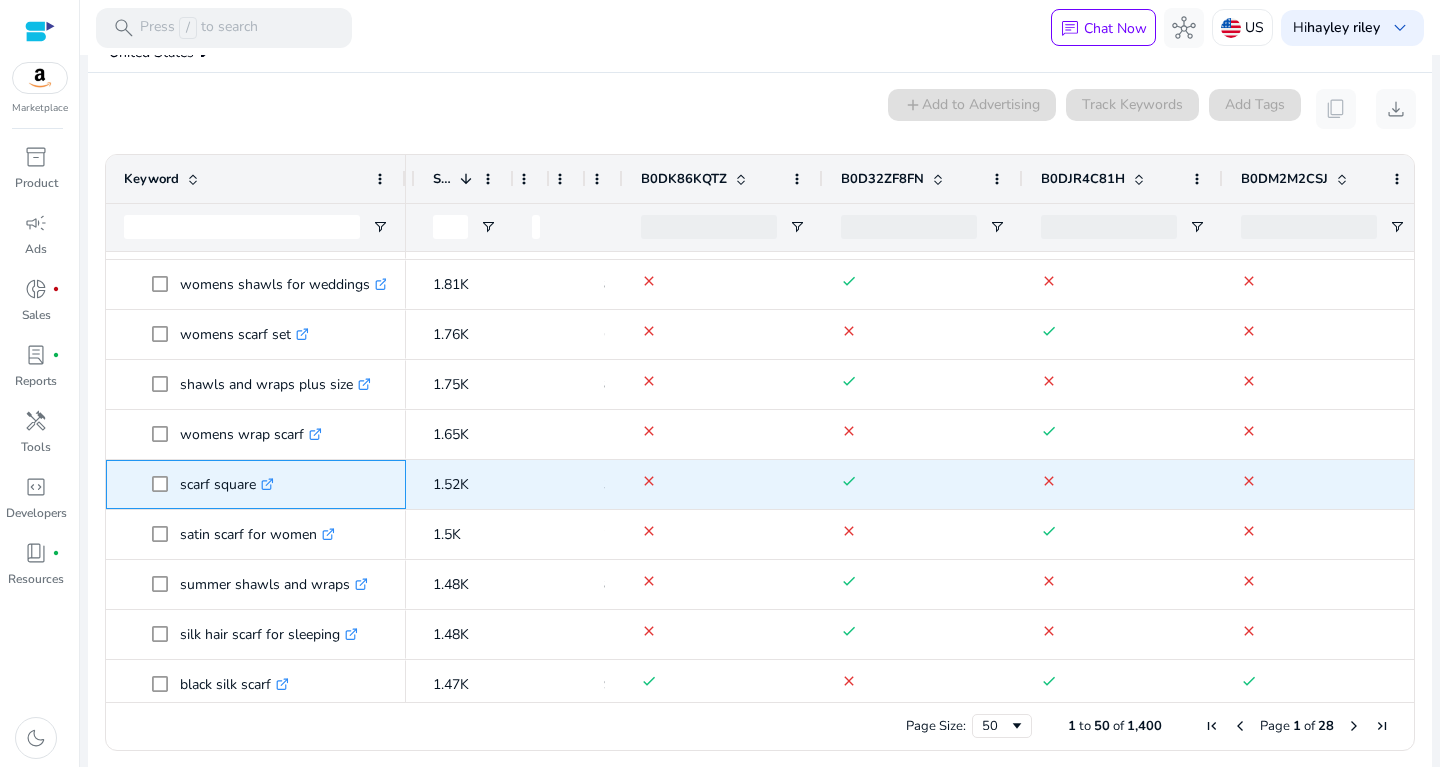 drag, startPoint x: 181, startPoint y: 484, endPoint x: 257, endPoint y: 483, distance: 76.00658 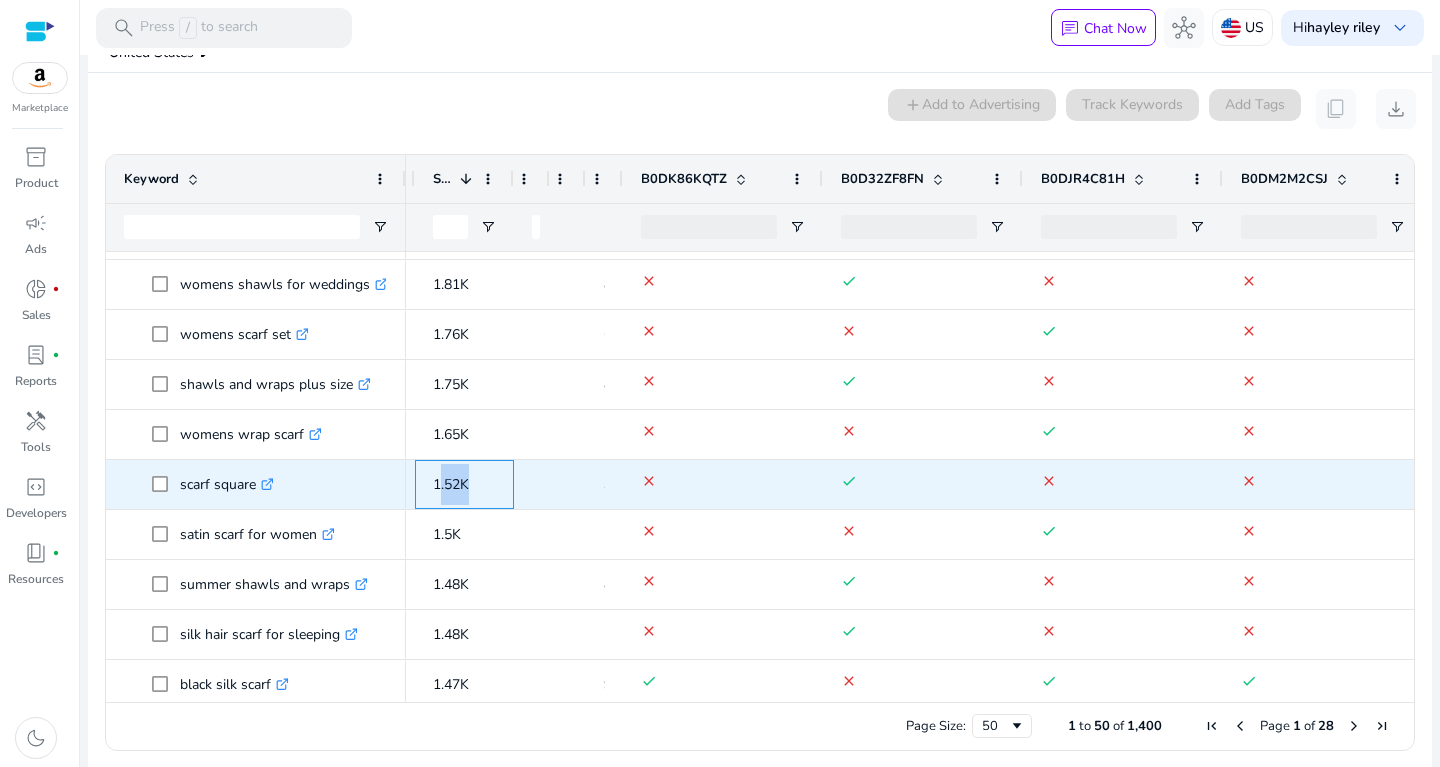 drag, startPoint x: 441, startPoint y: 474, endPoint x: 479, endPoint y: 477, distance: 38.118237 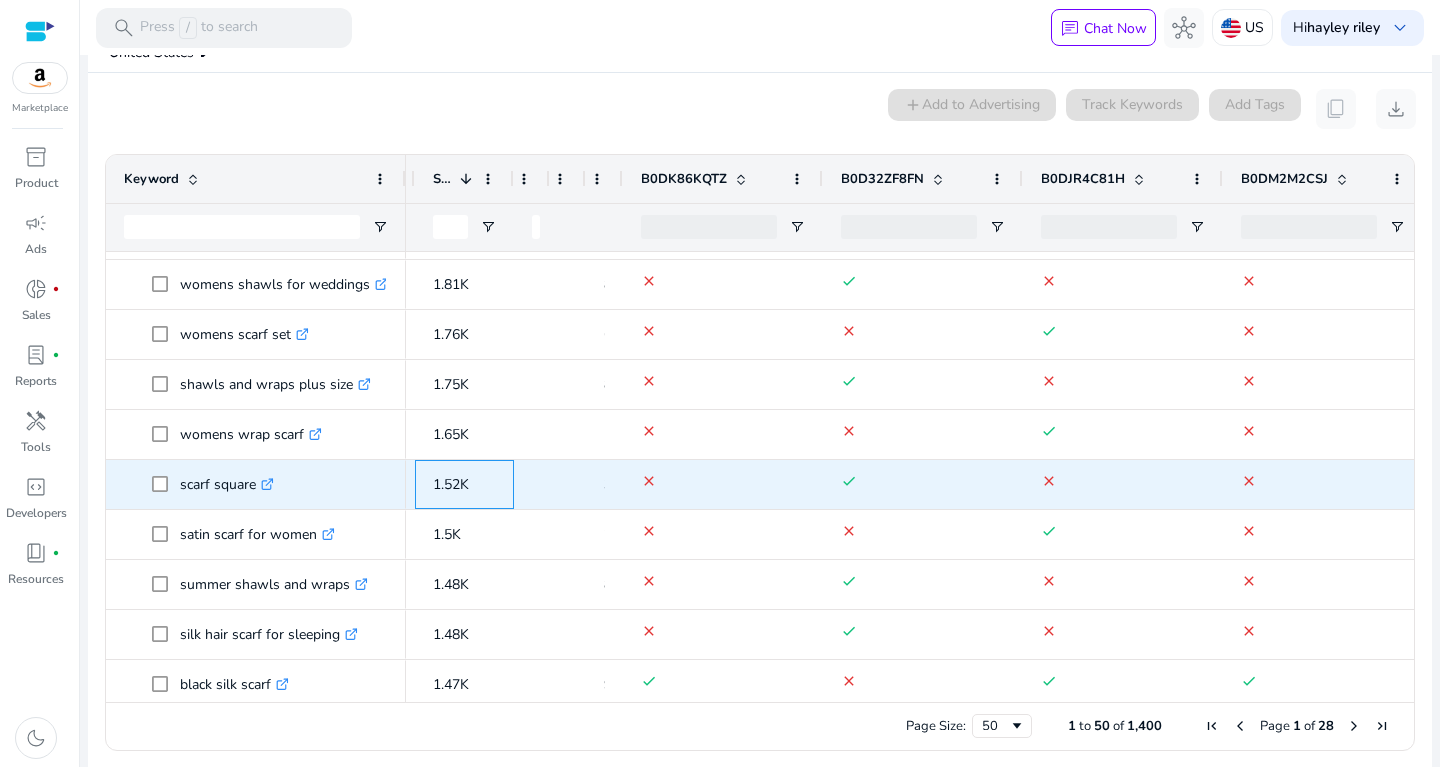 click on "1.52K" 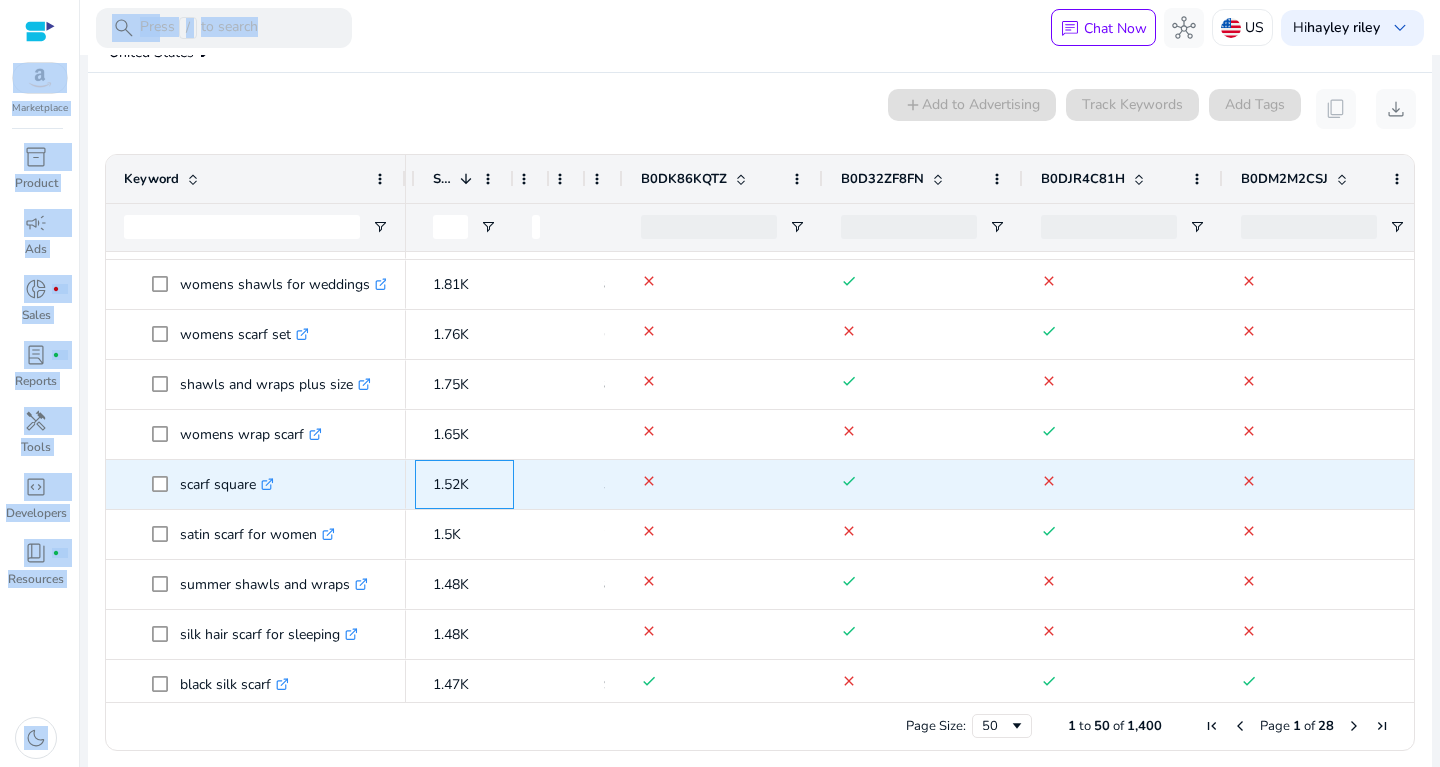 drag, startPoint x: 486, startPoint y: 481, endPoint x: 432, endPoint y: 490, distance: 54.74486 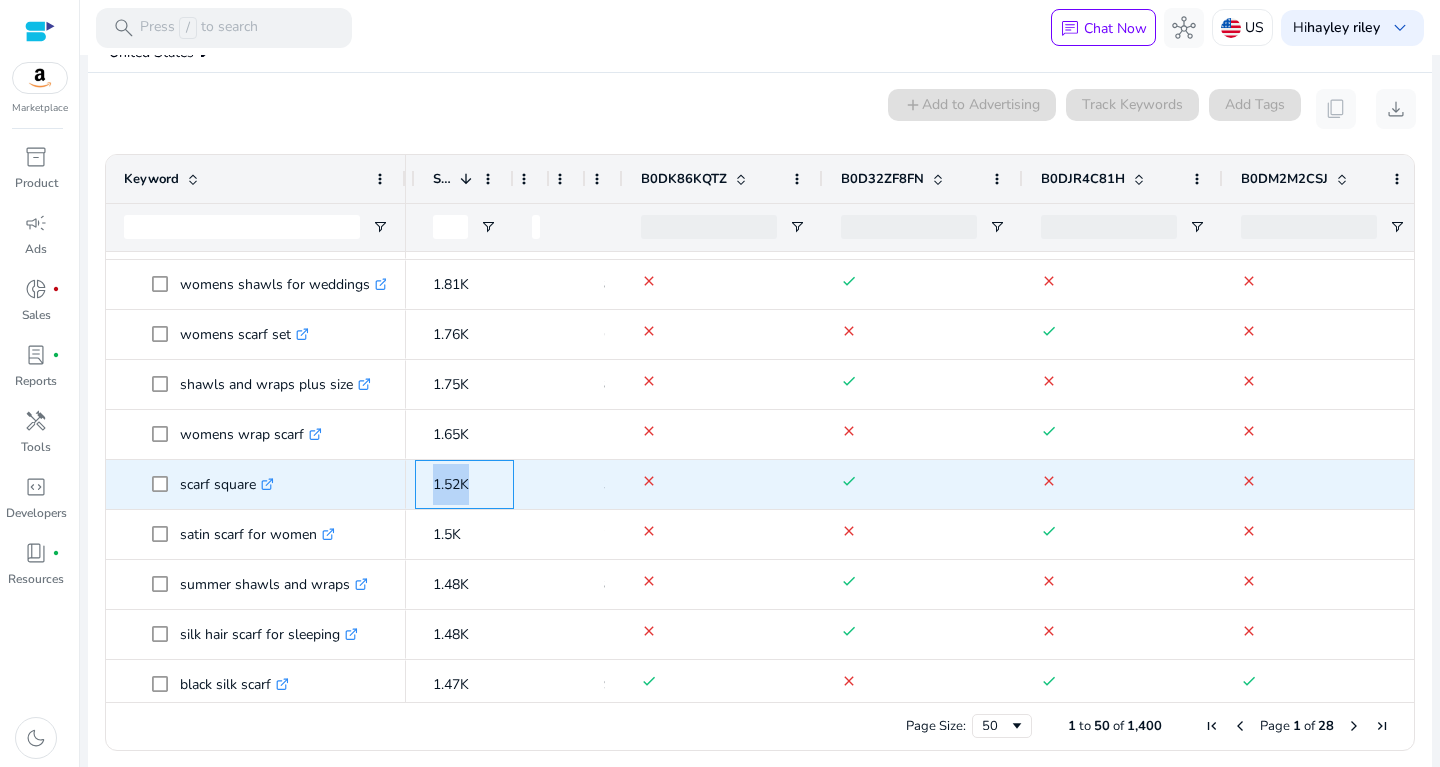 drag, startPoint x: 435, startPoint y: 486, endPoint x: 472, endPoint y: 486, distance: 37 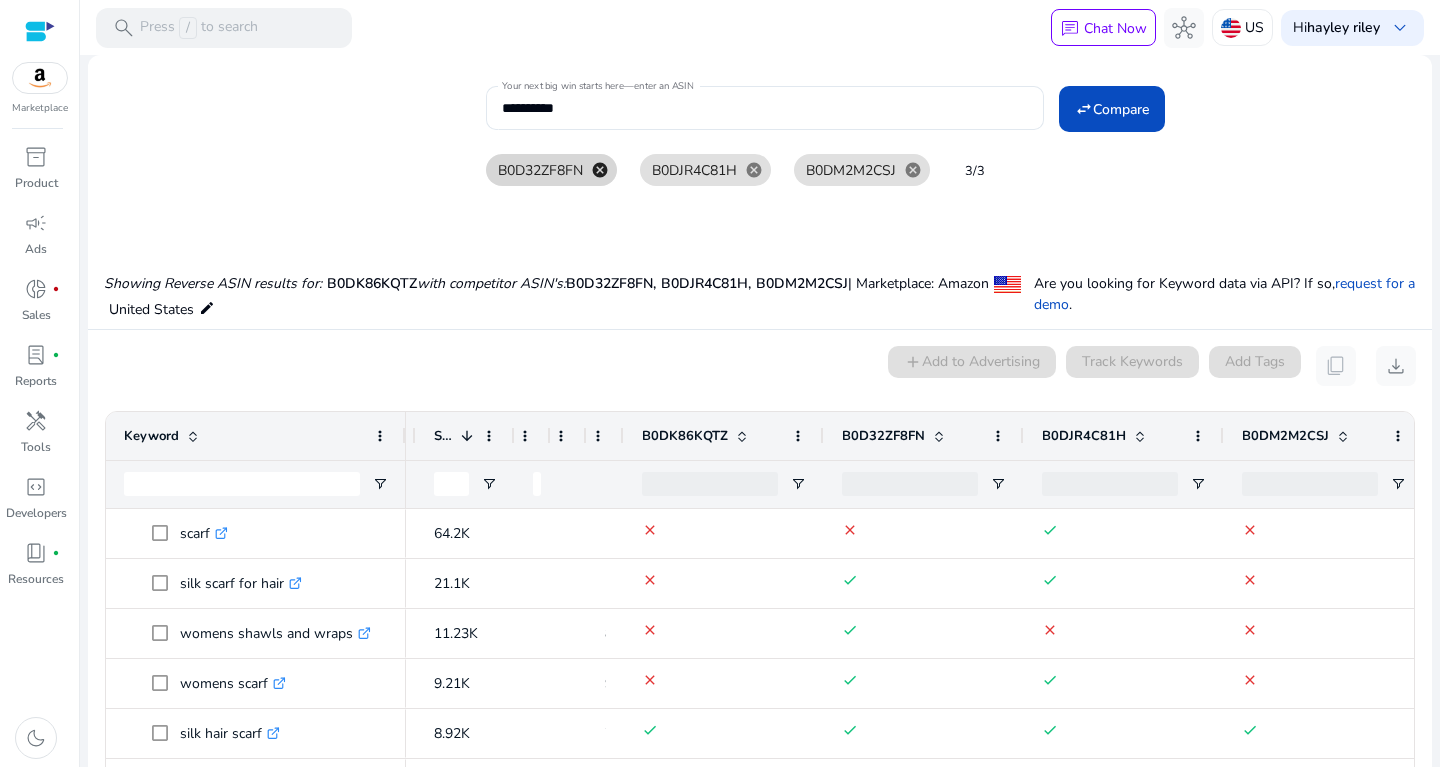 click on "cancel" at bounding box center [600, 170] 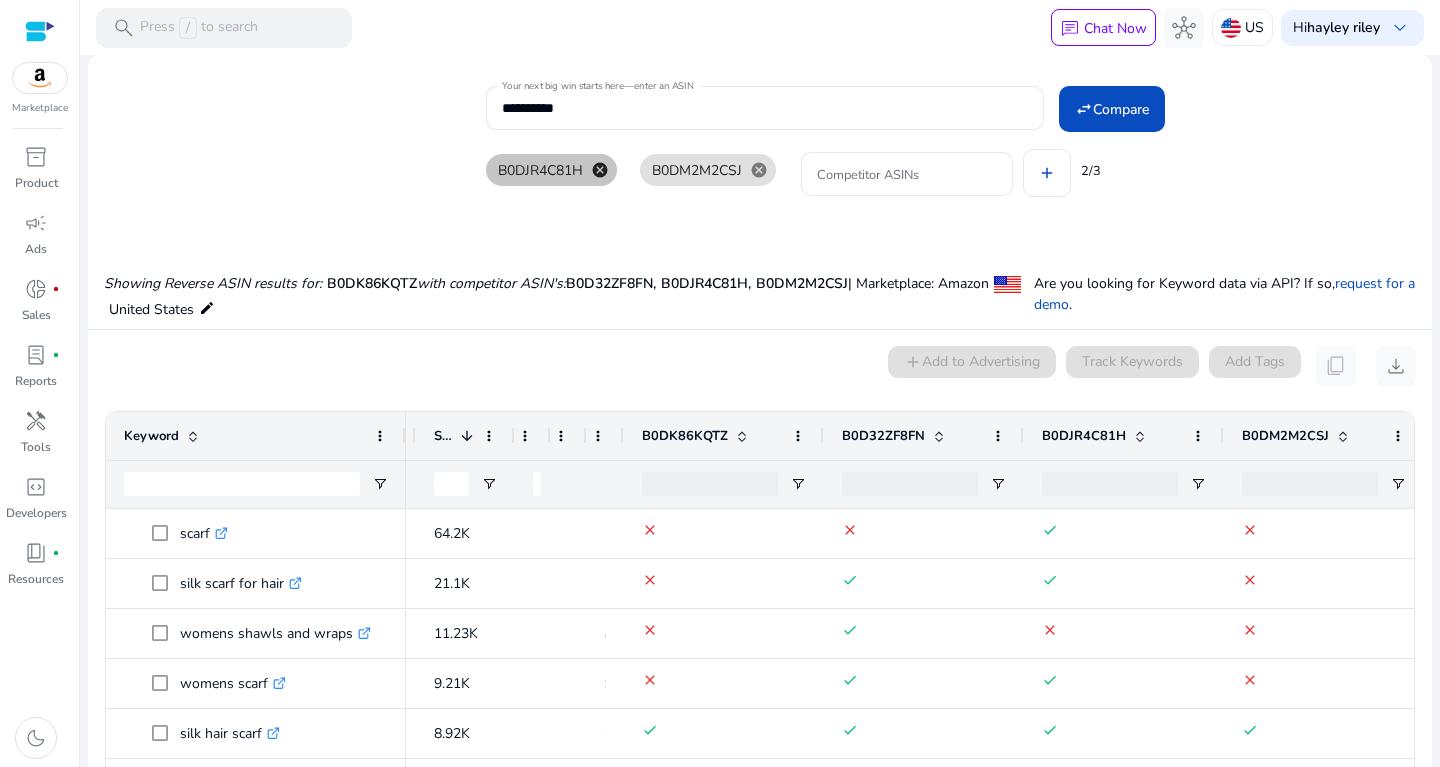 click on "cancel" at bounding box center (600, 170) 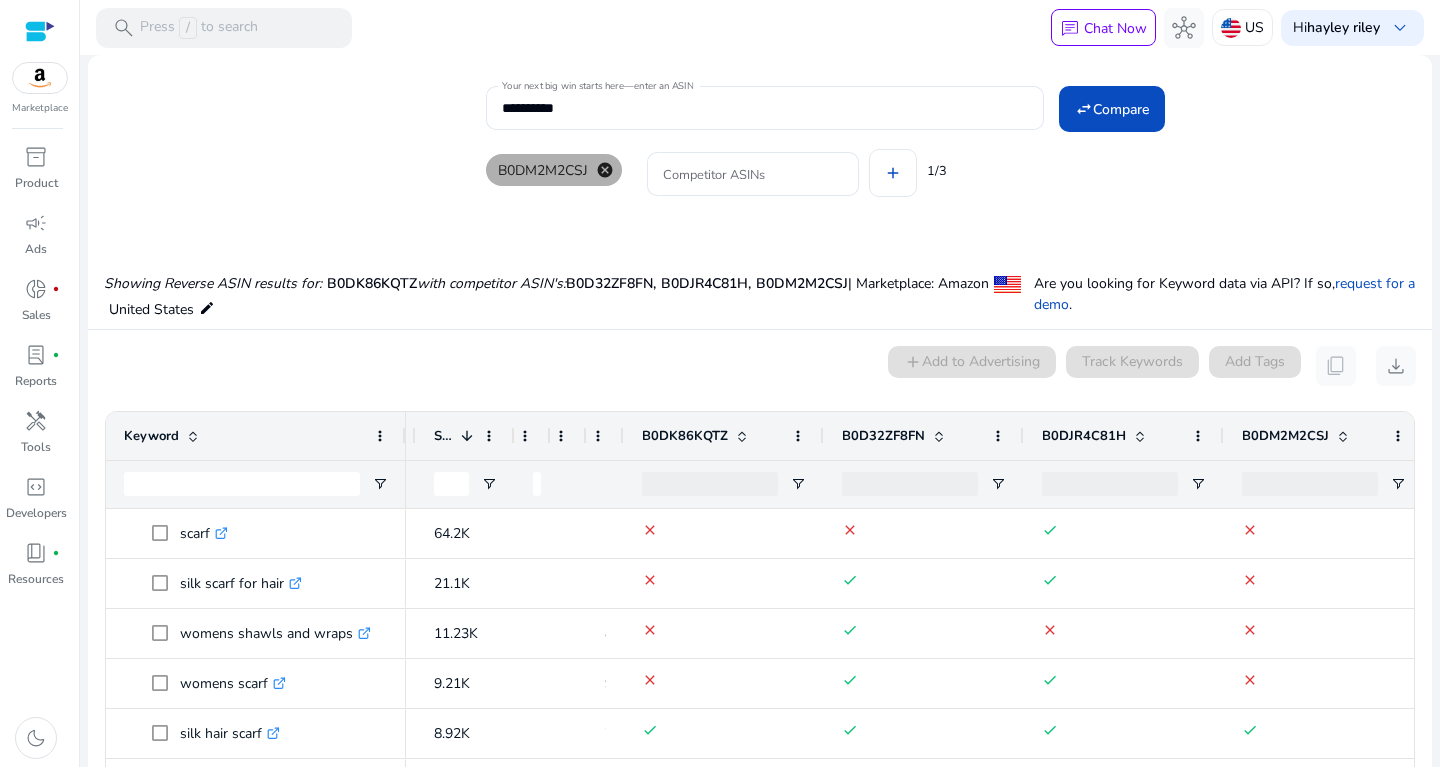 click on "cancel" at bounding box center (605, 170) 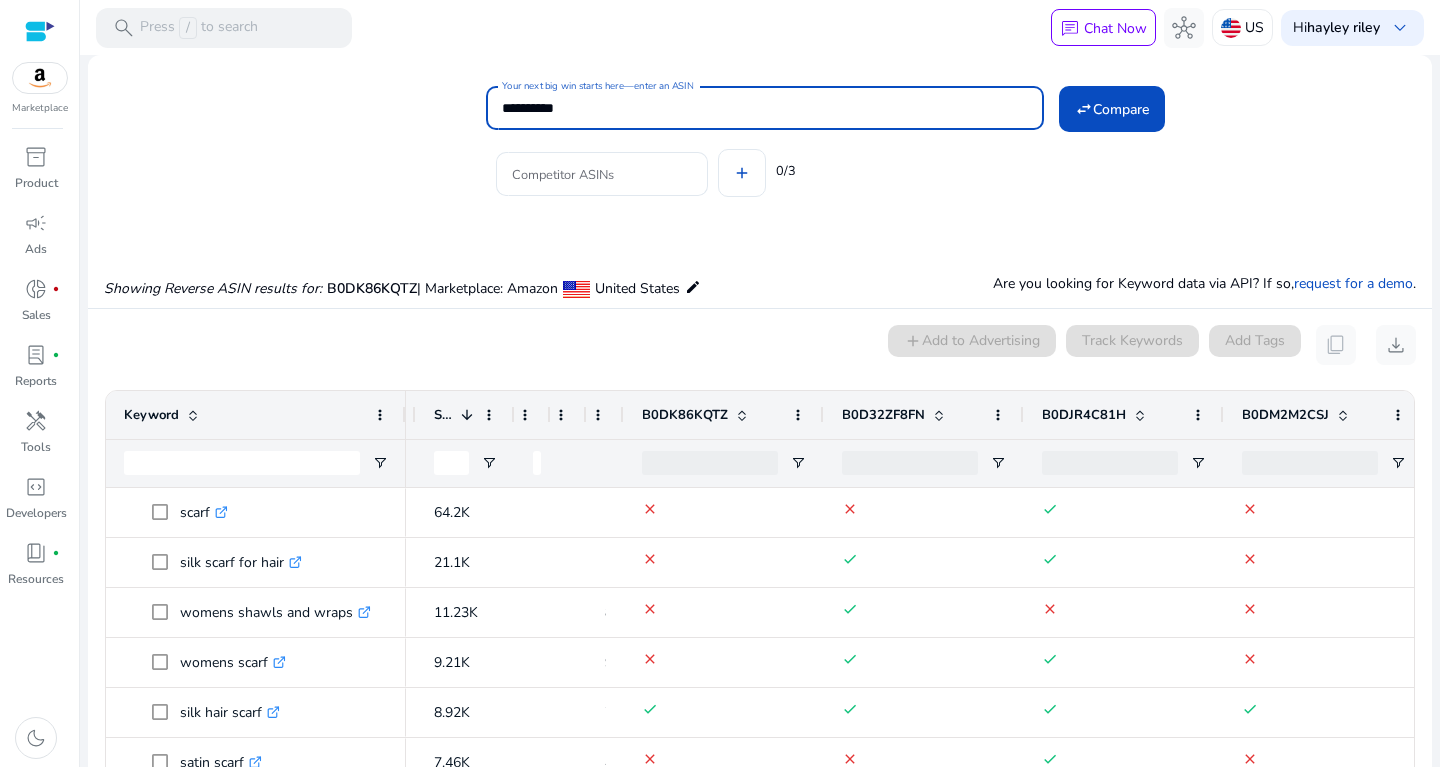 drag, startPoint x: 607, startPoint y: 110, endPoint x: 550, endPoint y: 131, distance: 60.74537 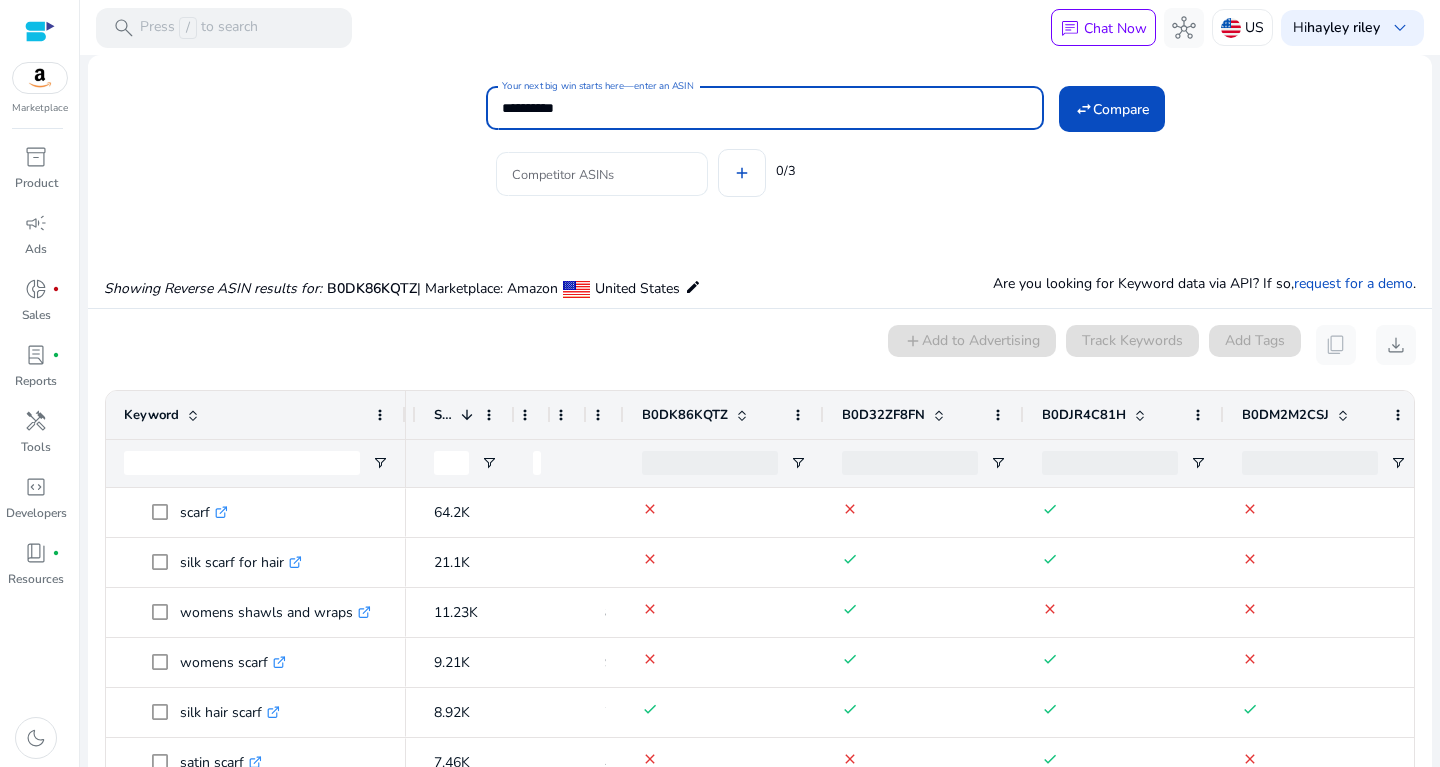 click on "Competitor ASINs" at bounding box center [602, 174] 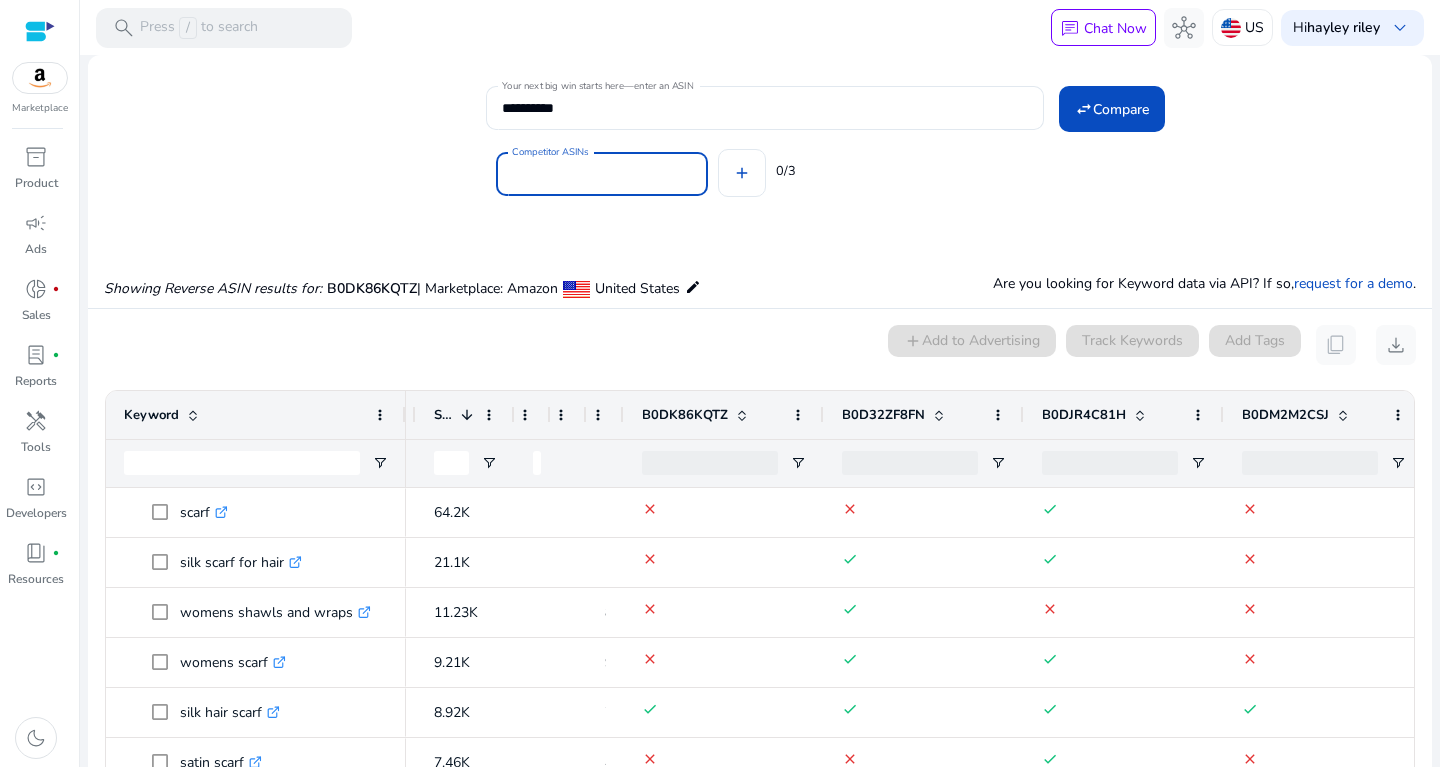 paste on "**********" 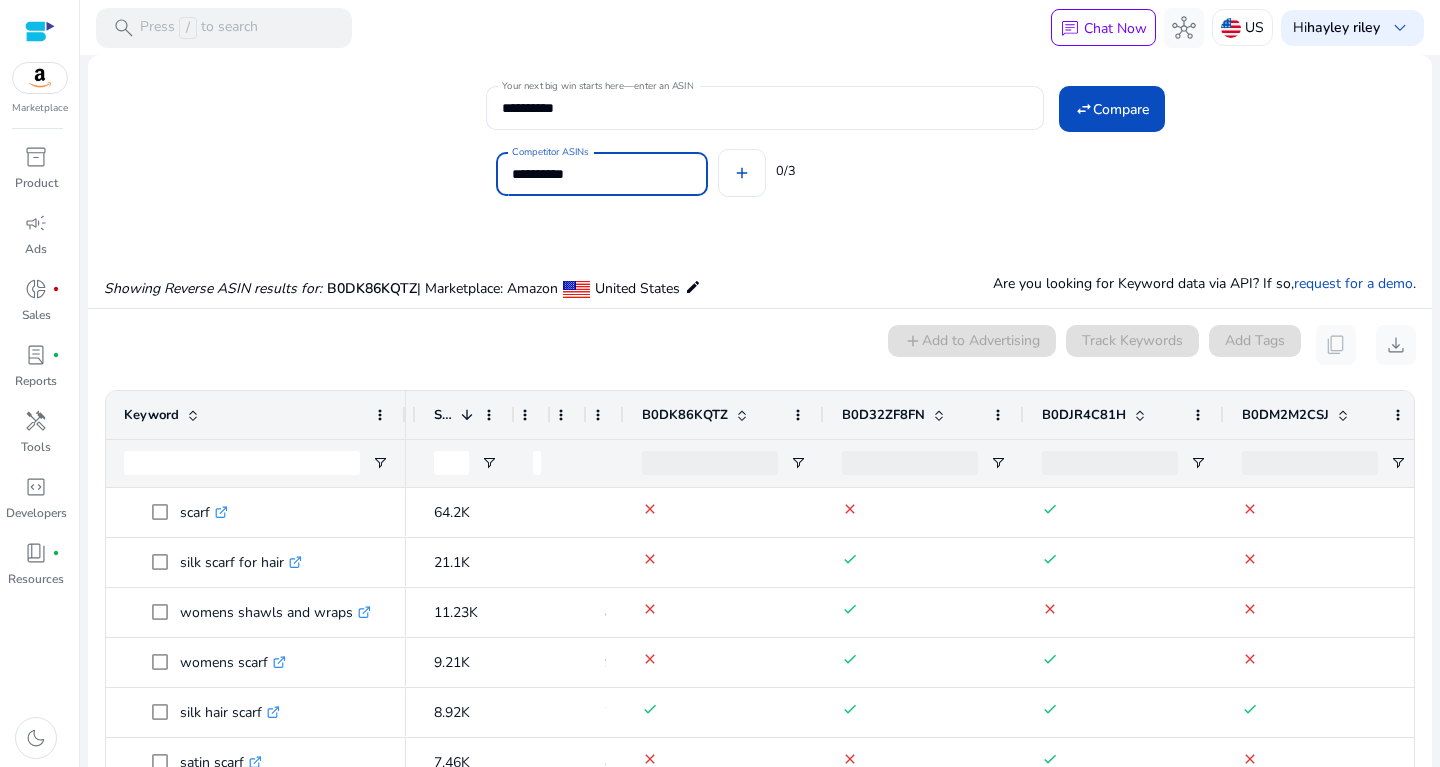 type on "**********" 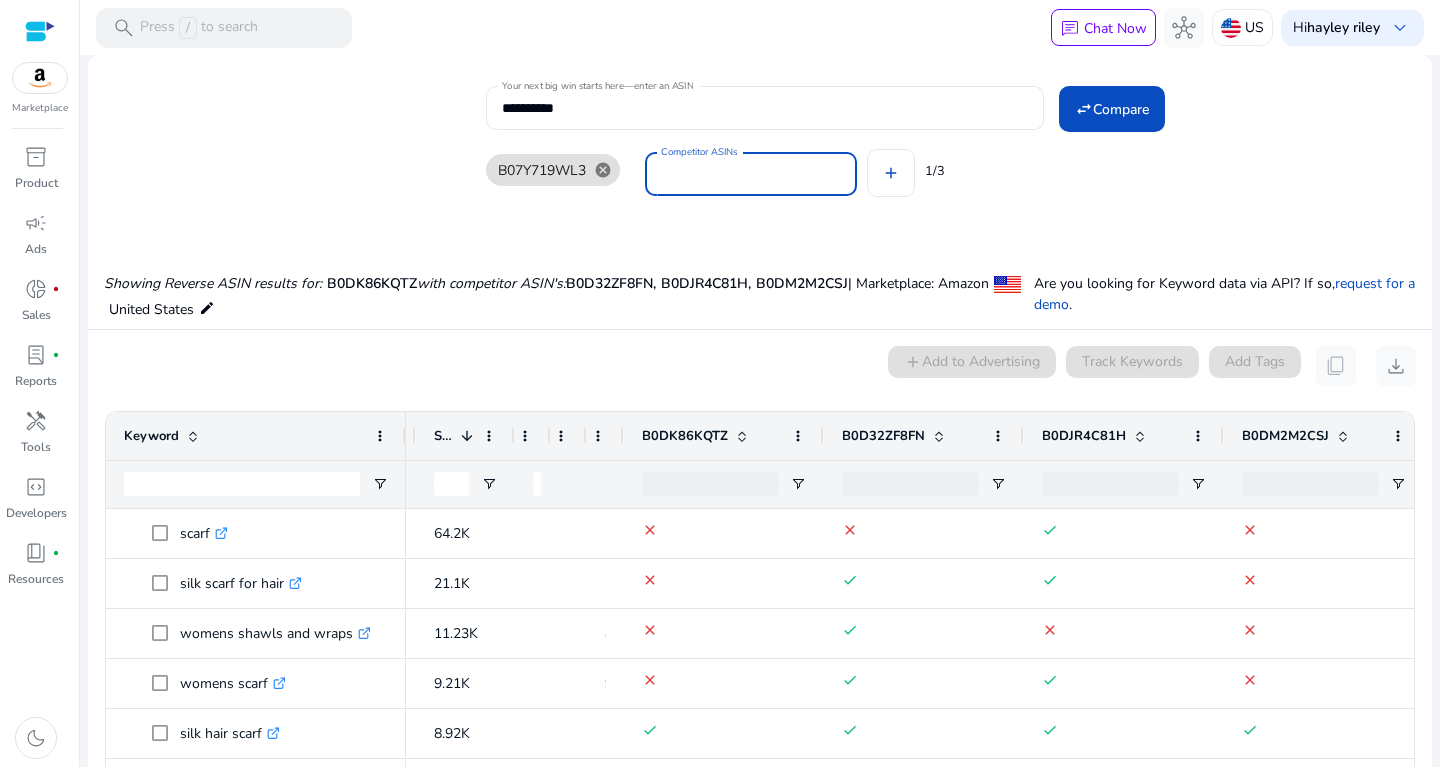 paste on "**********" 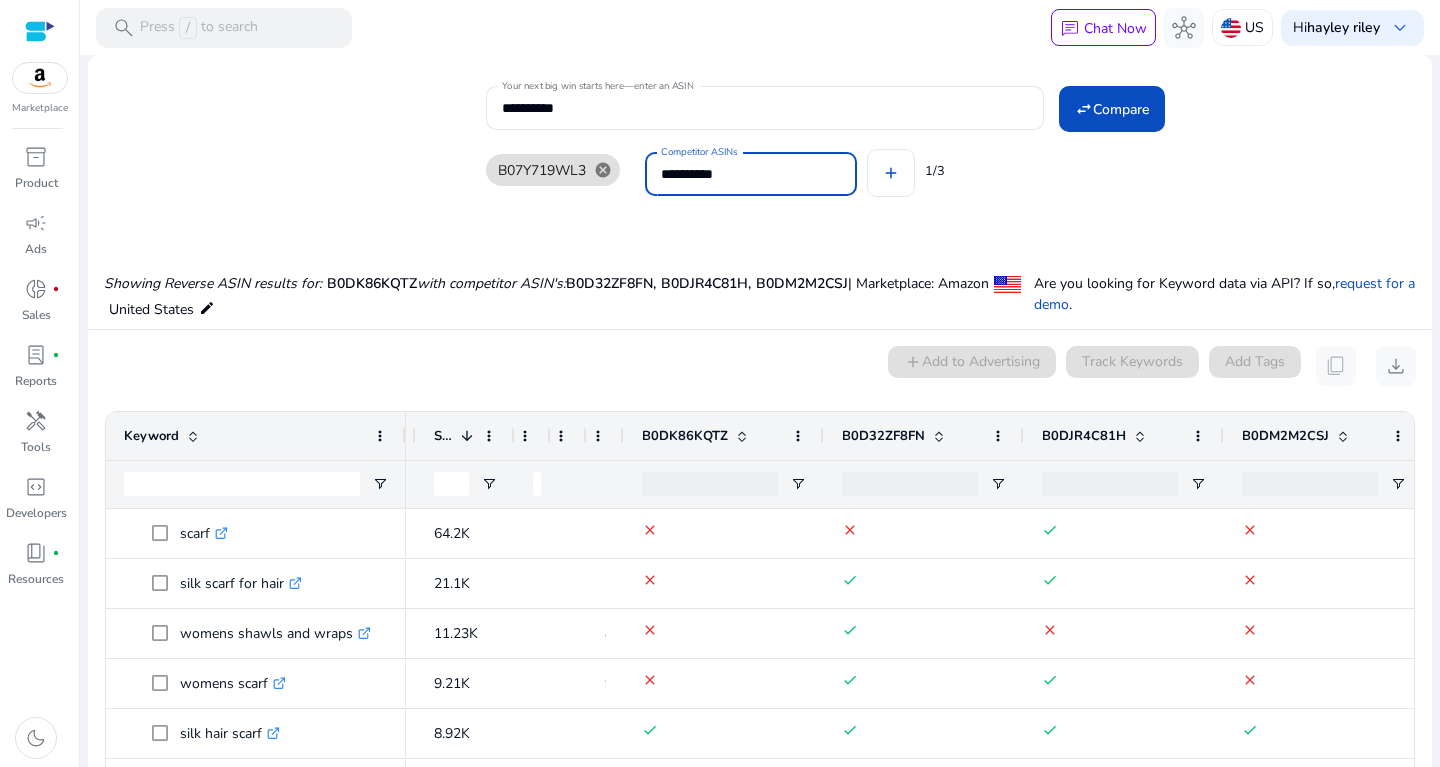 type on "**********" 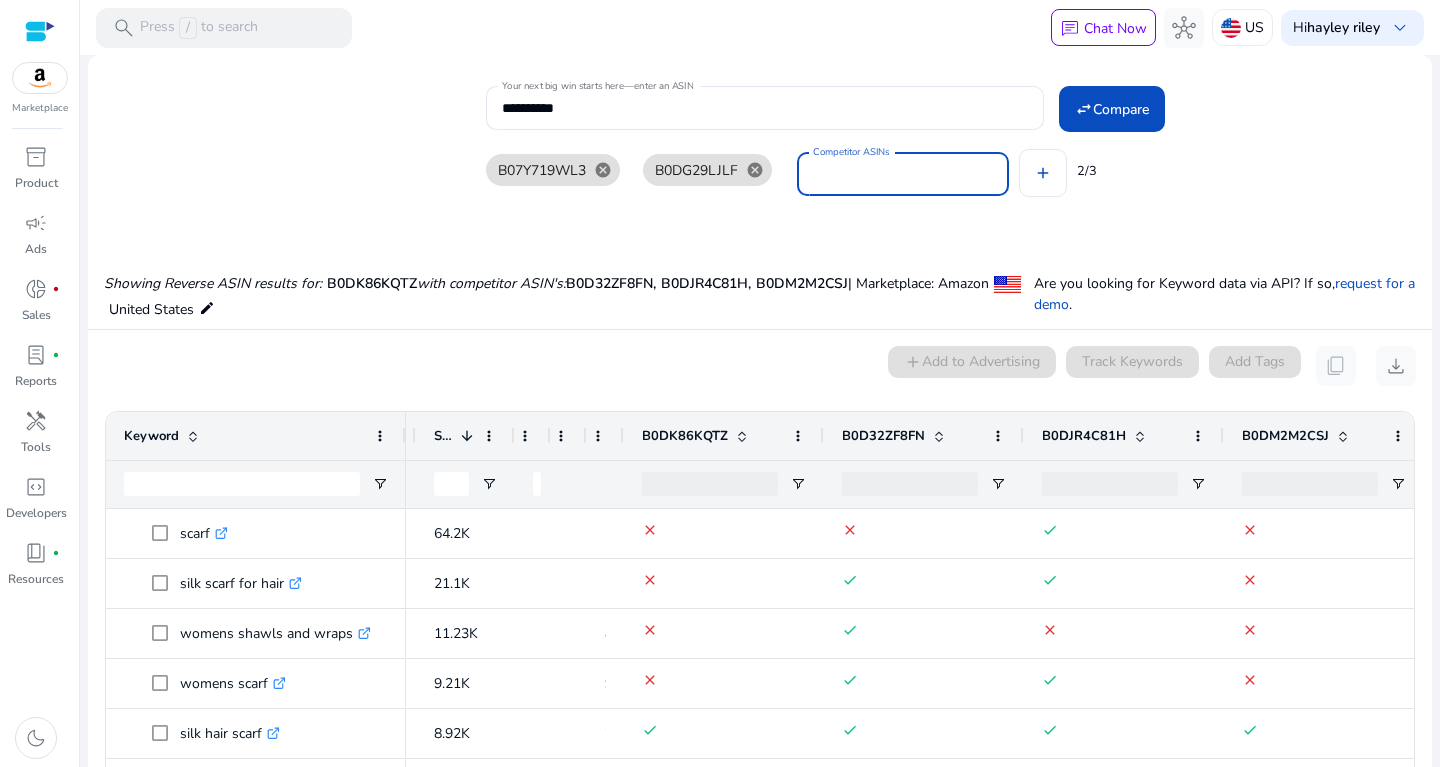 paste on "**********" 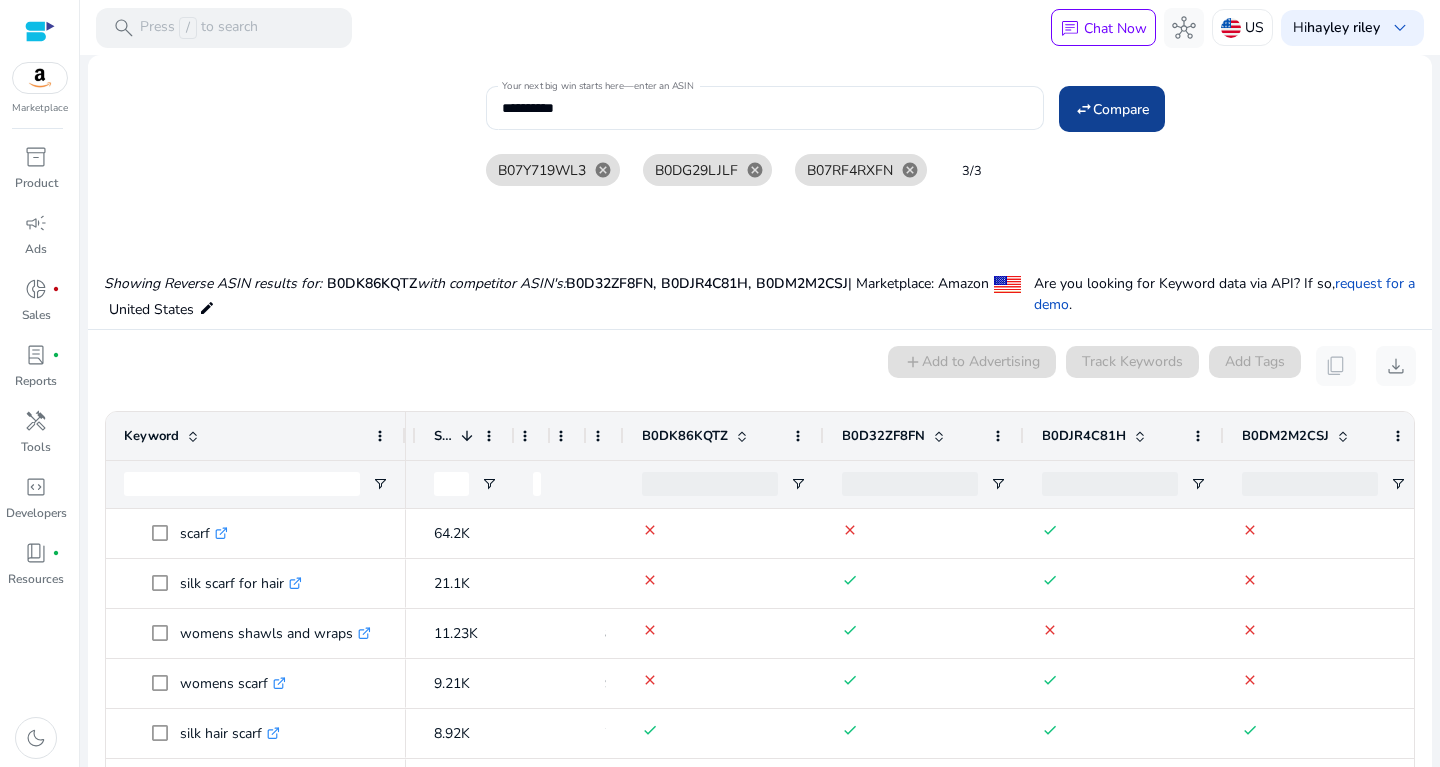 click on "swap_horiz" 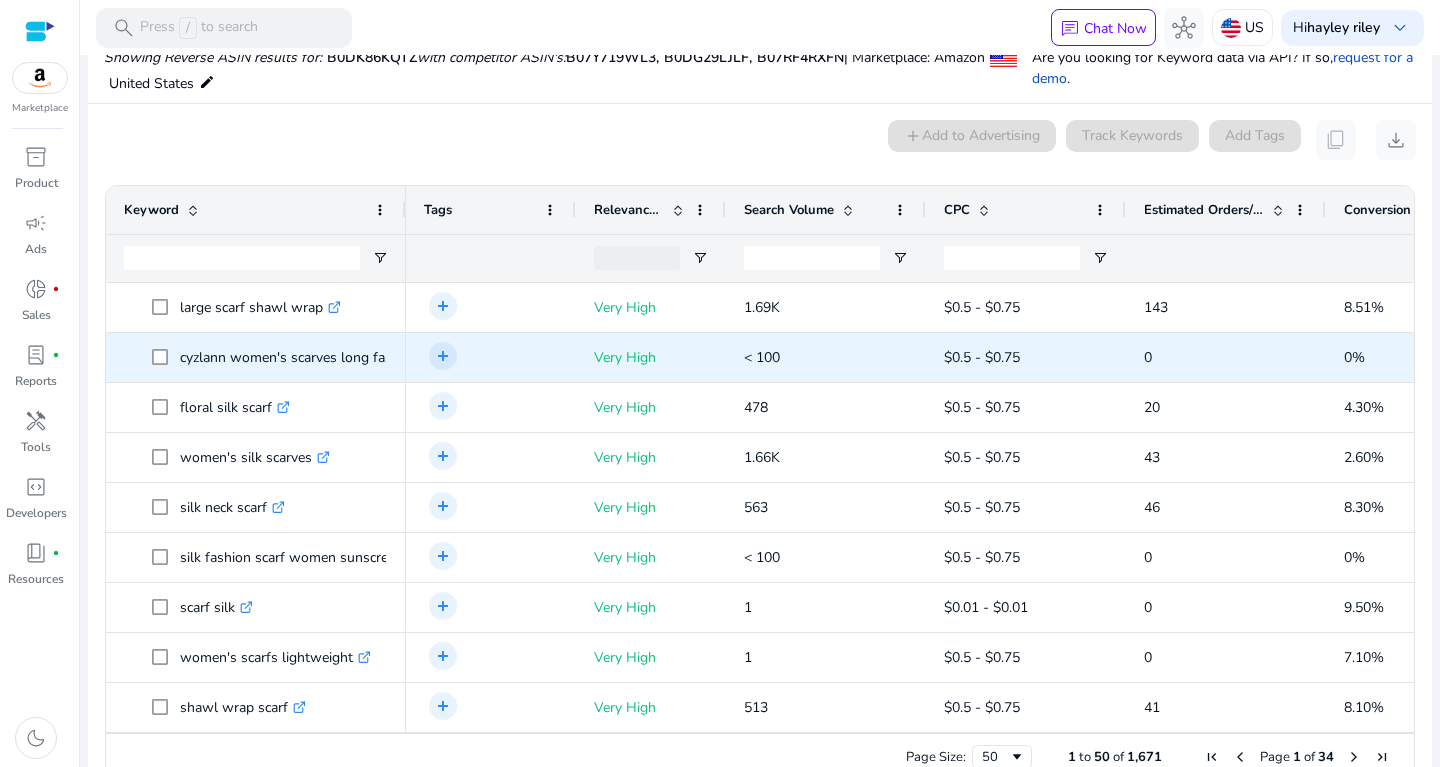 scroll, scrollTop: 226, scrollLeft: 0, axis: vertical 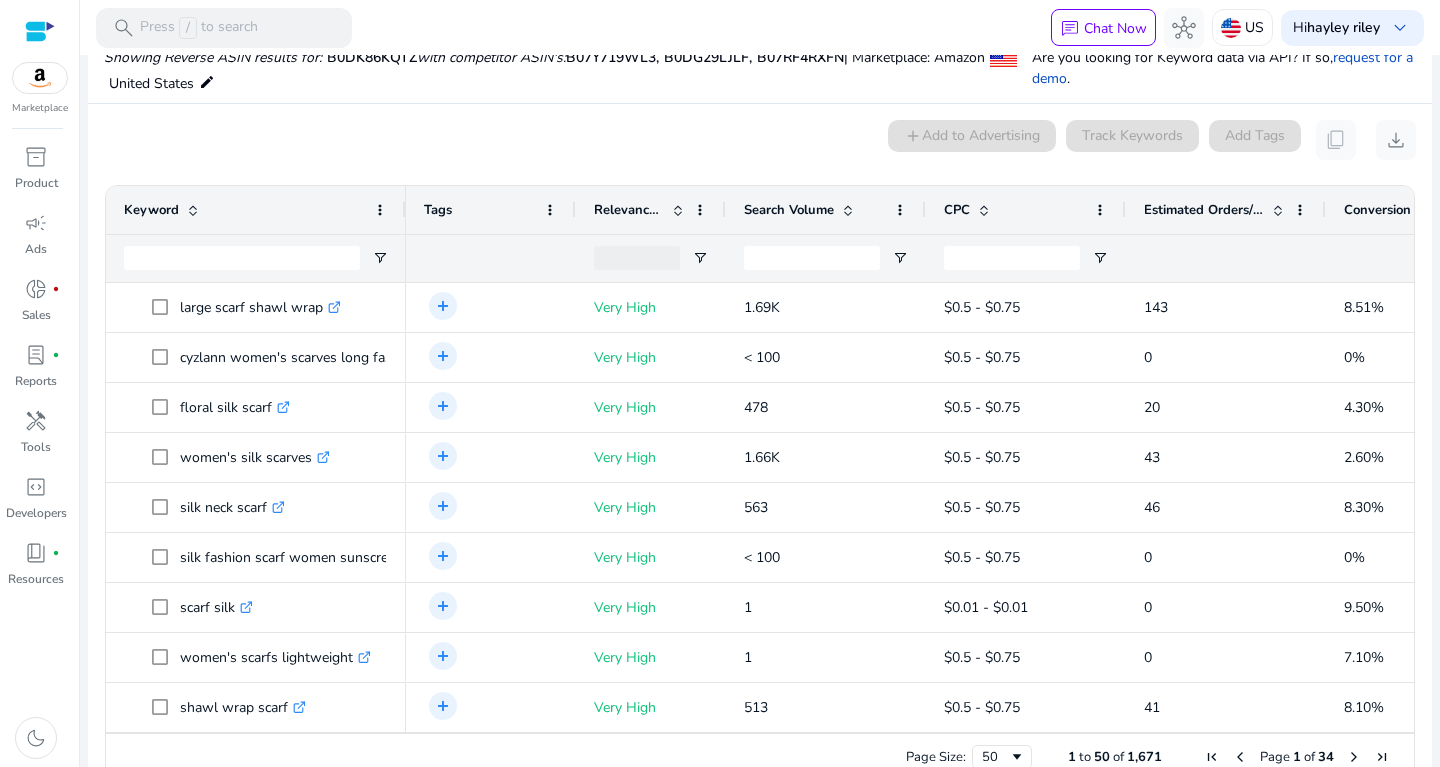 click on "Search Volume" 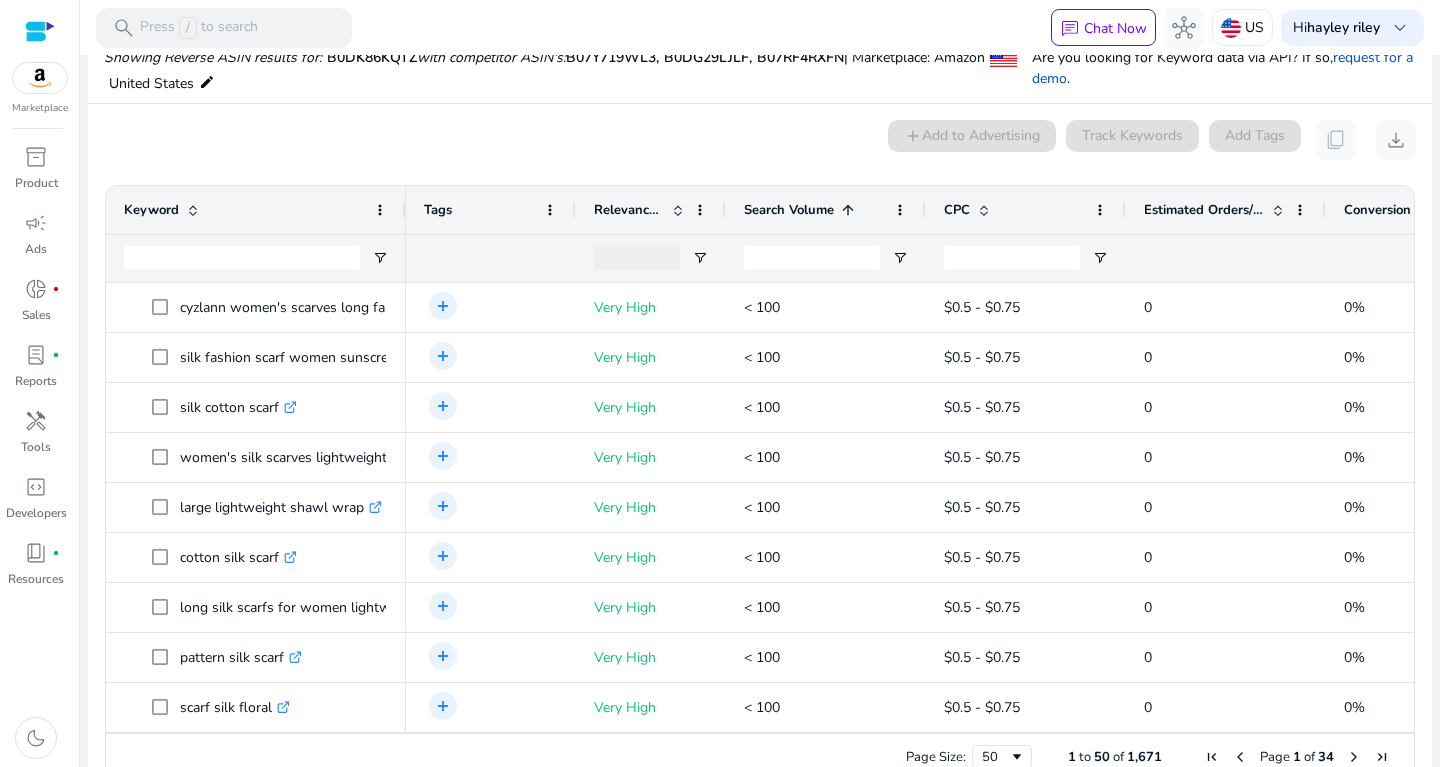 click 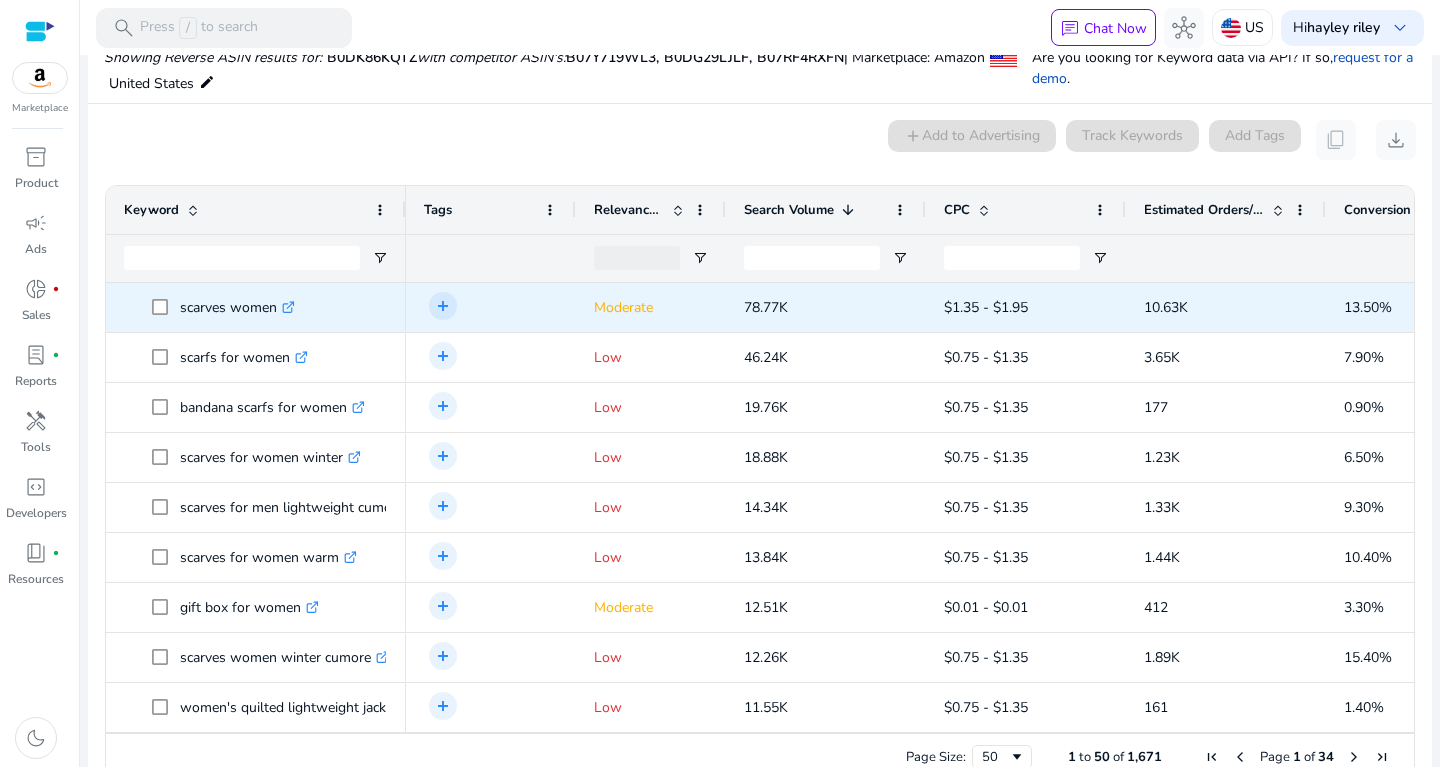 scroll, scrollTop: 0, scrollLeft: 199, axis: horizontal 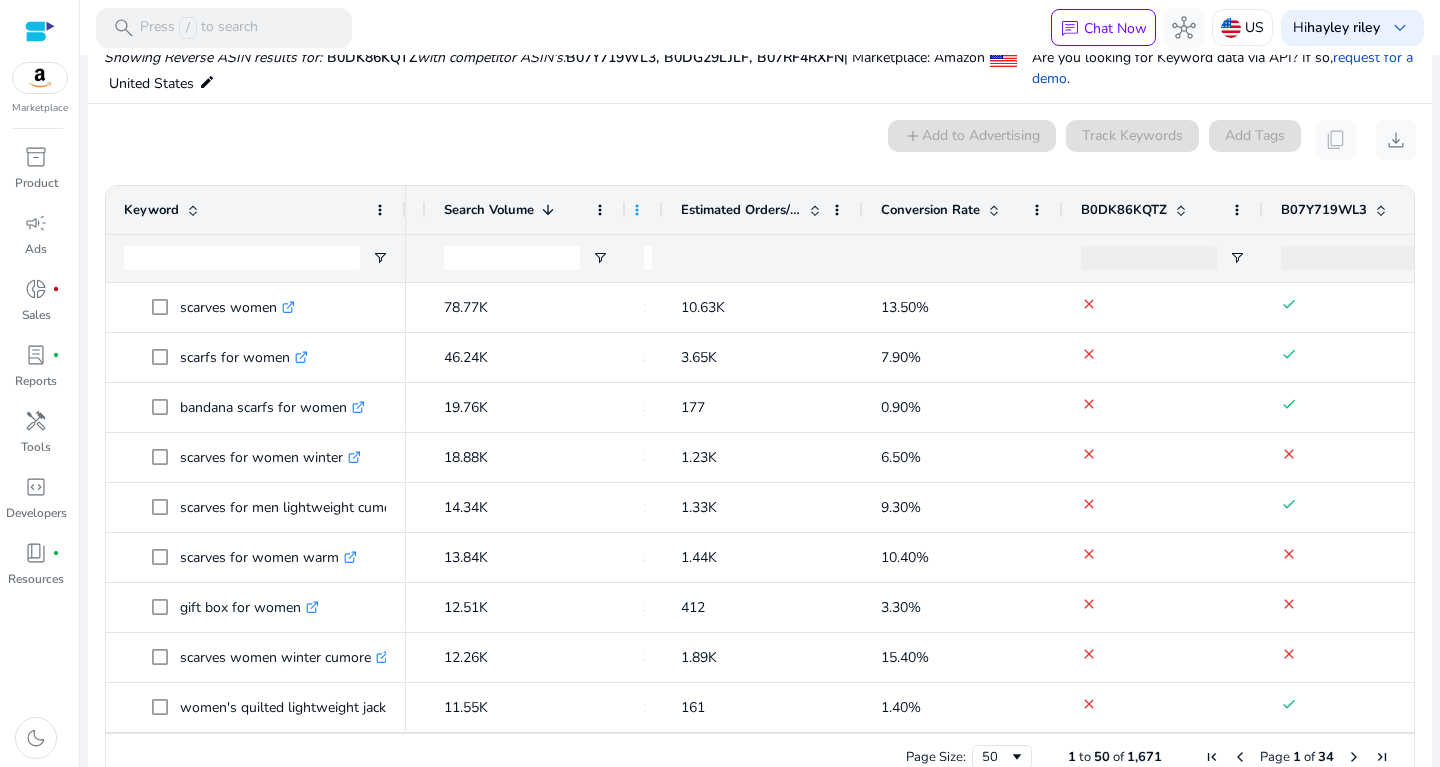 drag, startPoint x: 825, startPoint y: 209, endPoint x: 637, endPoint y: 213, distance: 188.04254 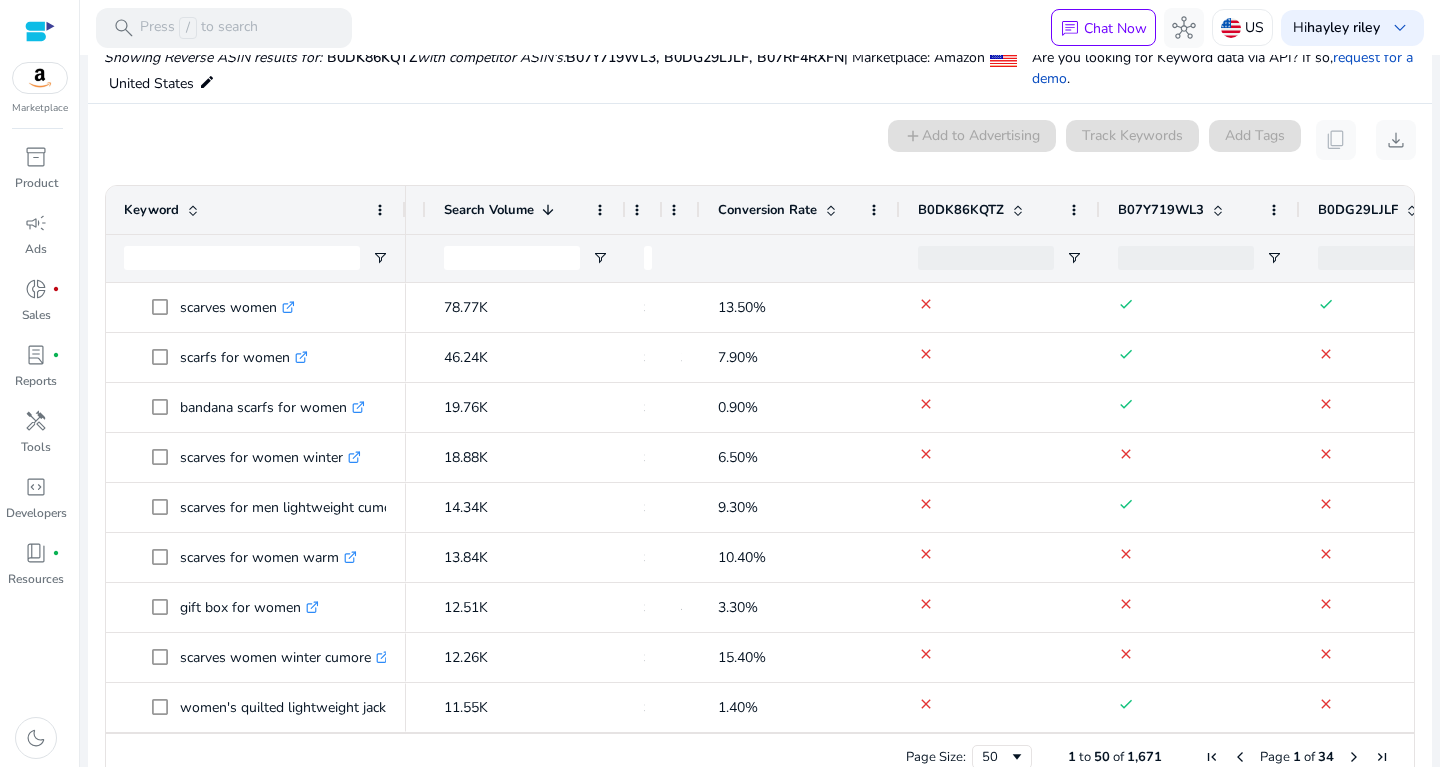 drag, startPoint x: 861, startPoint y: 211, endPoint x: 628, endPoint y: 224, distance: 233.36238 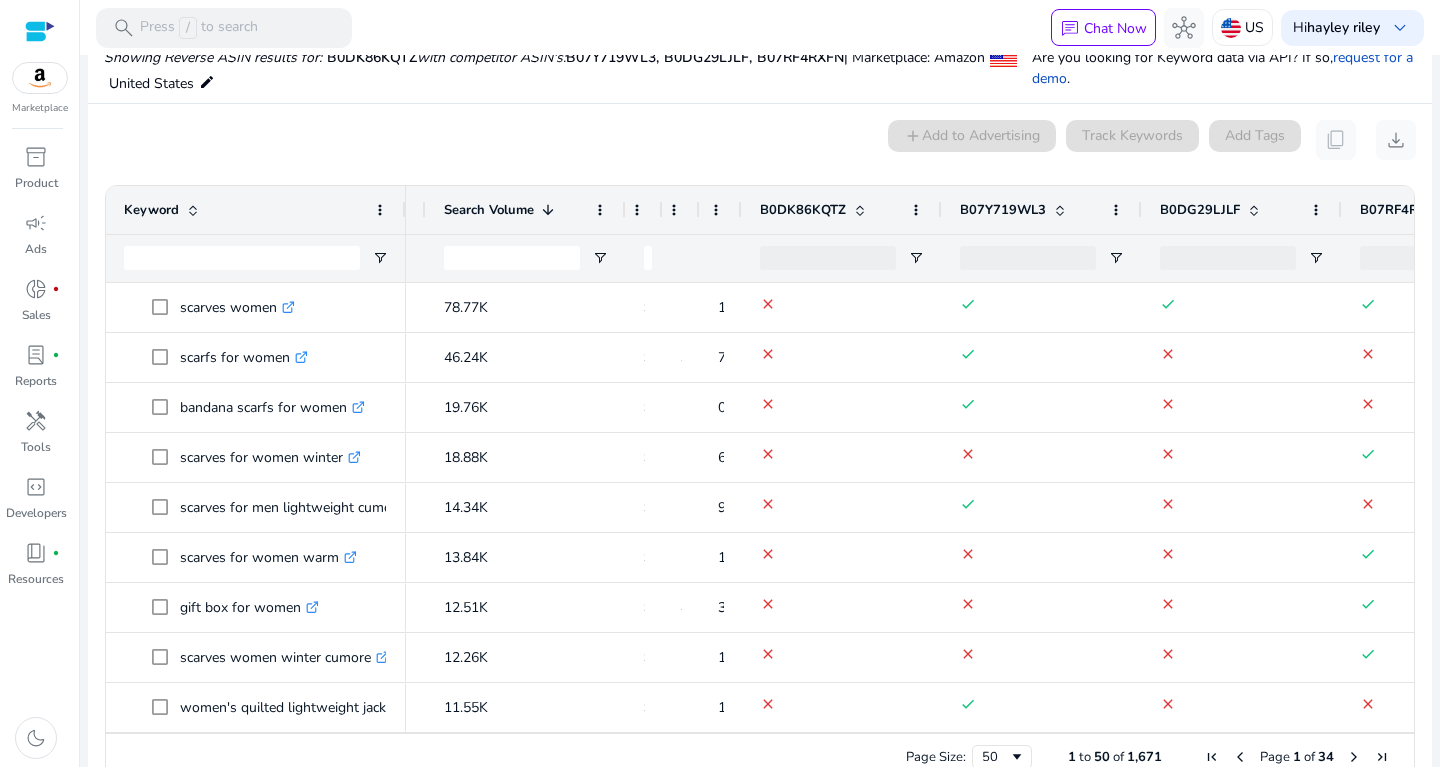 drag, startPoint x: 896, startPoint y: 211, endPoint x: 658, endPoint y: 227, distance: 238.53722 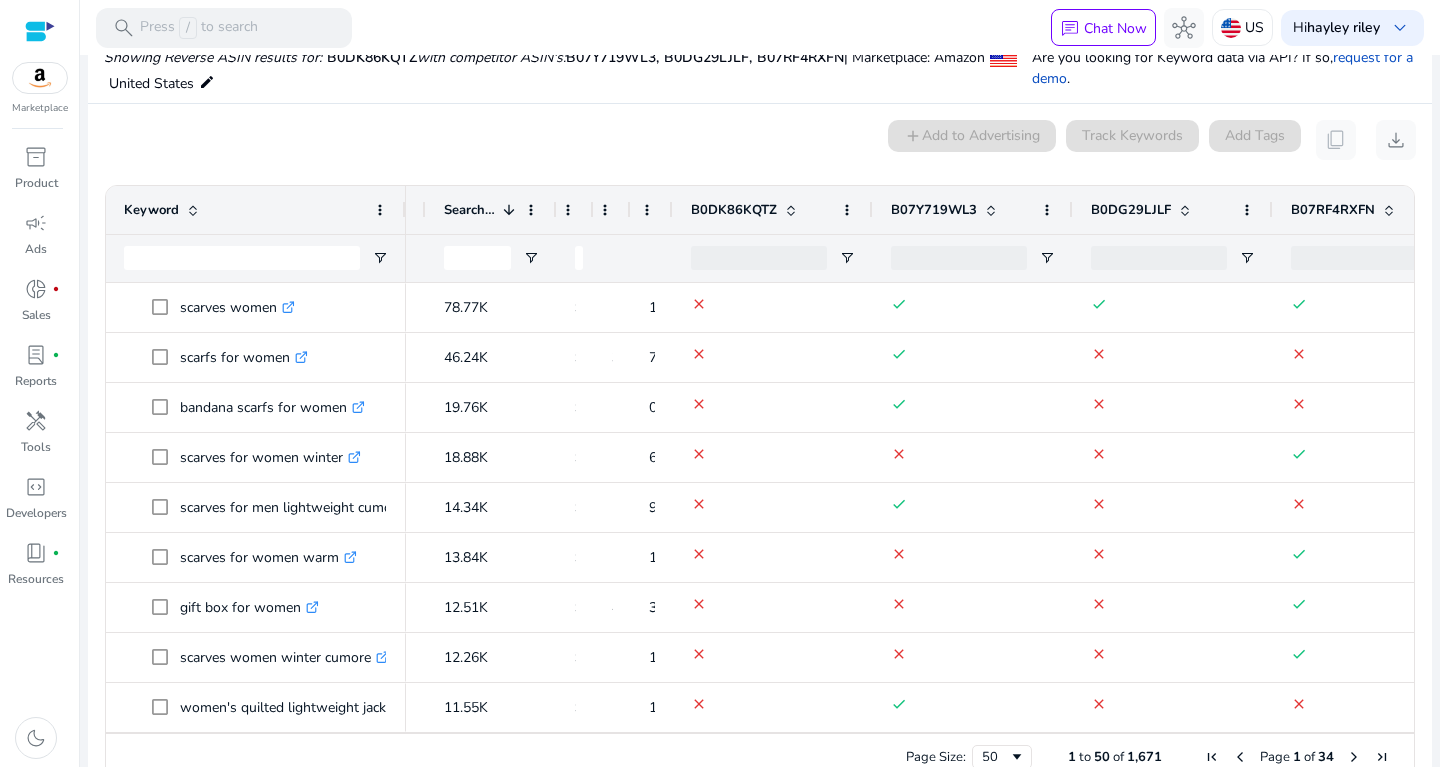drag, startPoint x: 623, startPoint y: 211, endPoint x: 554, endPoint y: 220, distance: 69.58448 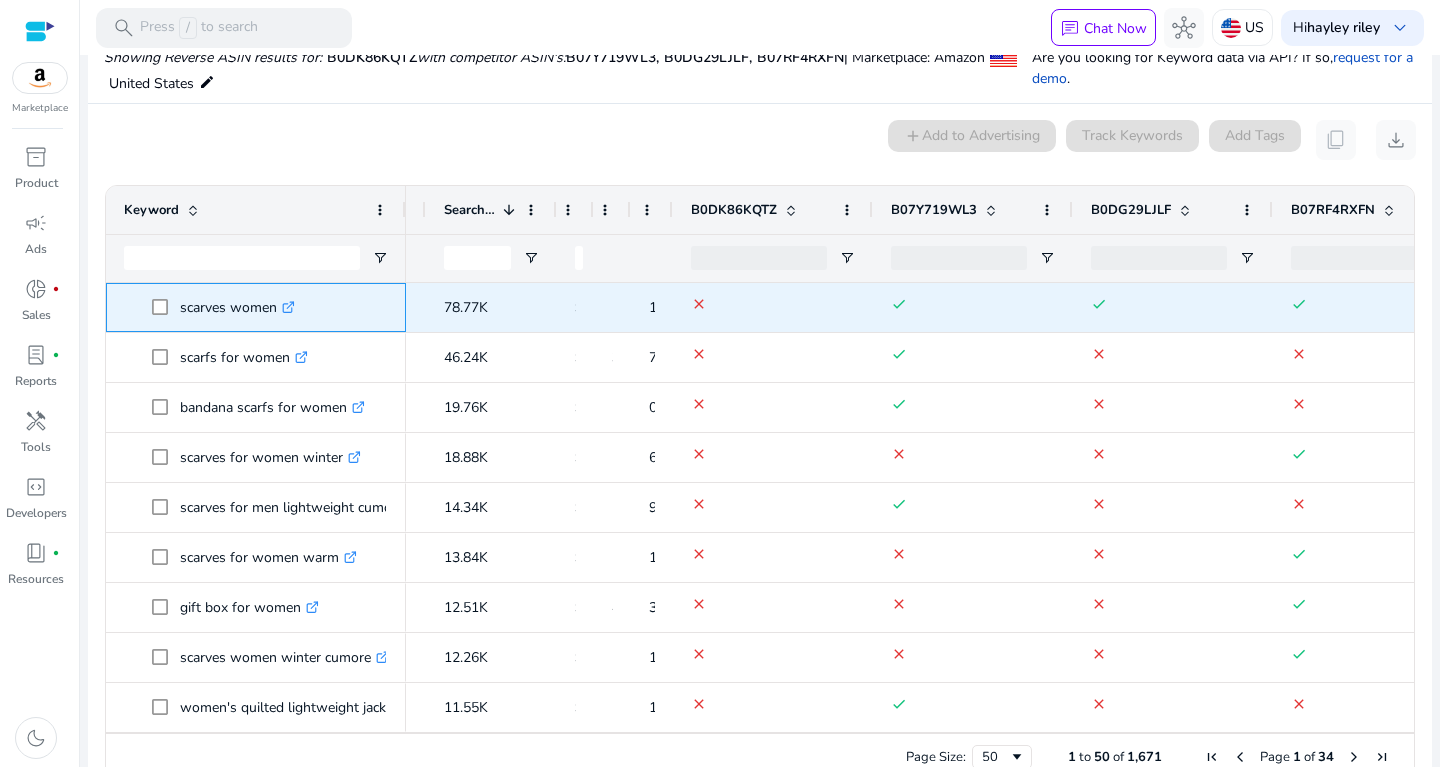 drag, startPoint x: 180, startPoint y: 309, endPoint x: 279, endPoint y: 311, distance: 99.0202 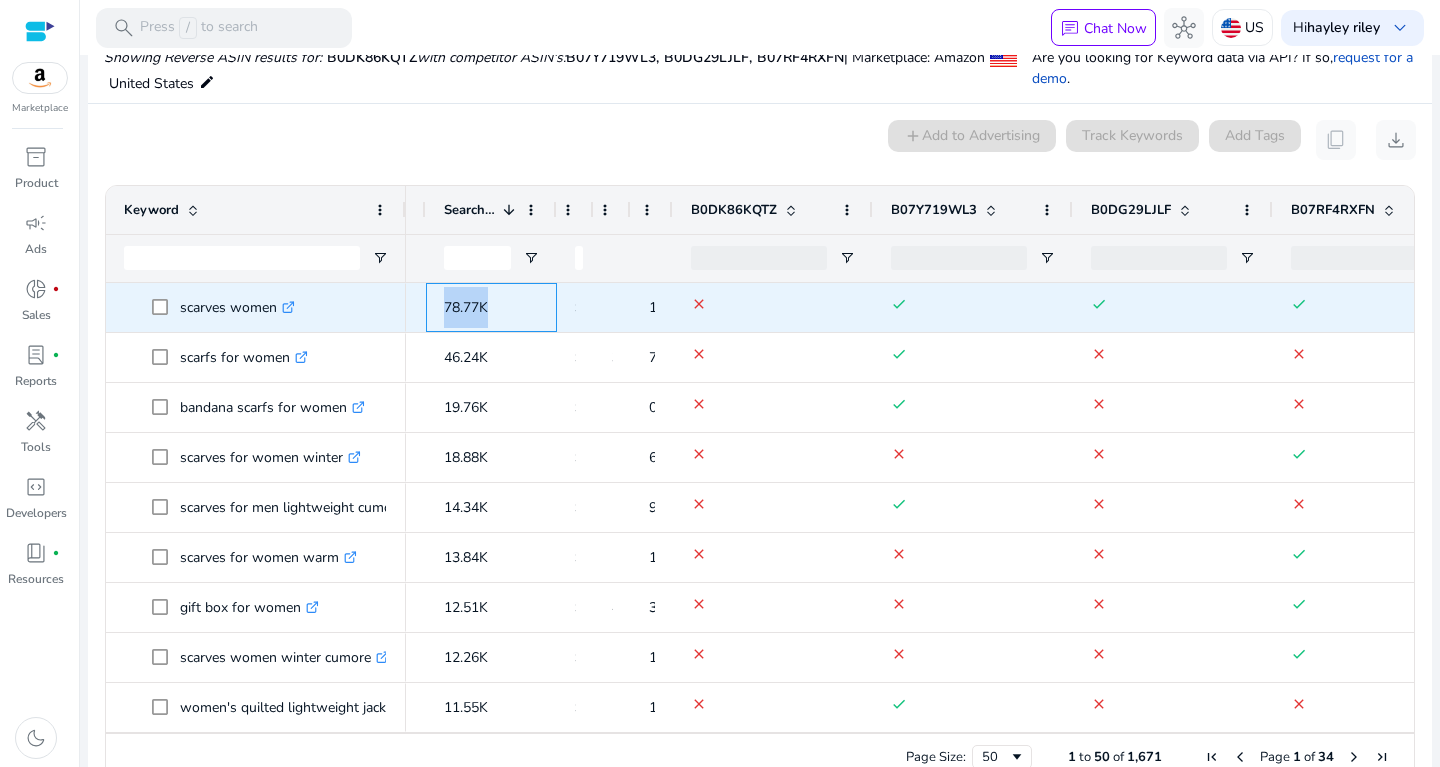drag, startPoint x: 434, startPoint y: 302, endPoint x: 530, endPoint y: 302, distance: 96 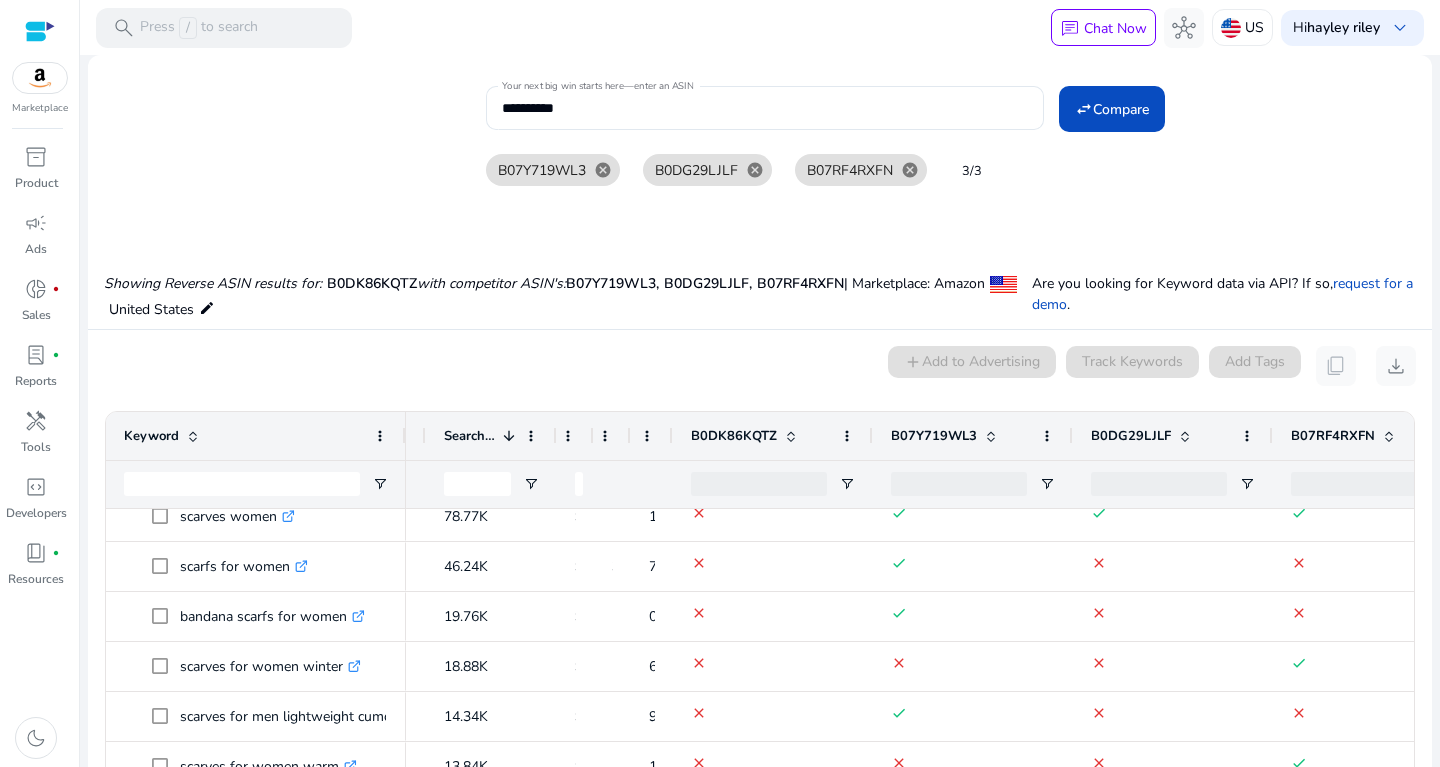 click on "0 keyword(s) selected  add  Add to Advertising   Track Keywords   Add Tags   content_copy   download" 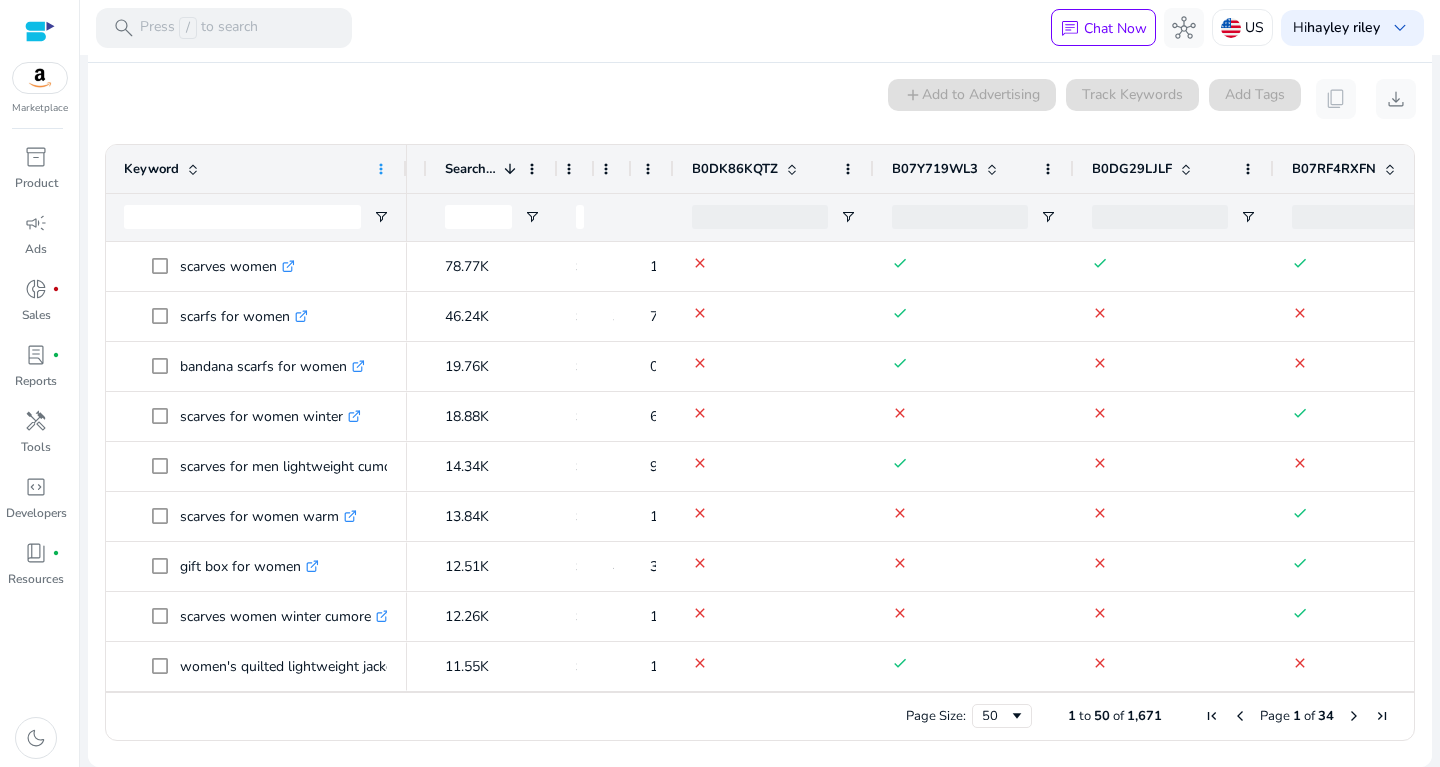 drag, startPoint x: 405, startPoint y: 165, endPoint x: 378, endPoint y: 174, distance: 28.460499 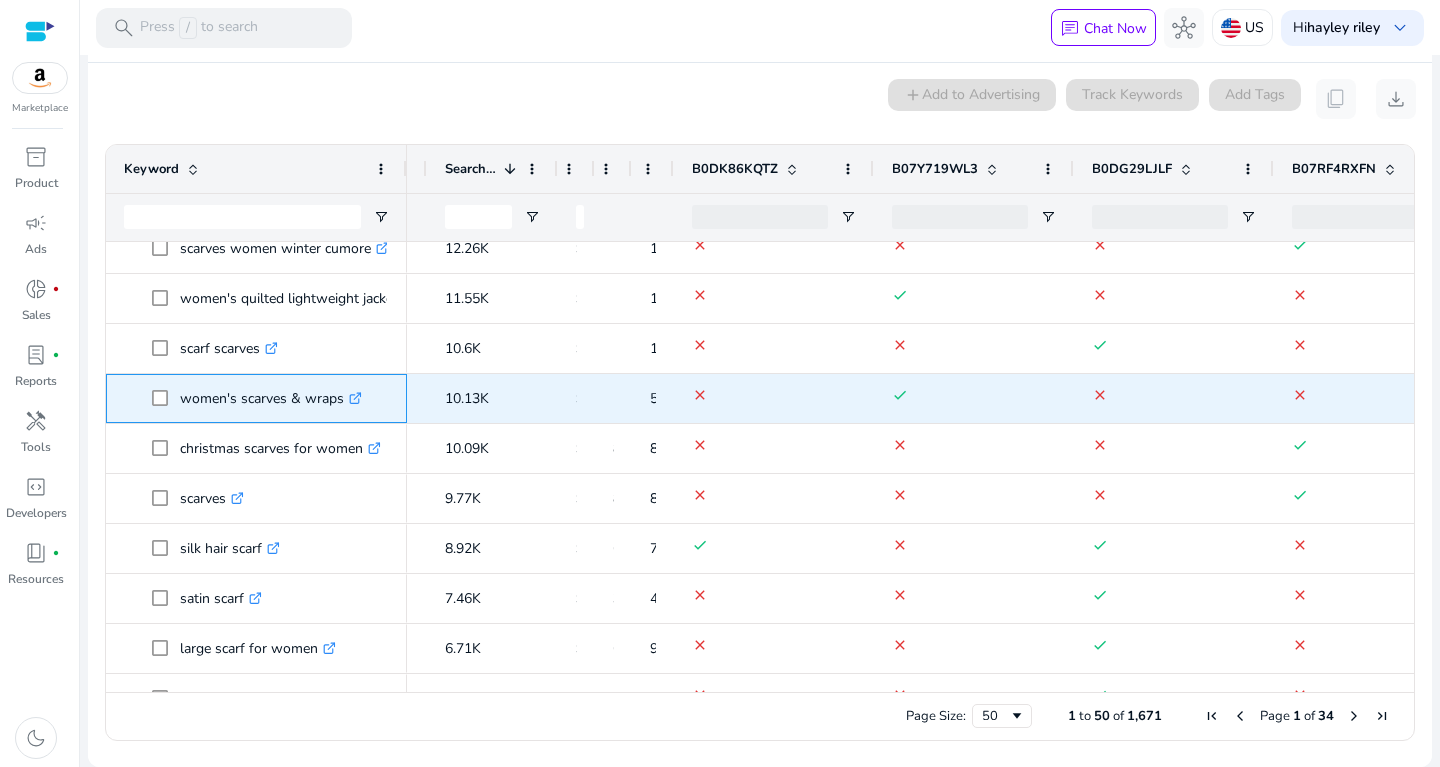 drag, startPoint x: 184, startPoint y: 391, endPoint x: 347, endPoint y: 405, distance: 163.60013 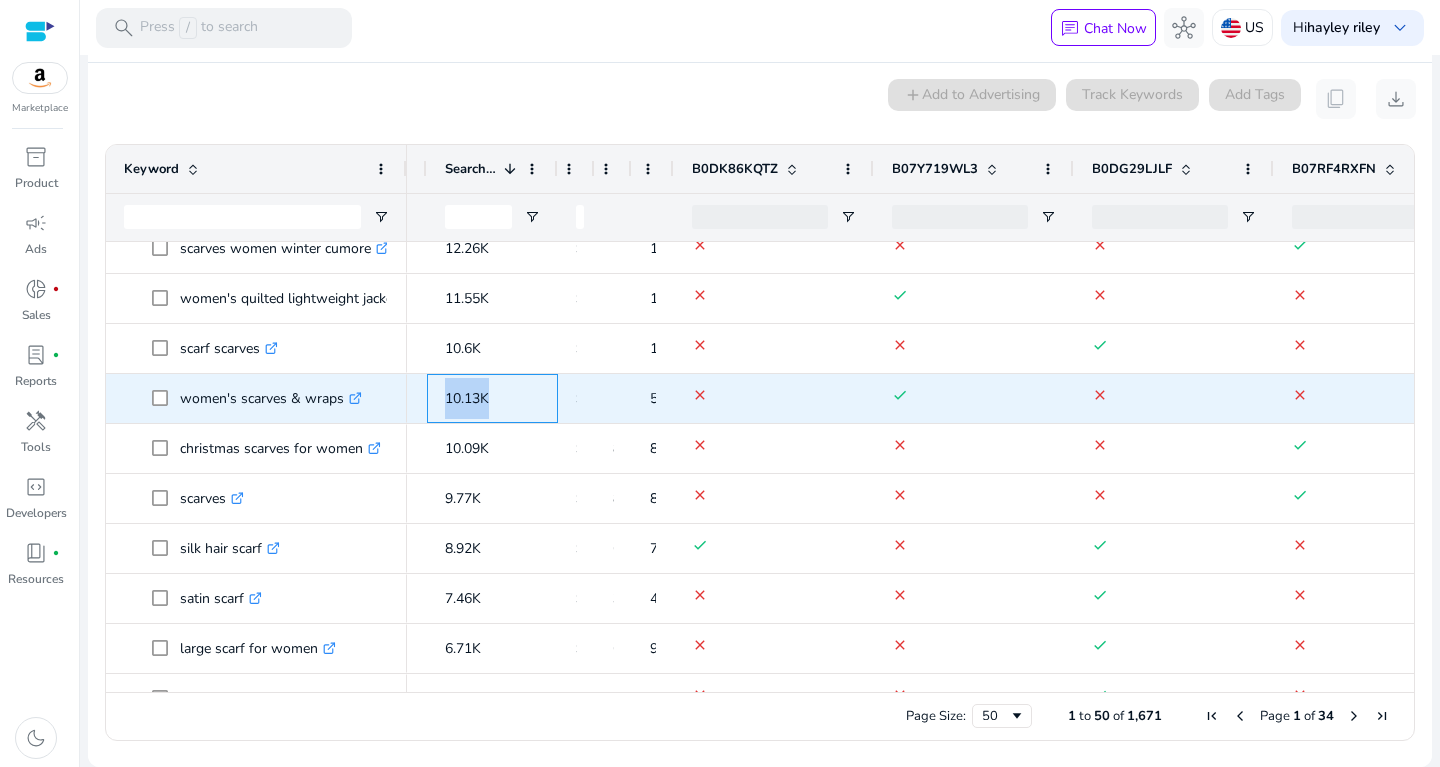 drag, startPoint x: 446, startPoint y: 394, endPoint x: 493, endPoint y: 399, distance: 47.26521 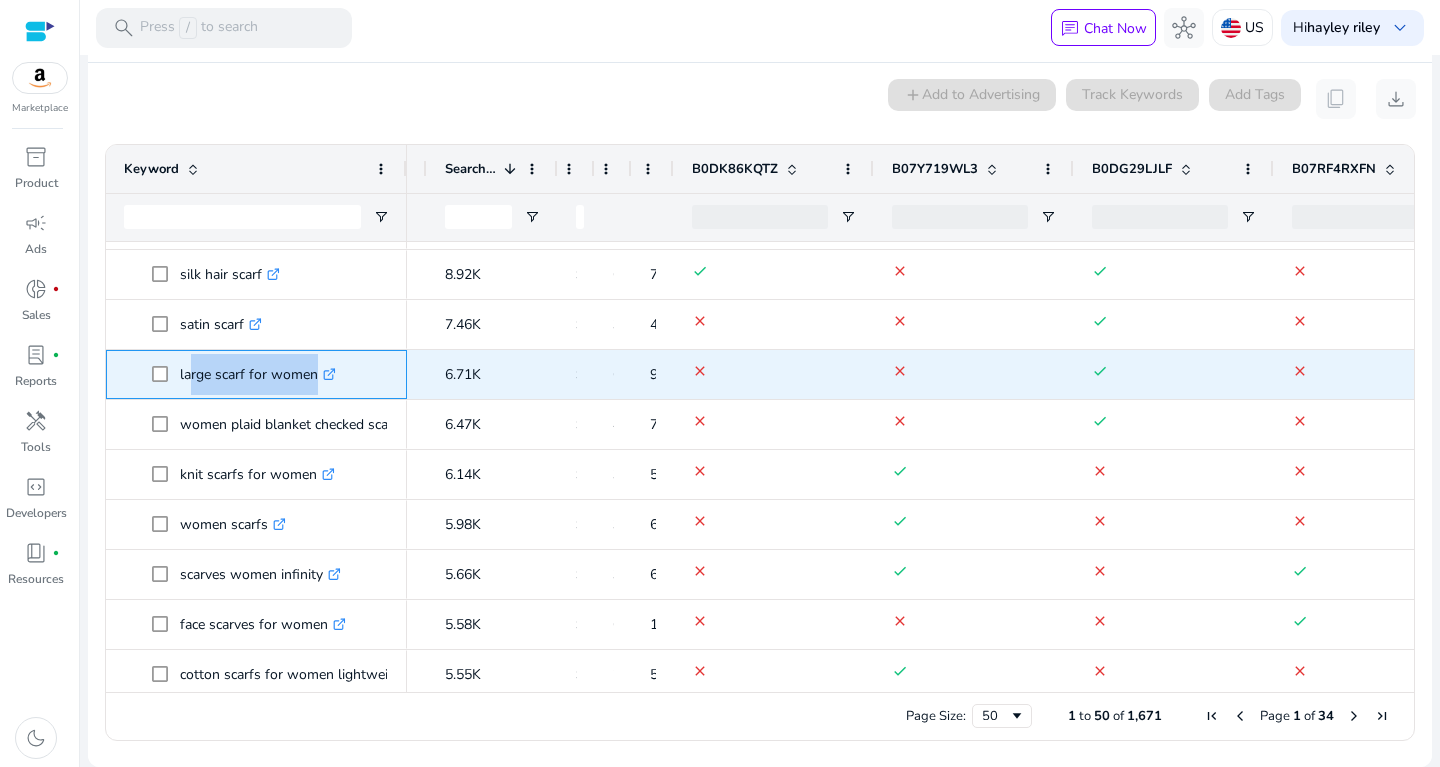drag, startPoint x: 184, startPoint y: 366, endPoint x: 311, endPoint y: 367, distance: 127.00394 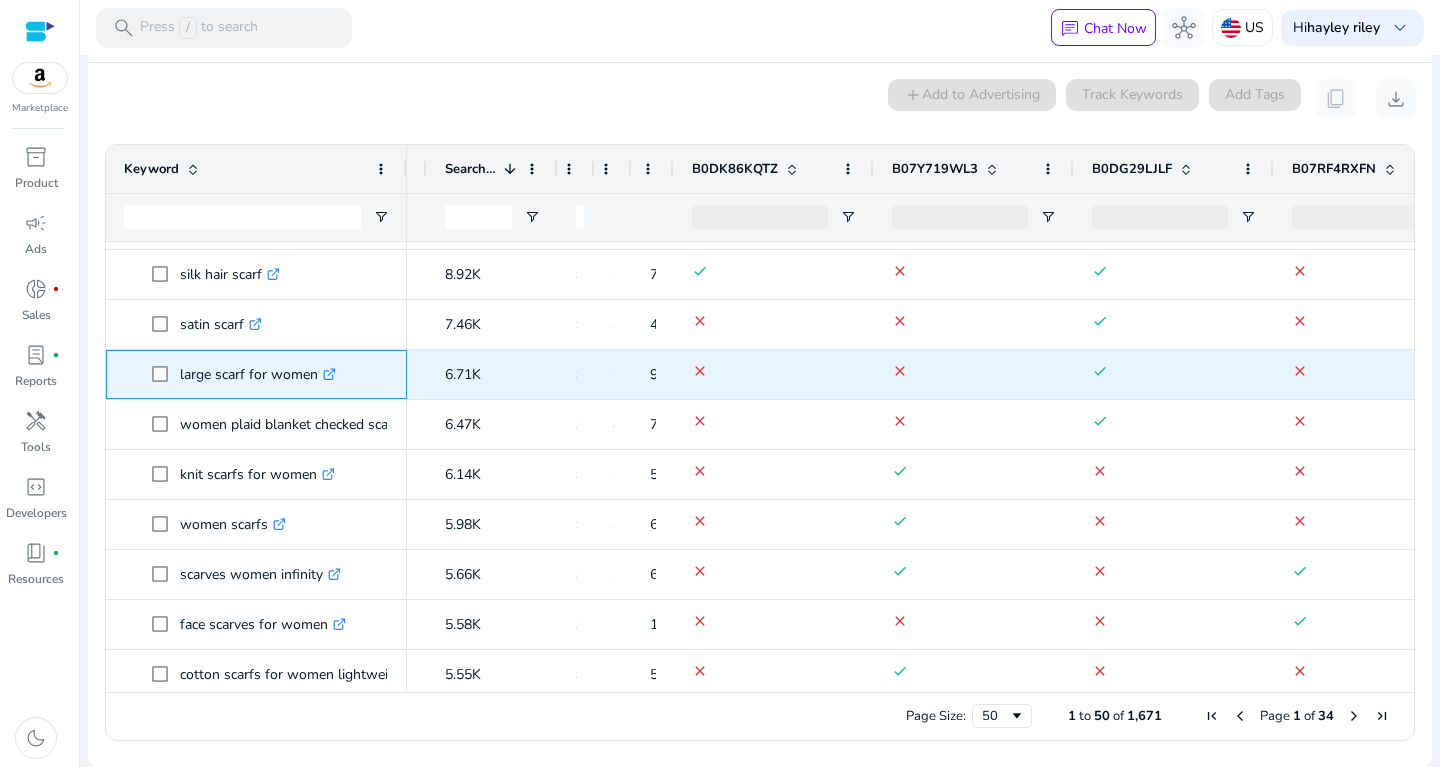 click on "large scarf for women  .st0{fill:#2c8af8}" 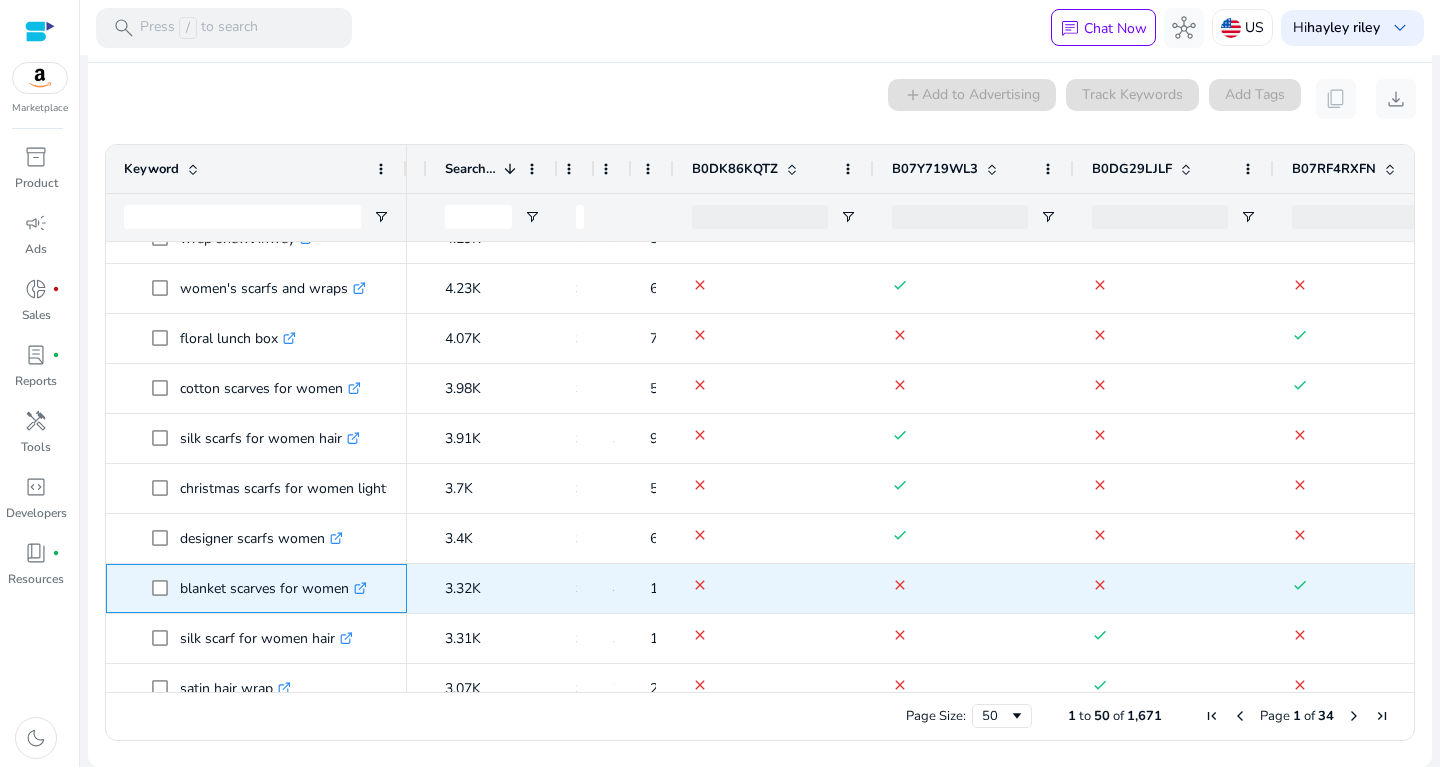 drag, startPoint x: 177, startPoint y: 589, endPoint x: 351, endPoint y: 581, distance: 174.1838 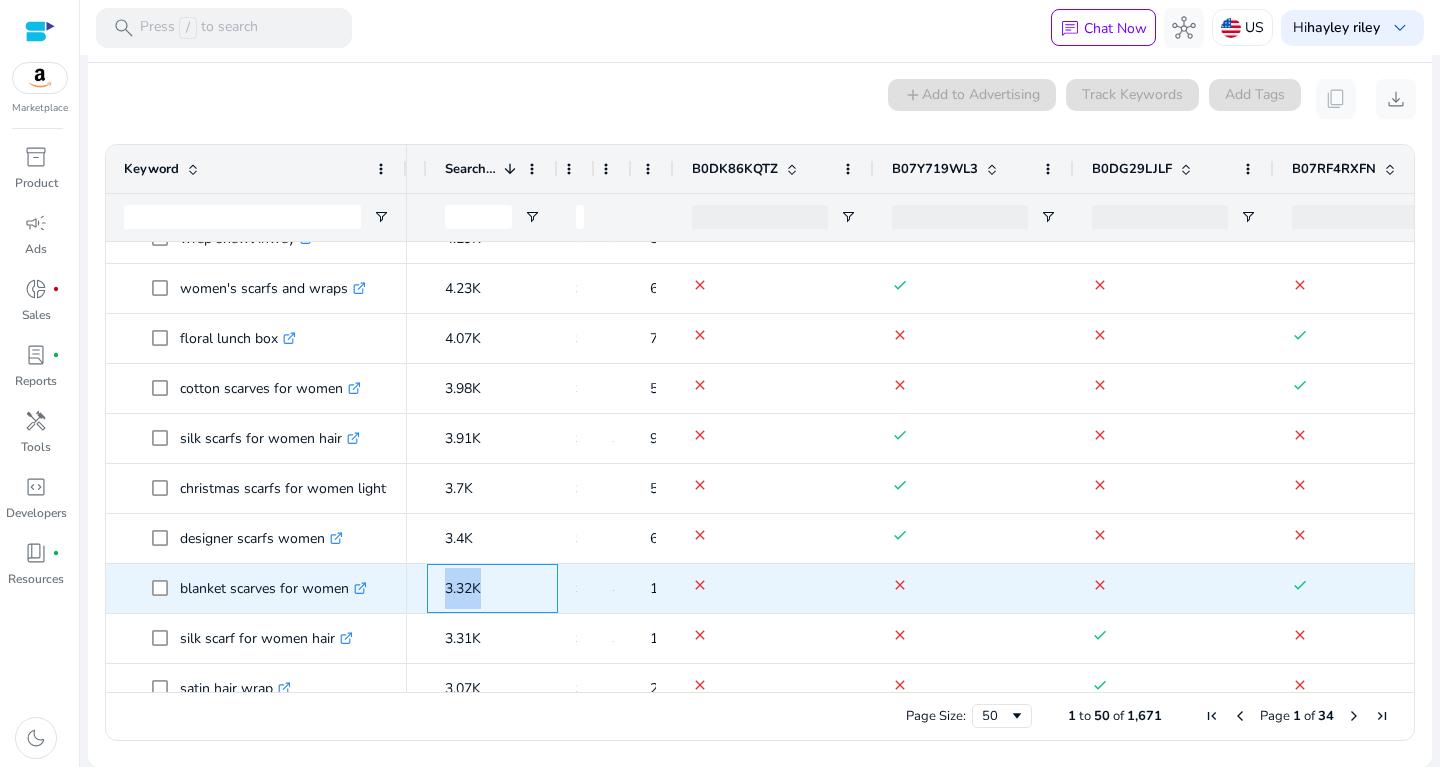 drag, startPoint x: 439, startPoint y: 582, endPoint x: 502, endPoint y: 584, distance: 63.03174 